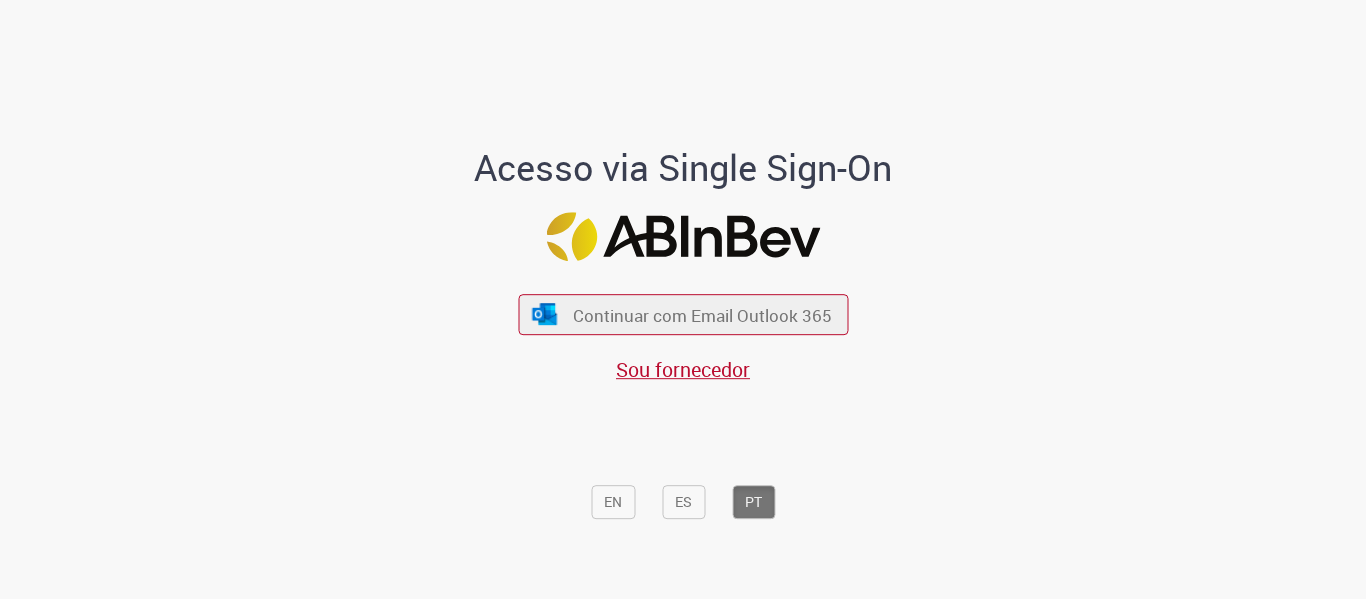 scroll, scrollTop: 0, scrollLeft: 0, axis: both 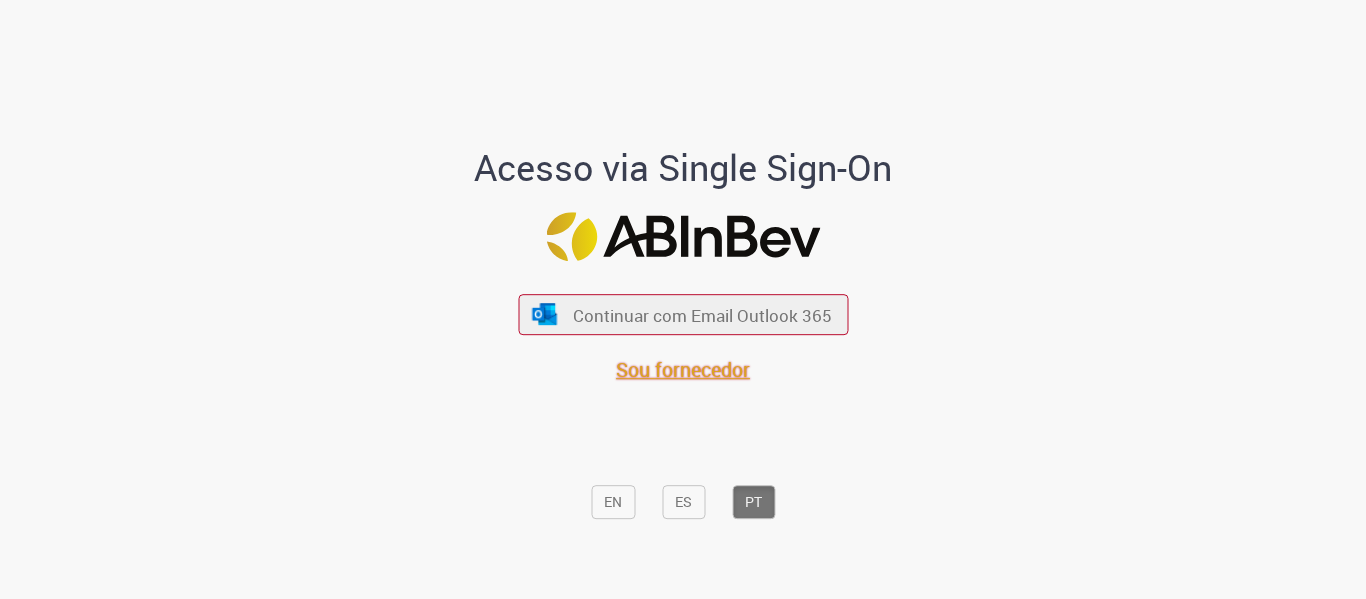 click on "Sou fornecedor" at bounding box center (683, 369) 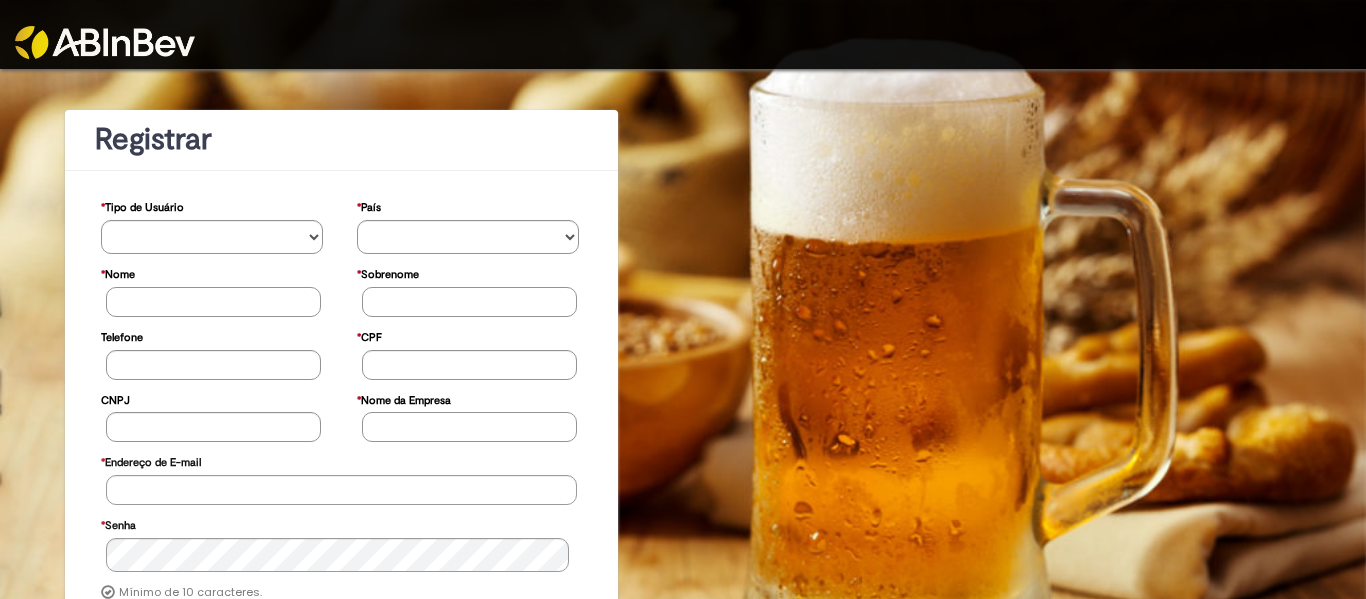 scroll, scrollTop: 0, scrollLeft: 0, axis: both 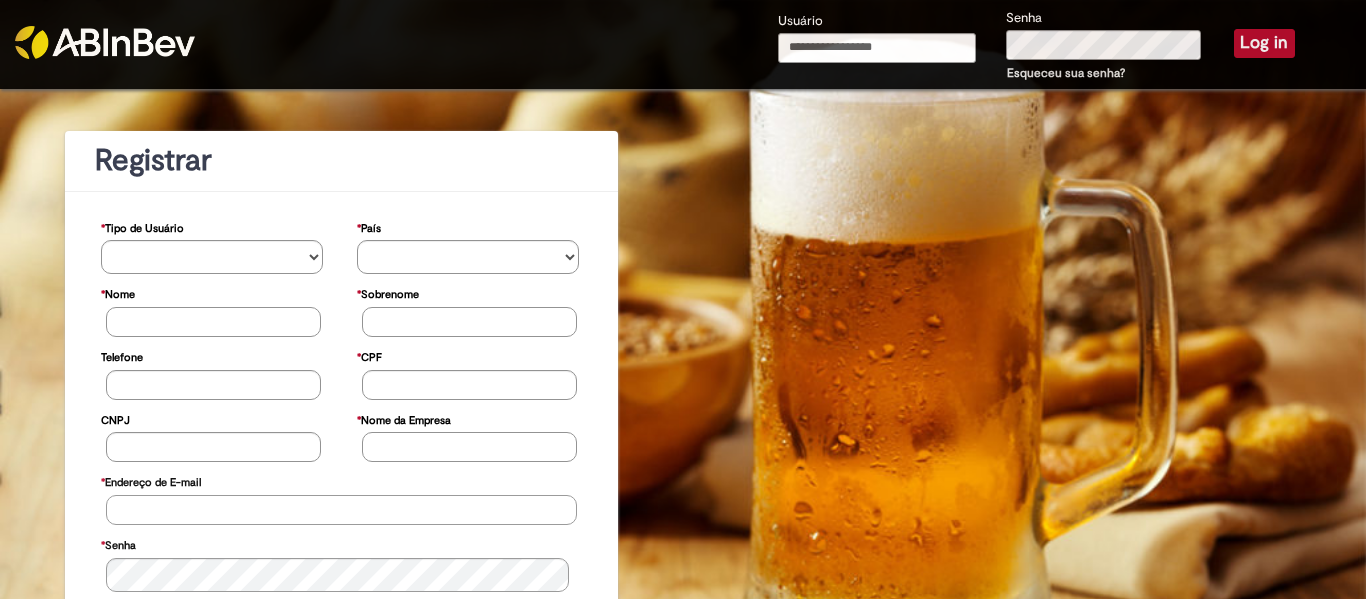 type on "**********" 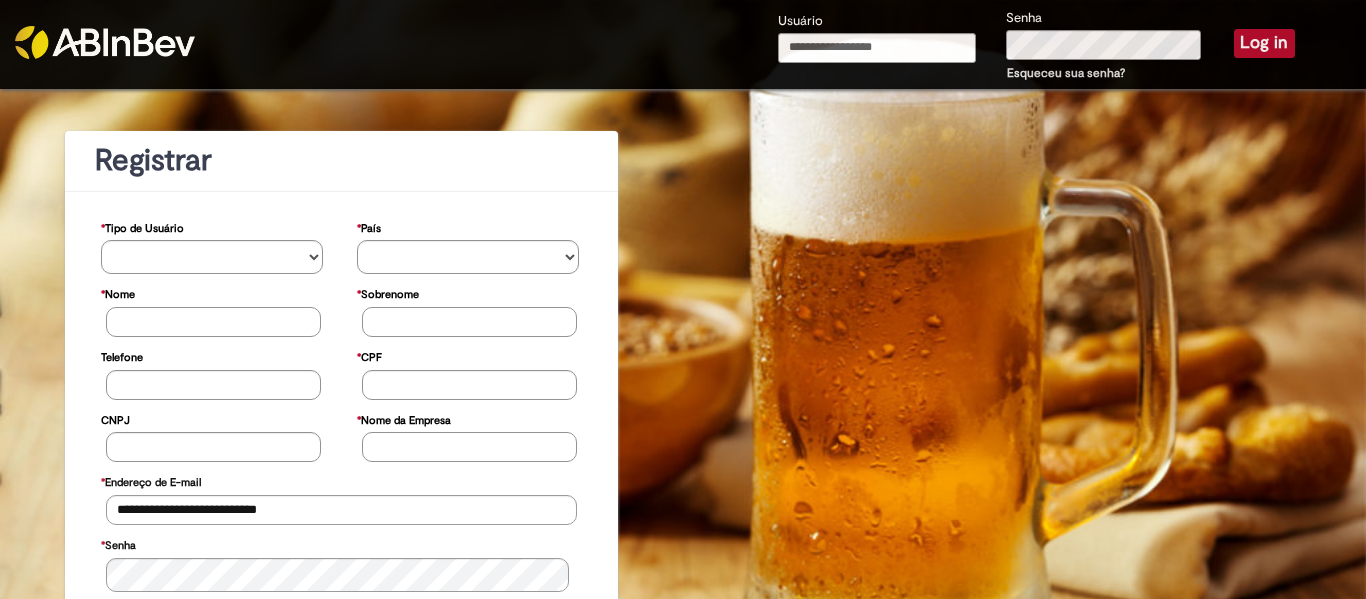 type on "**********" 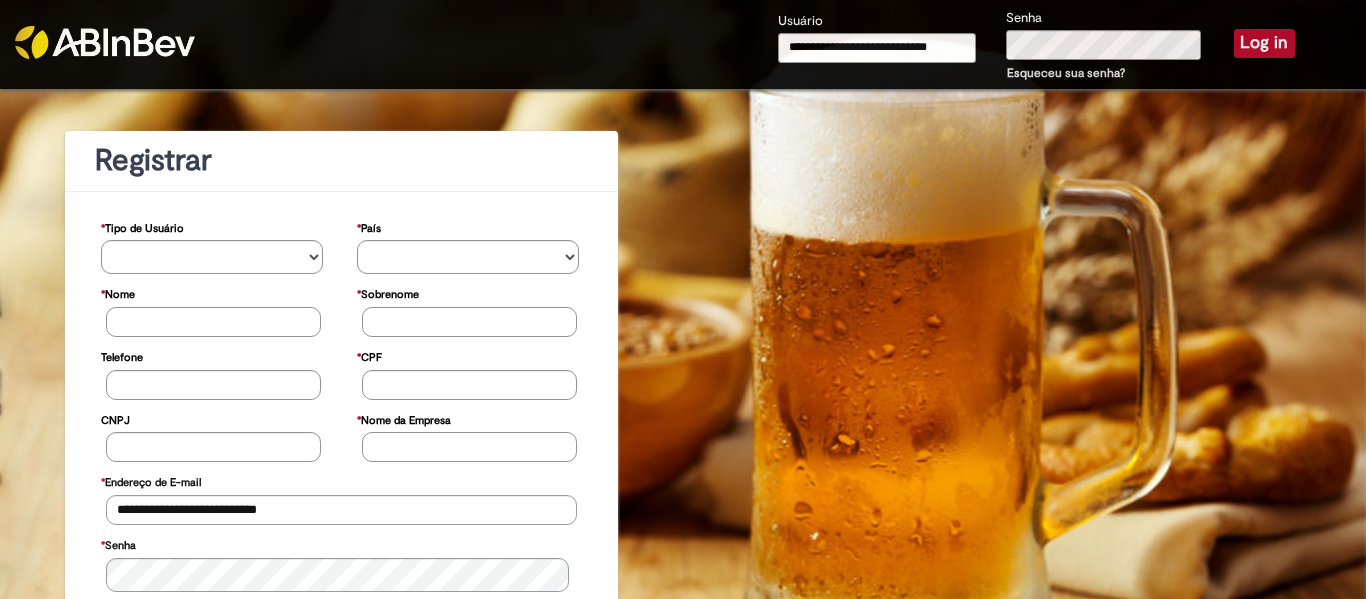 click on "Log in" at bounding box center [1264, 43] 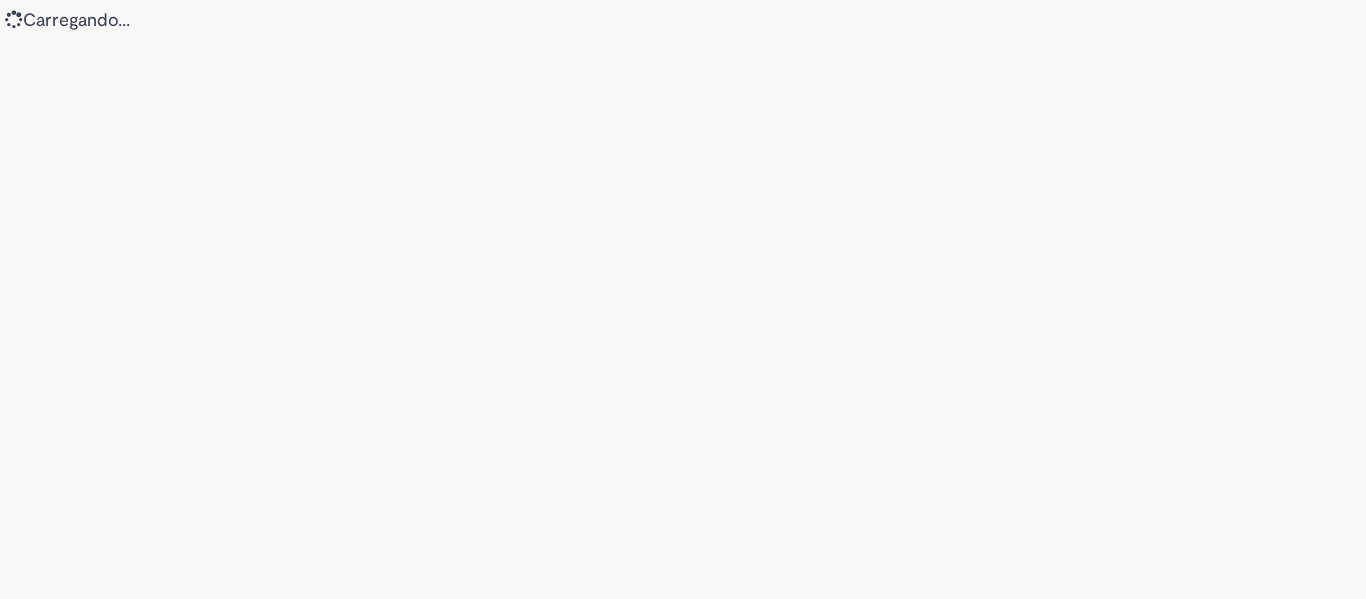 scroll, scrollTop: 0, scrollLeft: 0, axis: both 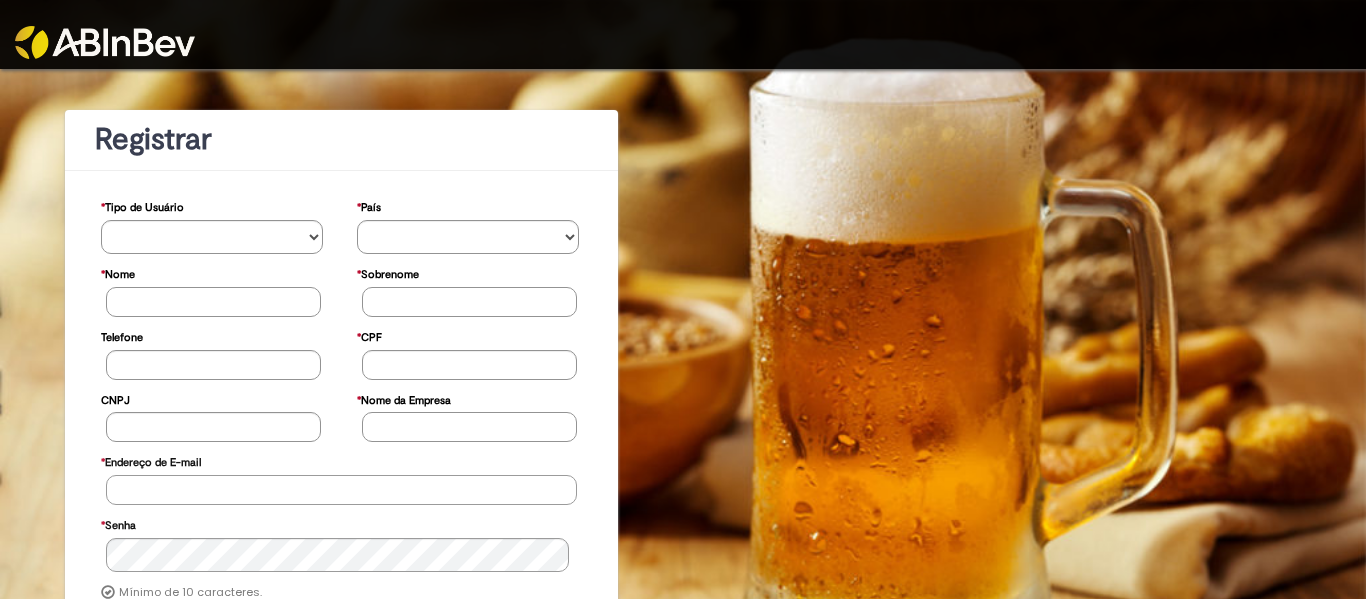 type on "**********" 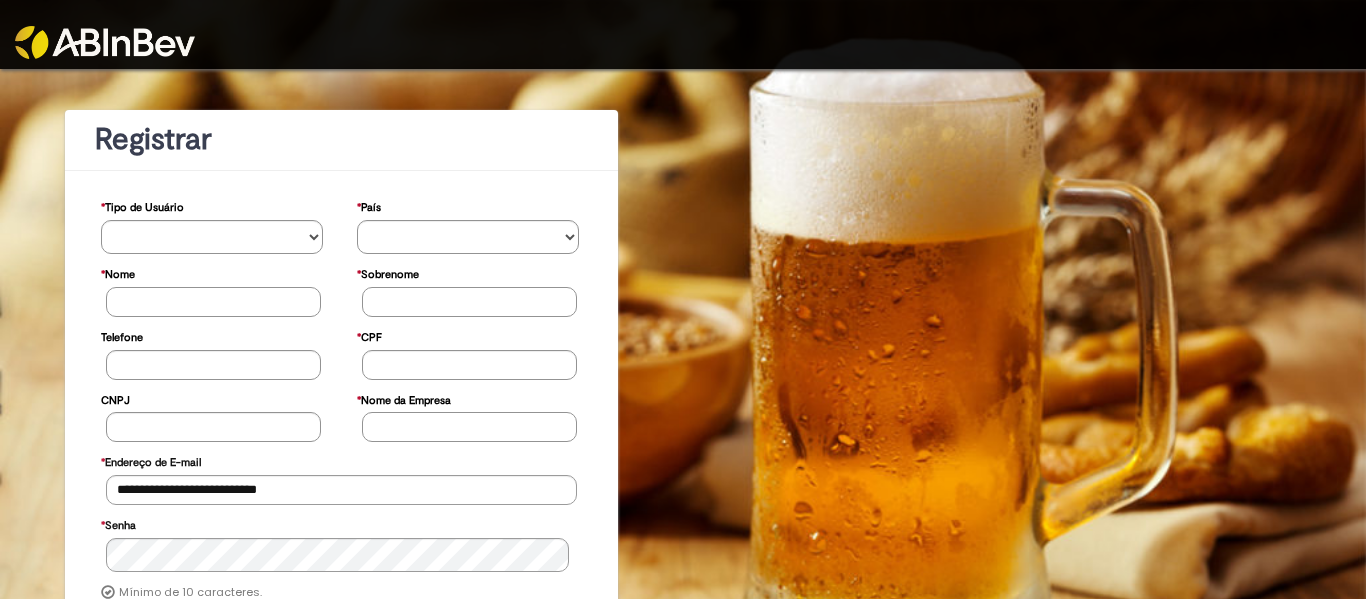 click at bounding box center (105, 42) 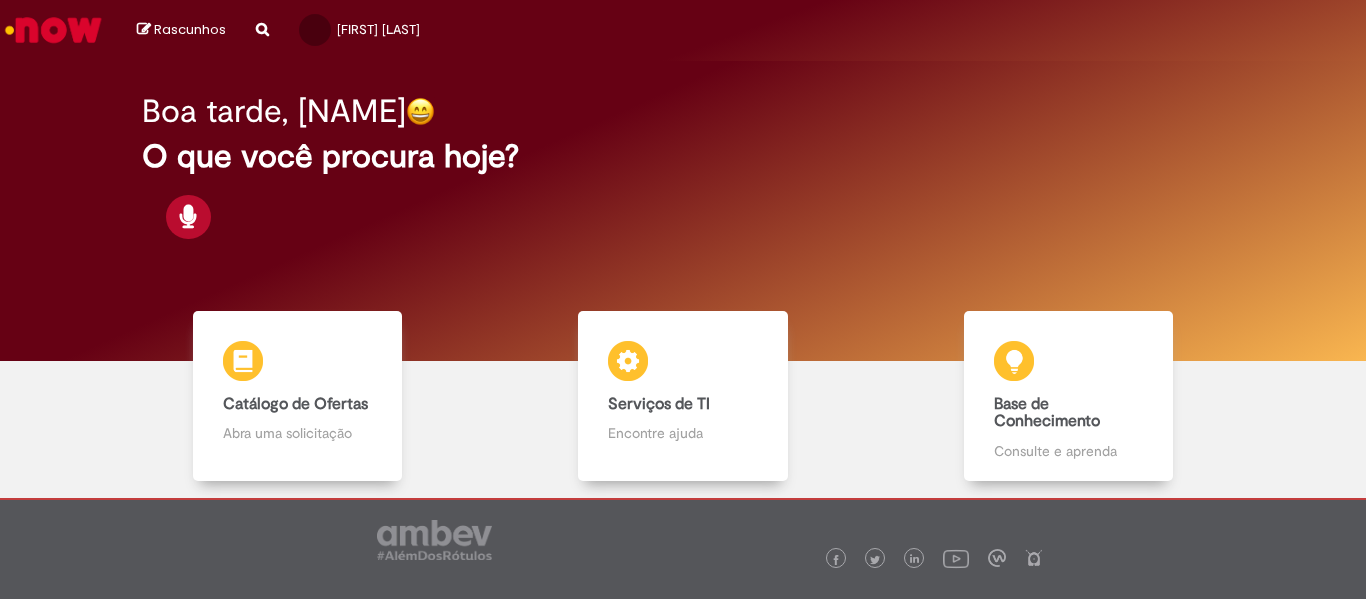 scroll, scrollTop: 0, scrollLeft: 0, axis: both 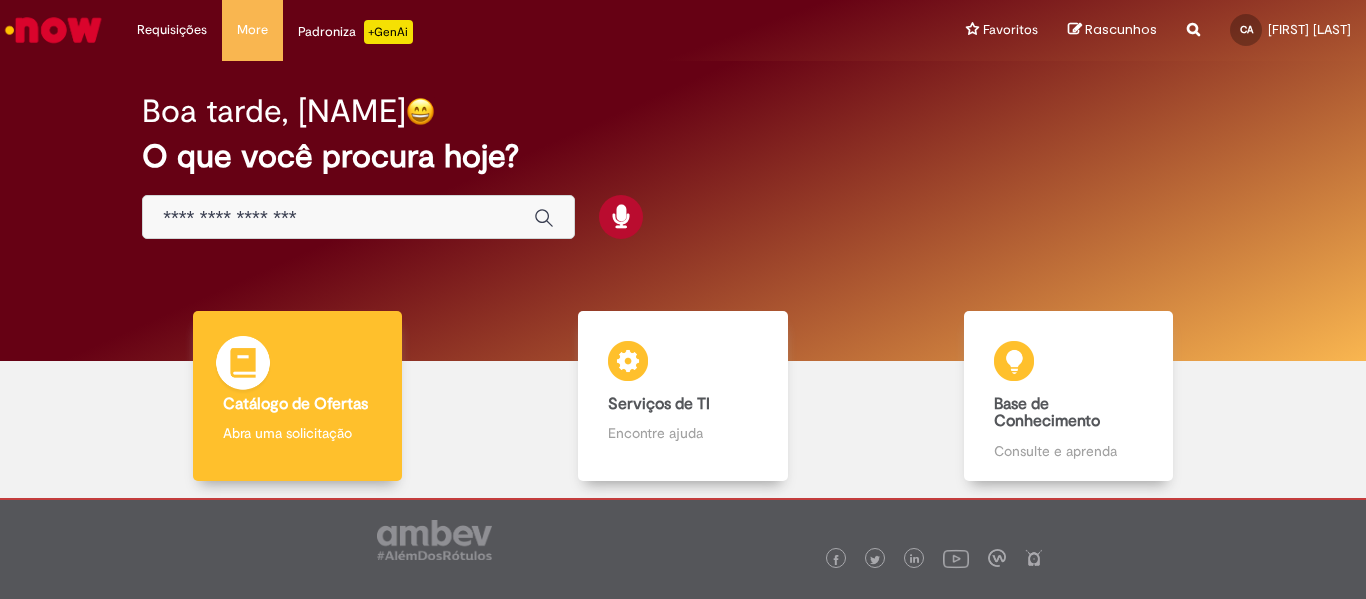 click on "Catálogo de Ofertas
Catálogo de Ofertas
Abra uma solicitação" at bounding box center [298, 396] 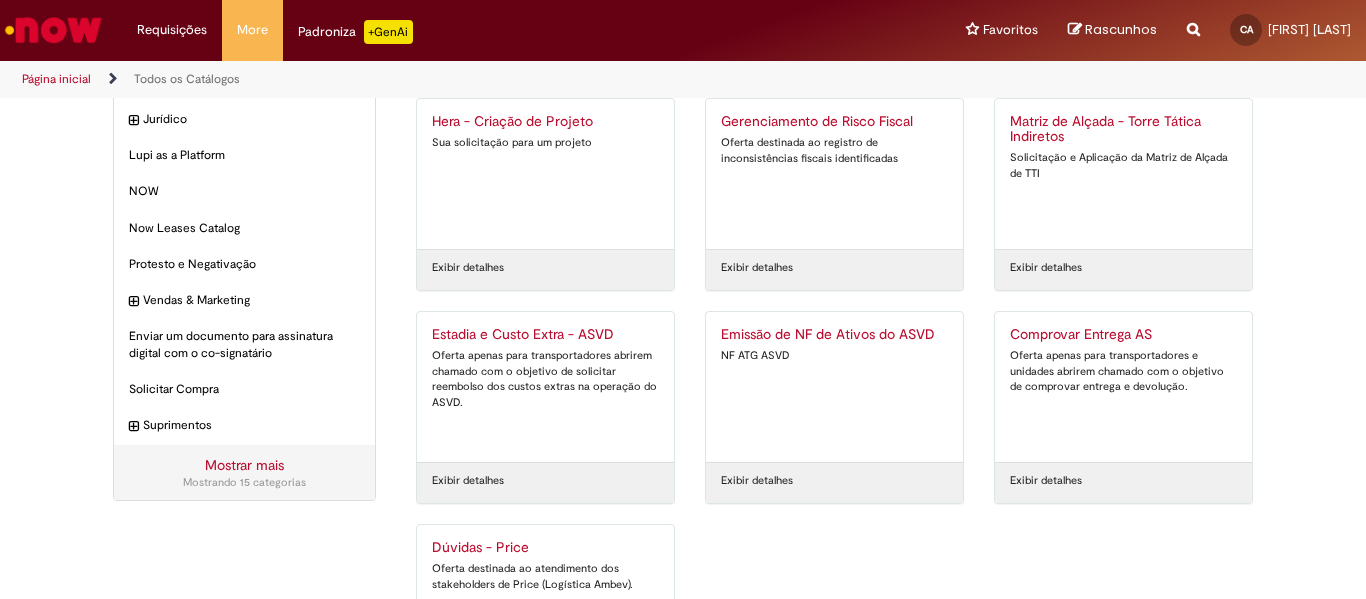 scroll, scrollTop: 300, scrollLeft: 0, axis: vertical 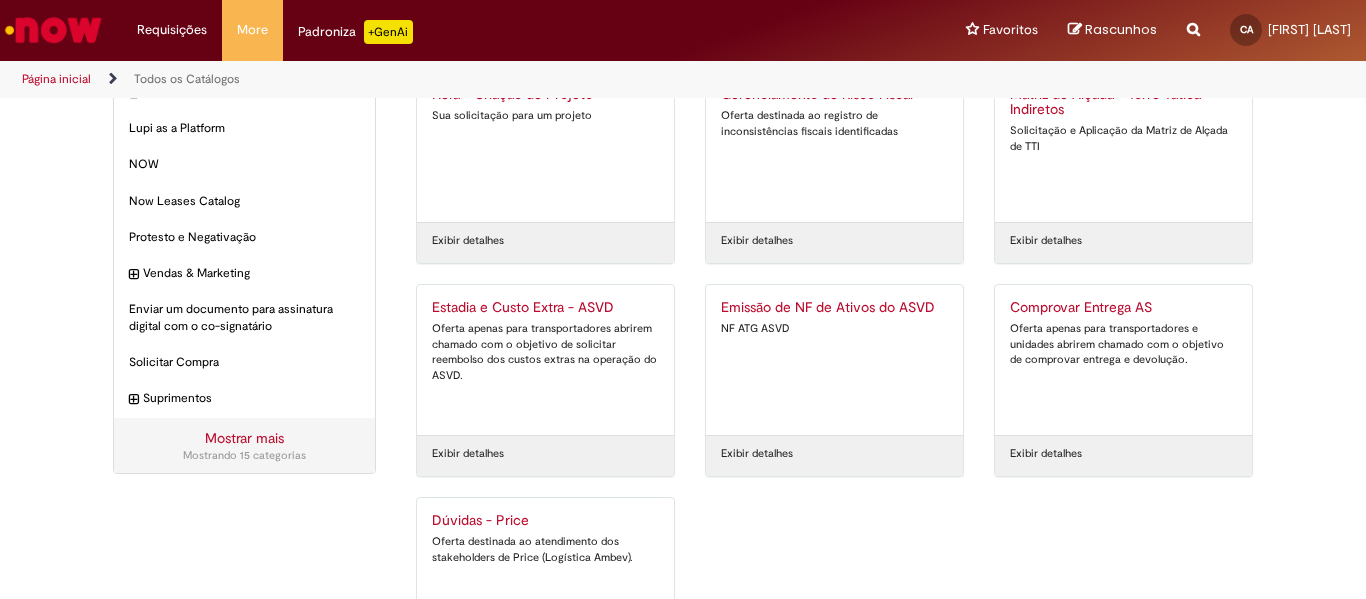 click on "Oferta apenas para transportadores abrirem chamado com o objetivo de solicitar reembolso dos custos extras na operação do ASVD." at bounding box center [545, 352] 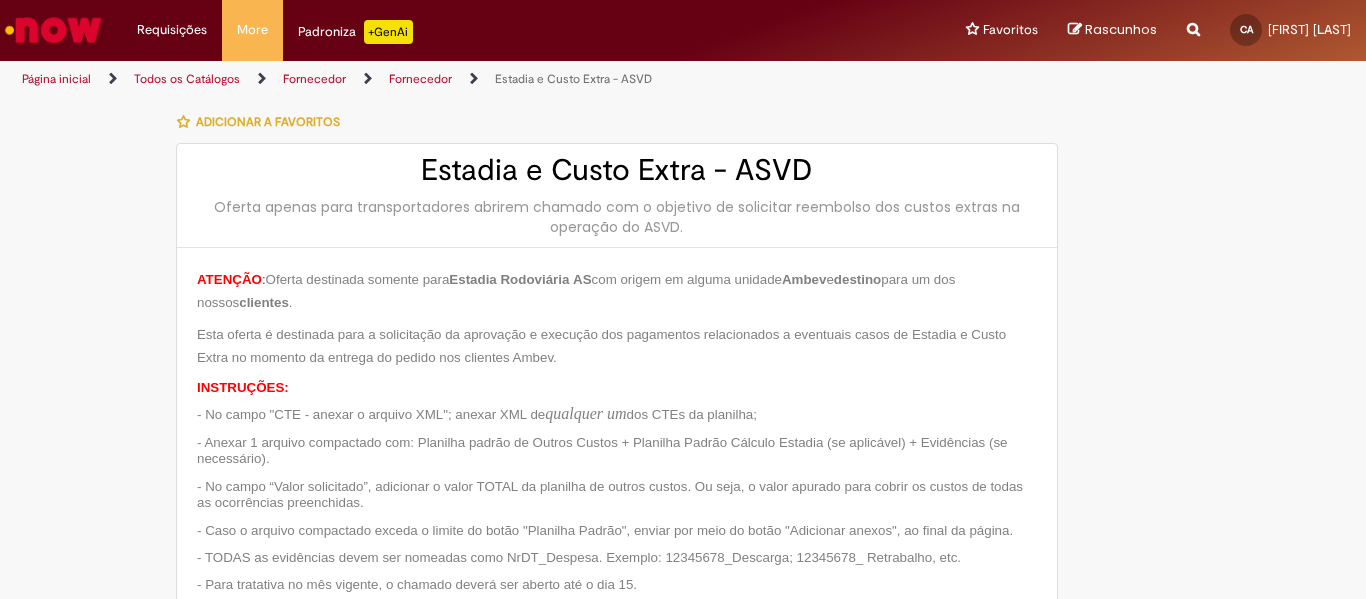 type on "**********" 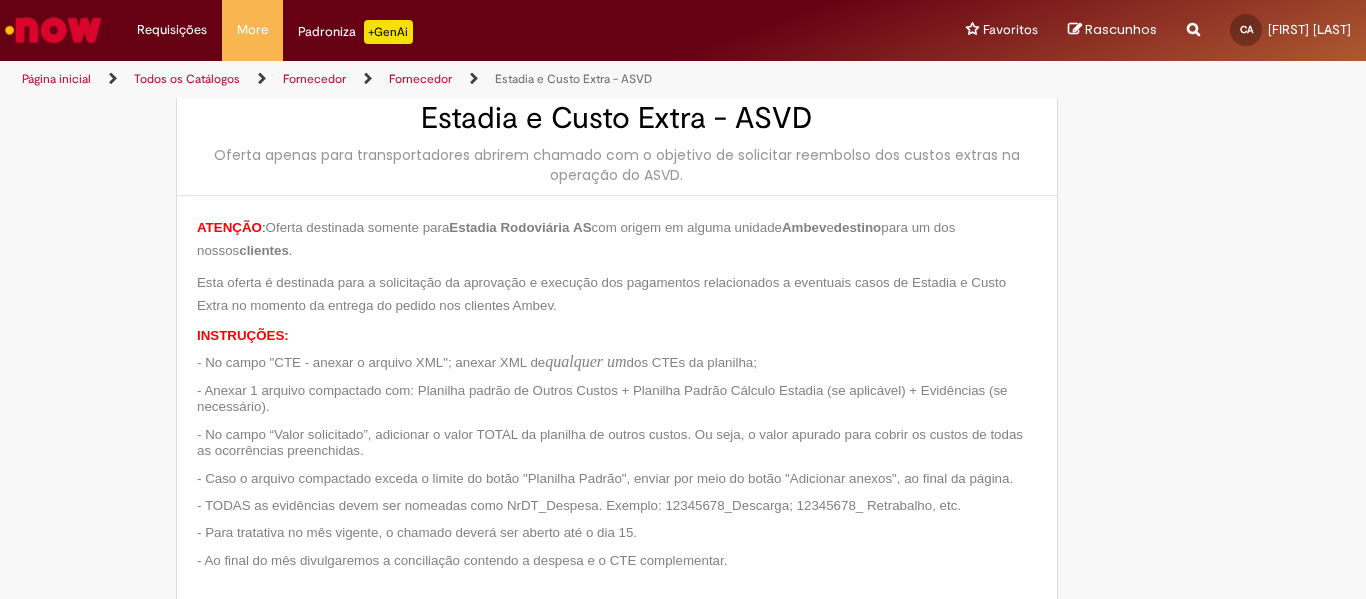 scroll, scrollTop: 0, scrollLeft: 0, axis: both 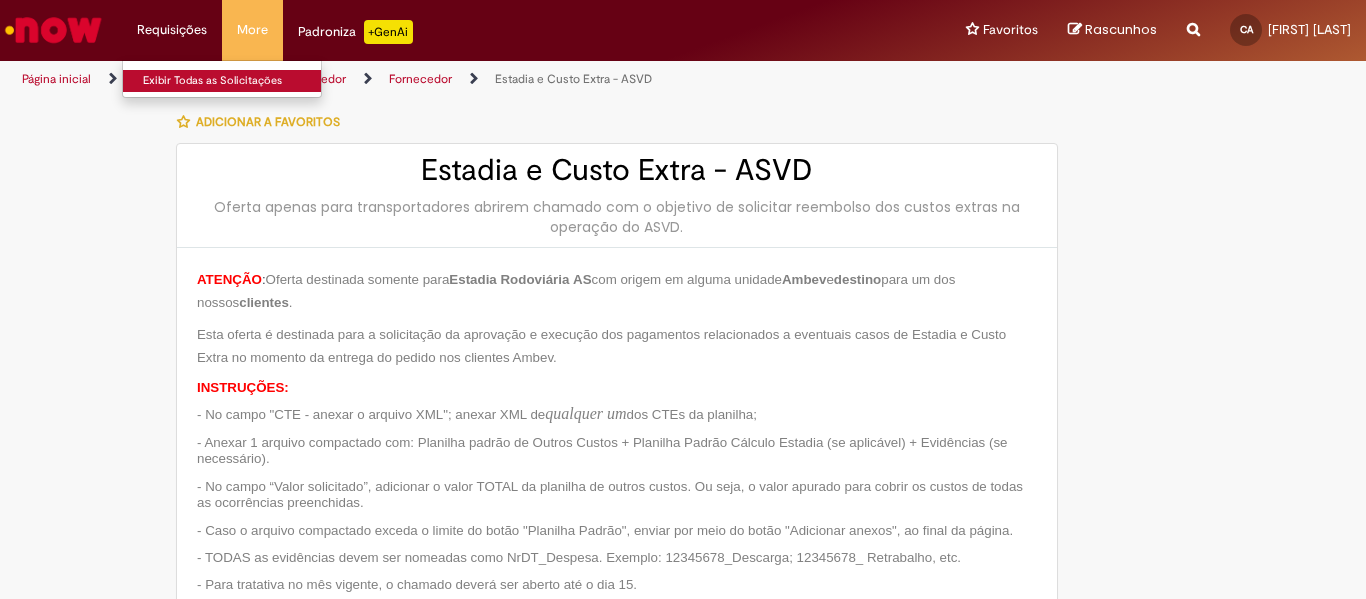click on "Exibir Todas as Solicitações" at bounding box center [233, 81] 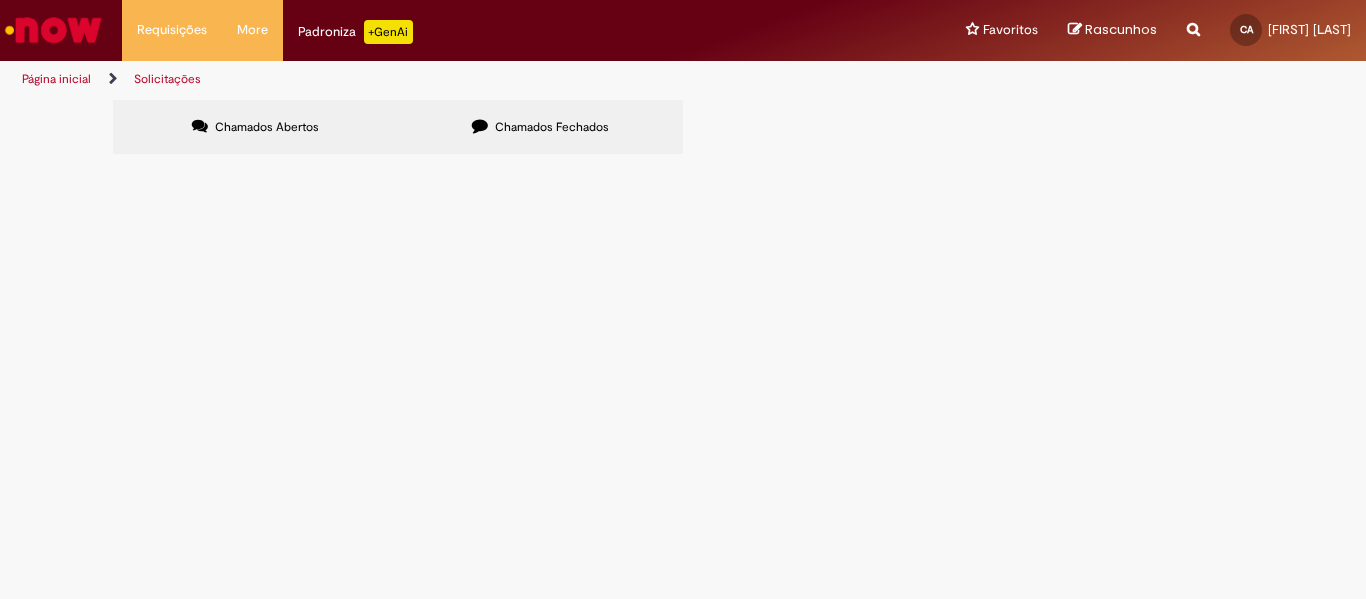 click on "Não há registros em Item solicitado  usando este filtro" at bounding box center [0, 0] 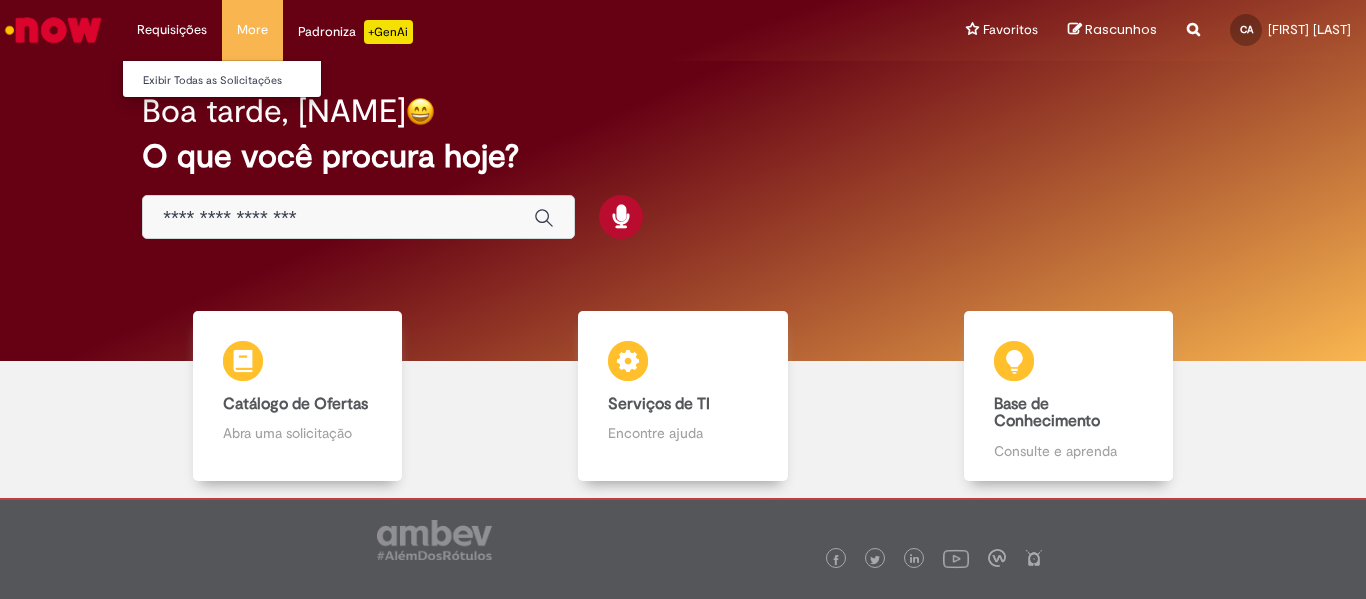 click on "Requisições
Exibir Todas as Solicitações" at bounding box center (172, 30) 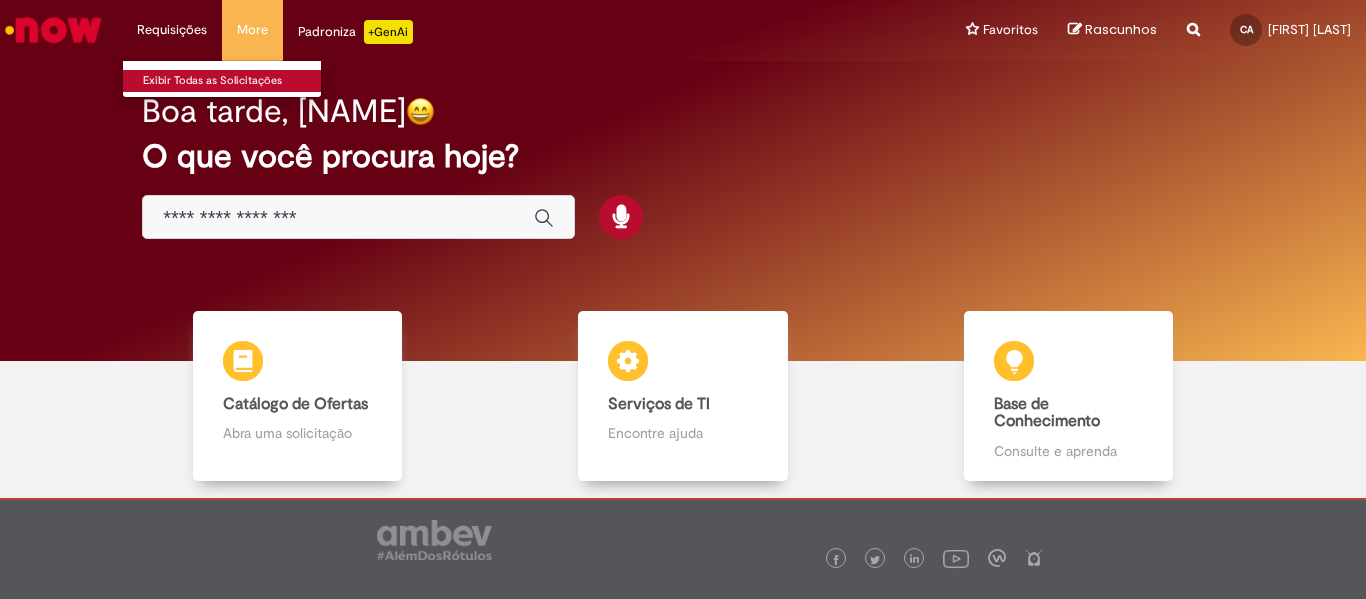 click on "Exibir Todas as Solicitações" at bounding box center [233, 81] 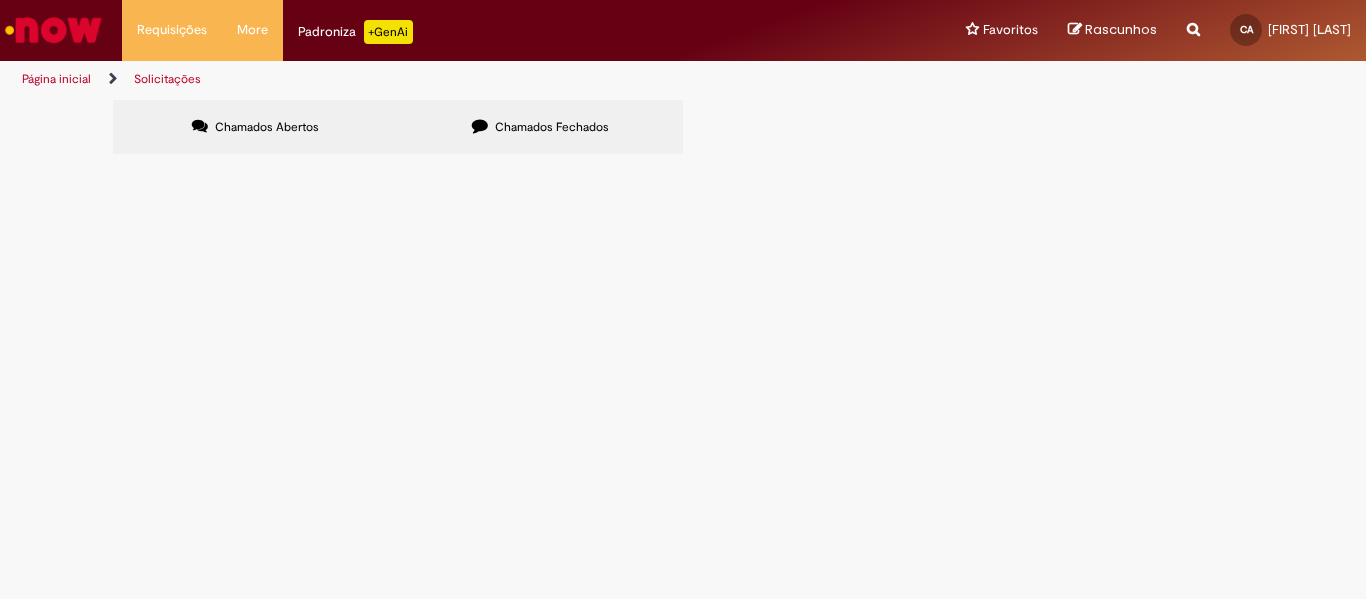 click at bounding box center [0, 0] 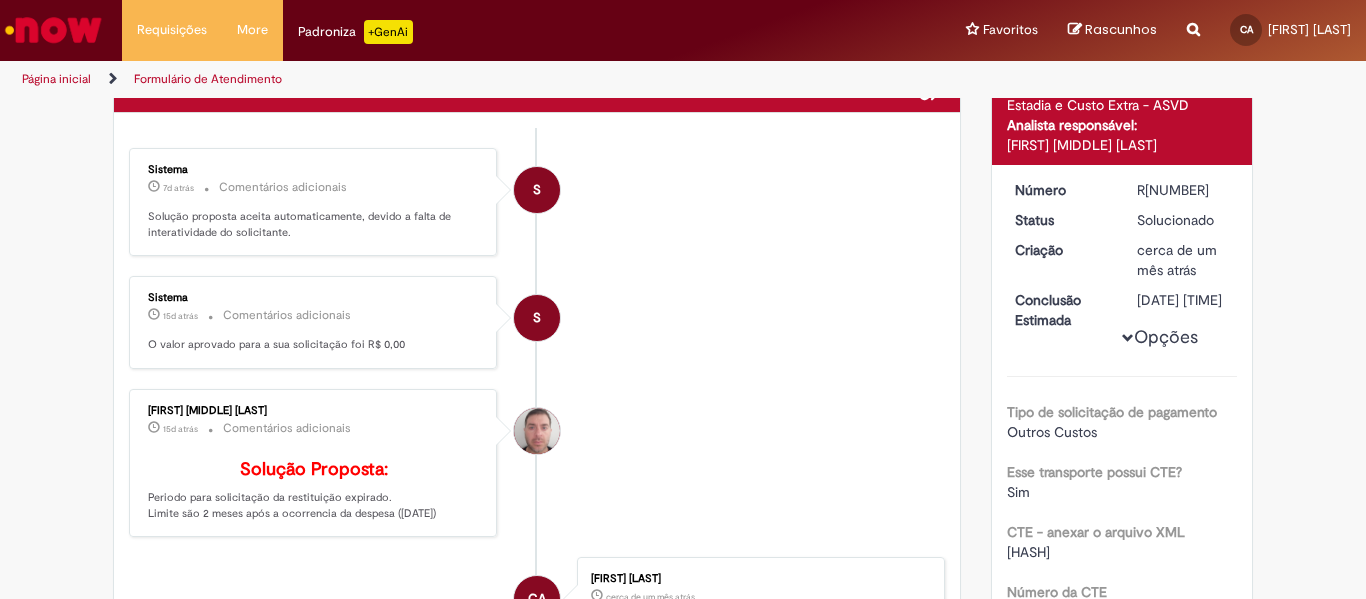 scroll, scrollTop: 115, scrollLeft: 0, axis: vertical 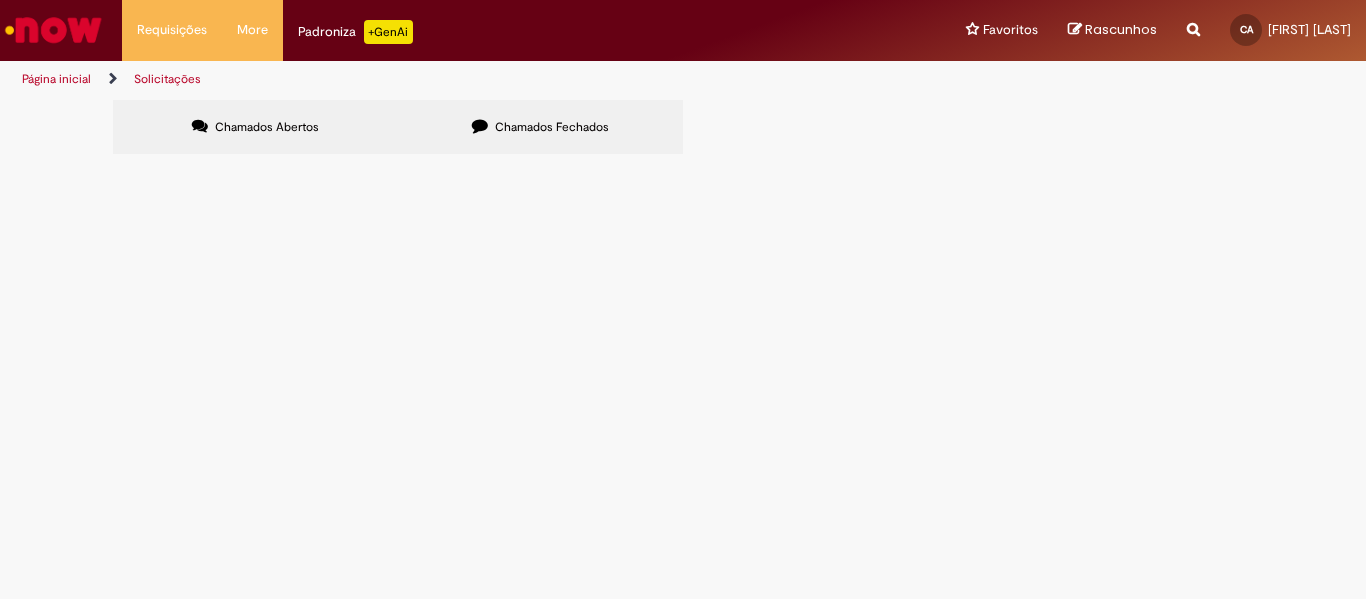 click on "Chamados Fechados" at bounding box center [552, 127] 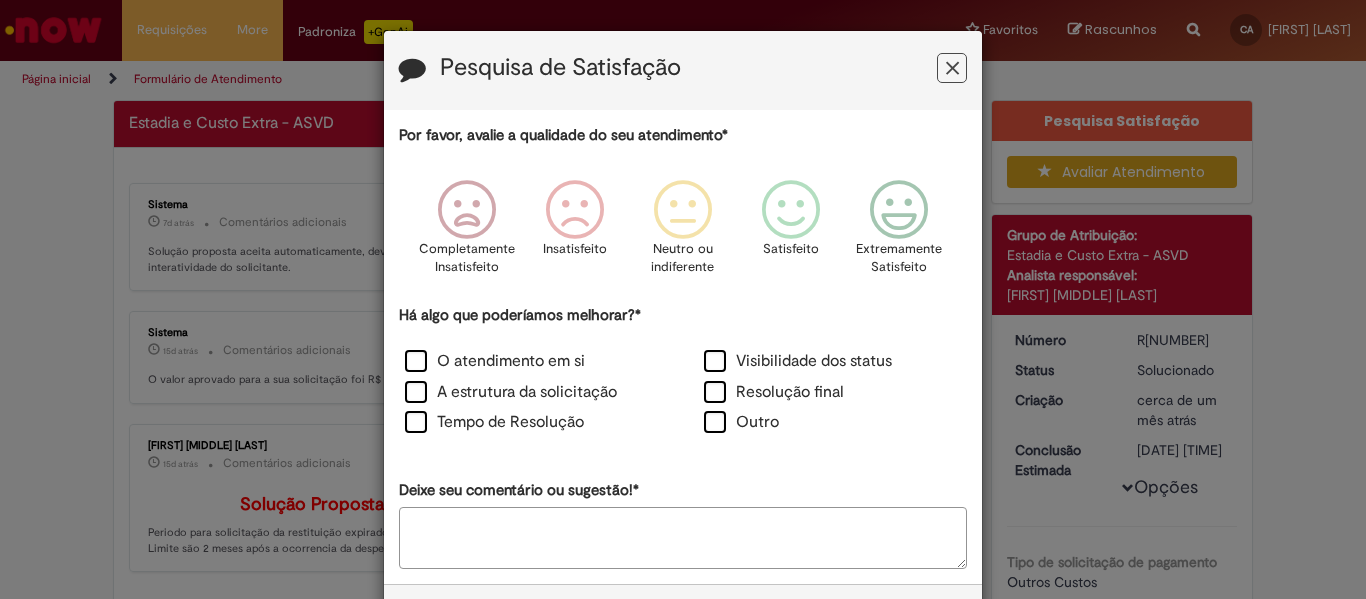 click at bounding box center (952, 68) 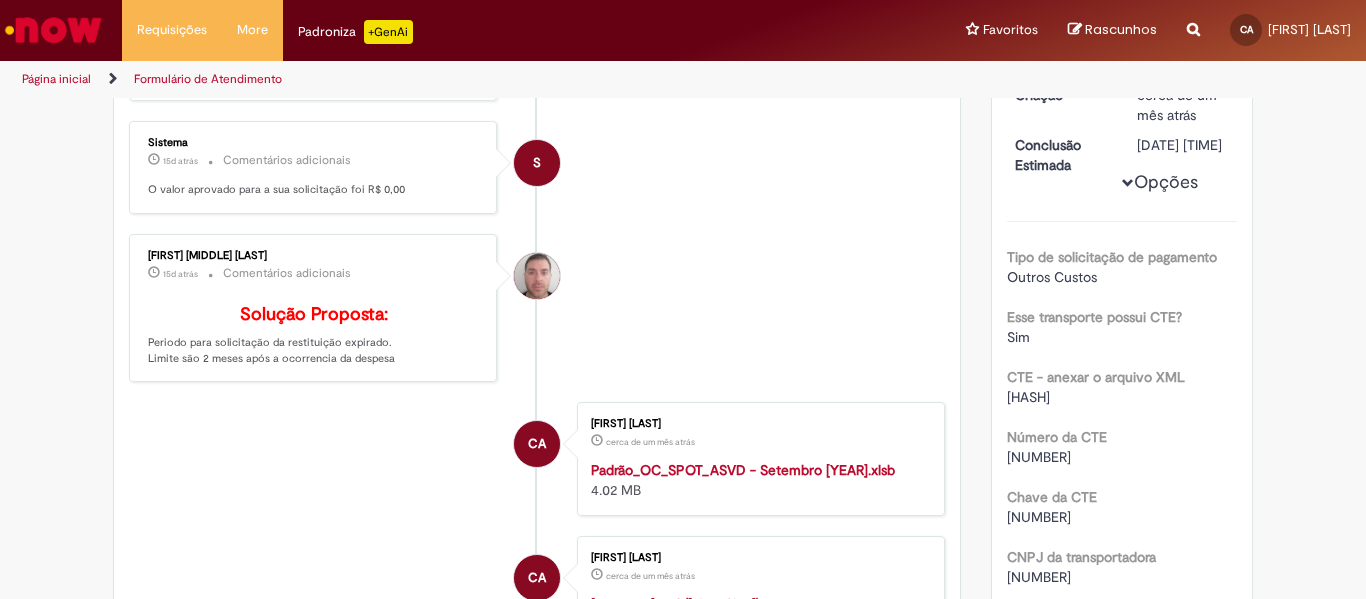 scroll, scrollTop: 300, scrollLeft: 0, axis: vertical 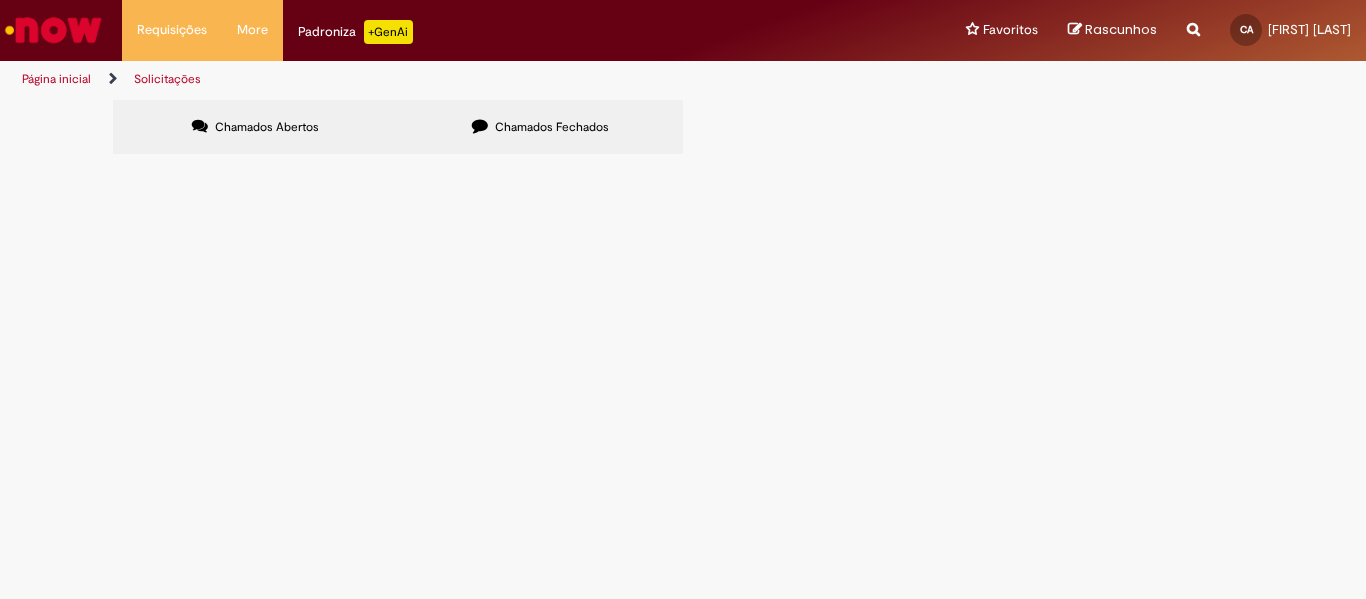 click on "Chamados Abertos     Chamados Fechados
Itens solicitados
Exportar como PDF Exportar como Excel Exportar como CSV
Itens solicitados
Número
Oferta
Descrição
Fase
Status
Pesquisa Satisfação
Encerrado" at bounding box center [683, 130] 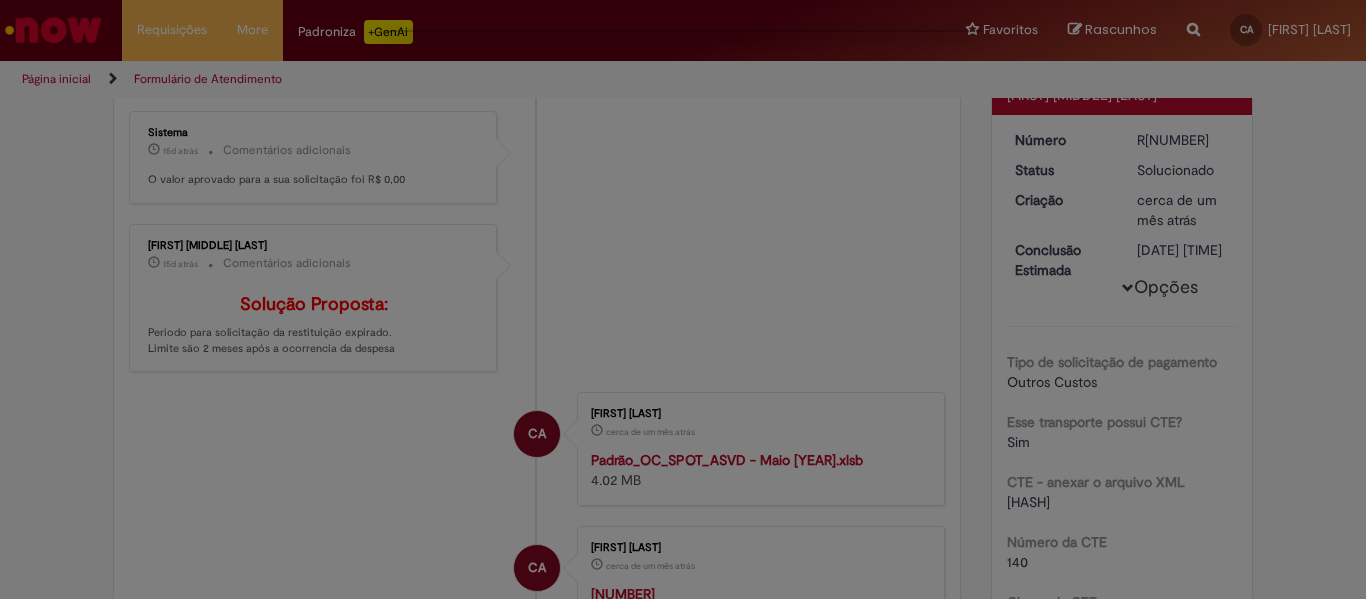 scroll, scrollTop: 0, scrollLeft: 0, axis: both 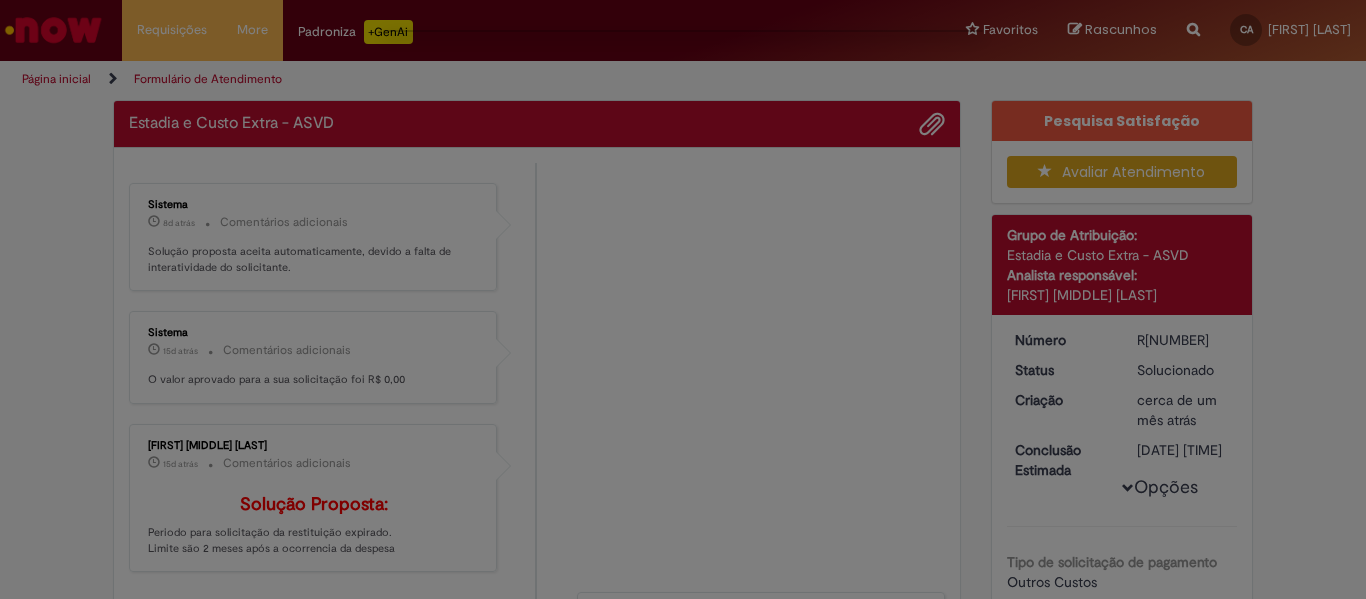 click at bounding box center (683, 299) 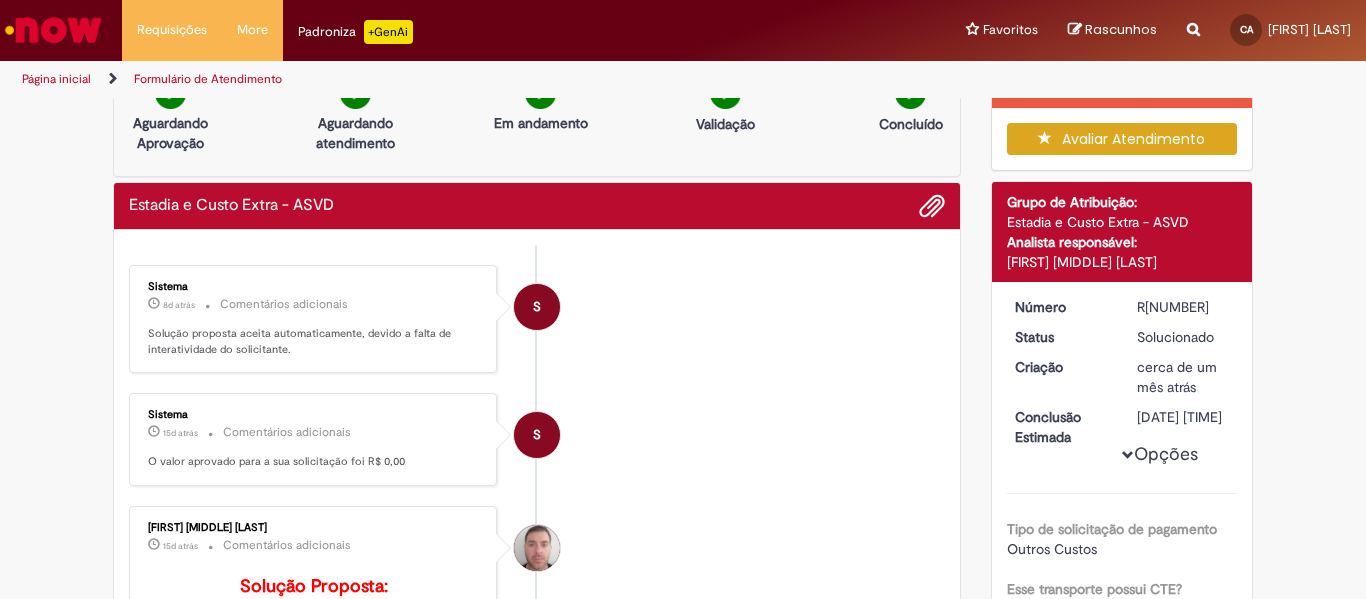 scroll, scrollTop: 15, scrollLeft: 0, axis: vertical 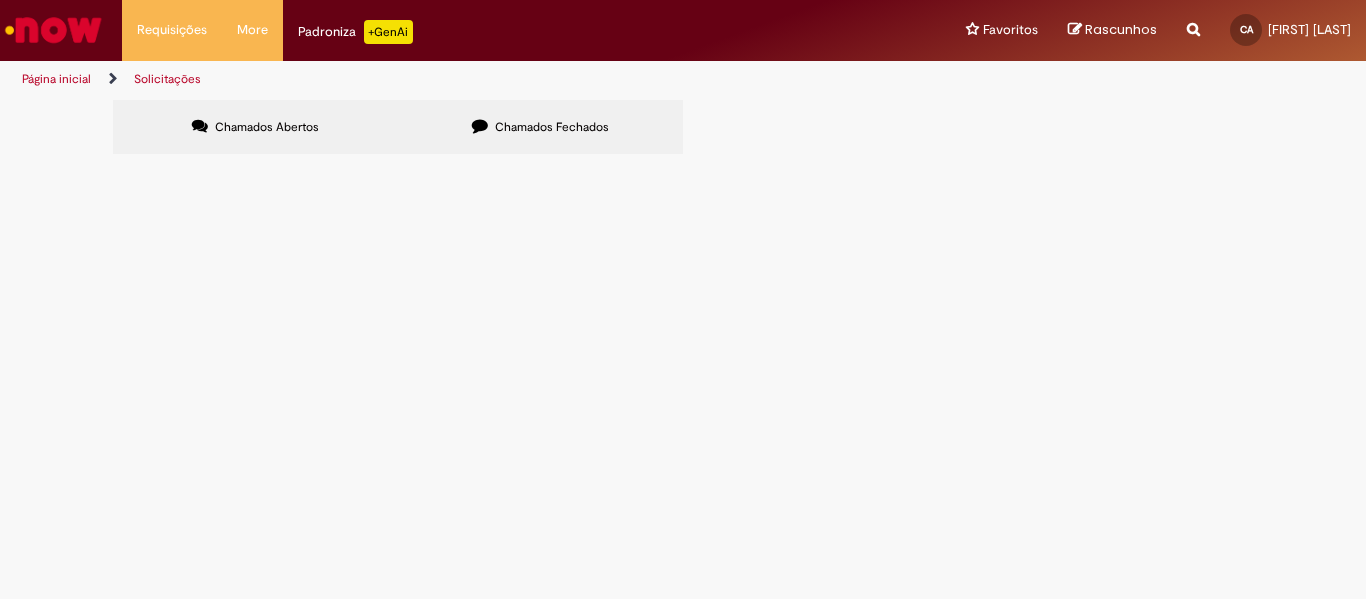 click on "Chamados Fechados" at bounding box center [552, 127] 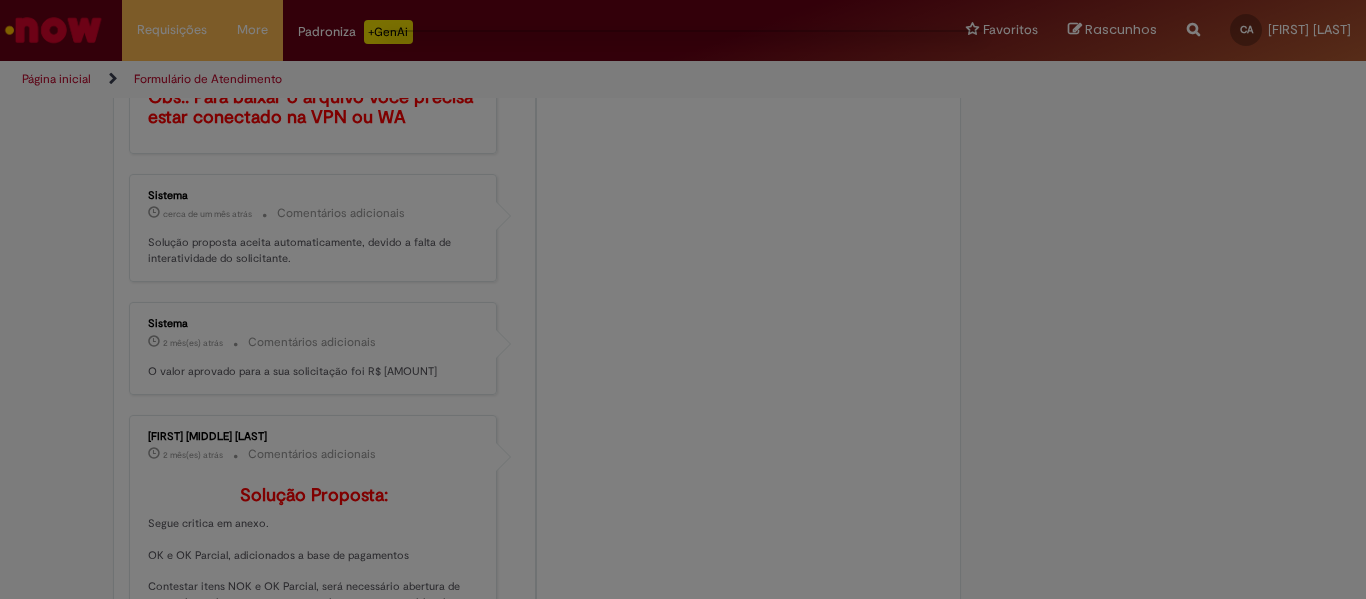 scroll, scrollTop: 0, scrollLeft: 0, axis: both 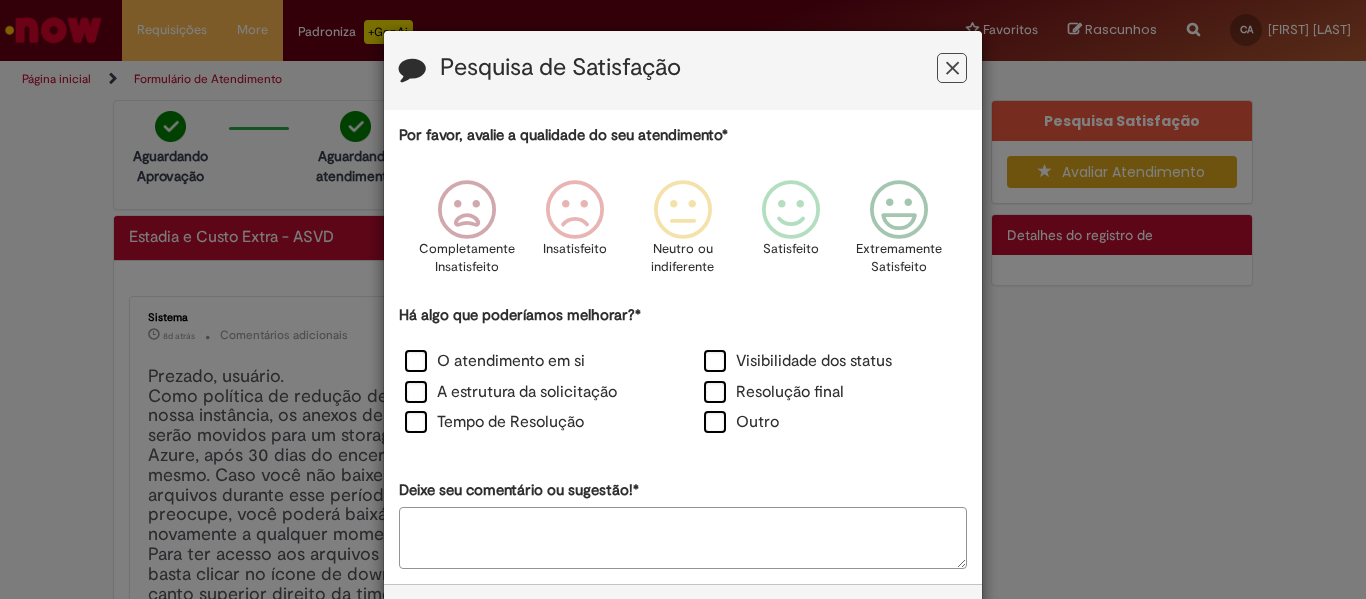 click at bounding box center (952, 68) 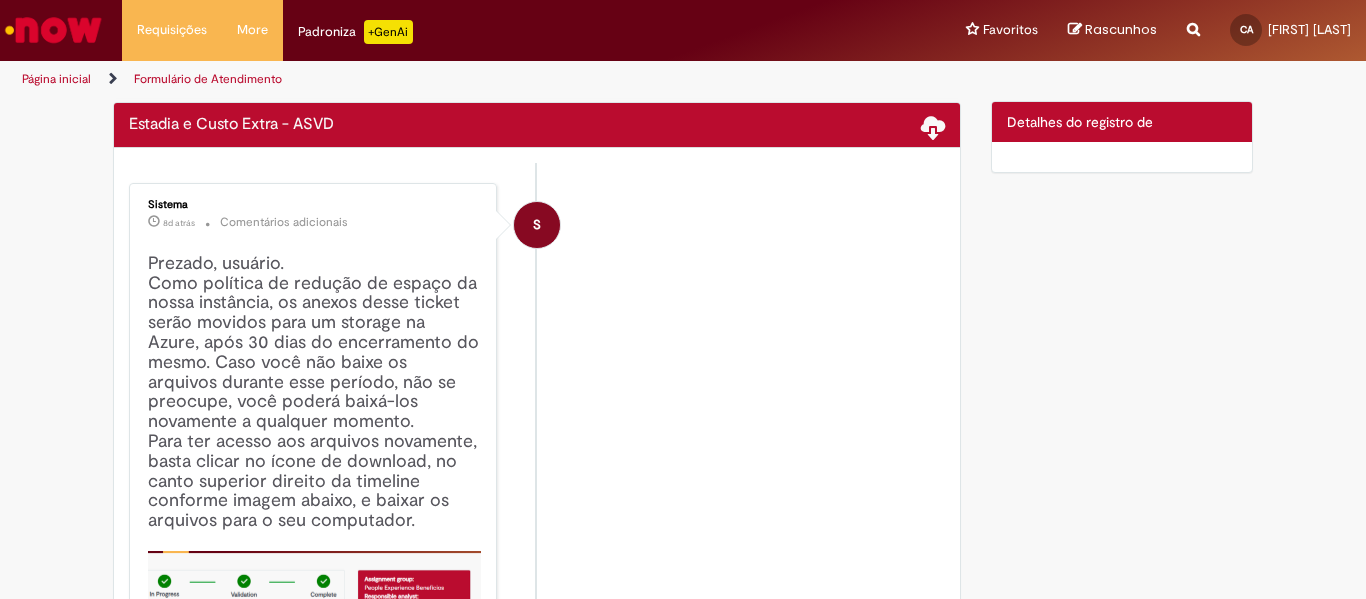 scroll, scrollTop: 100, scrollLeft: 0, axis: vertical 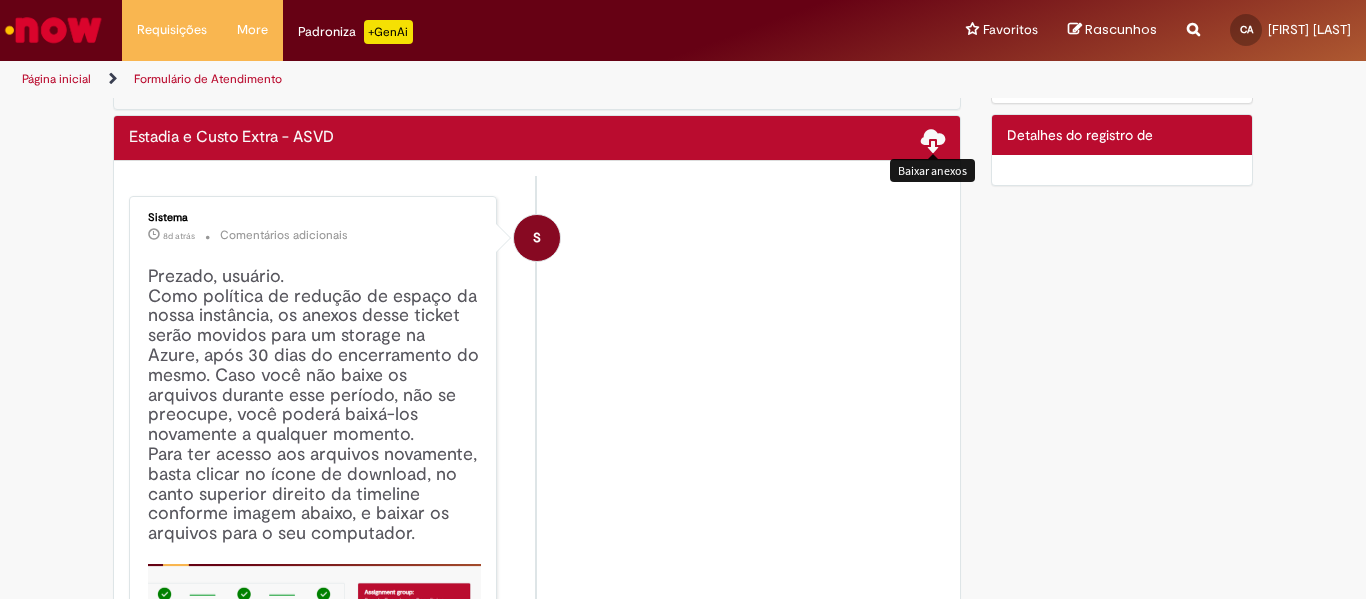 click at bounding box center [933, 139] 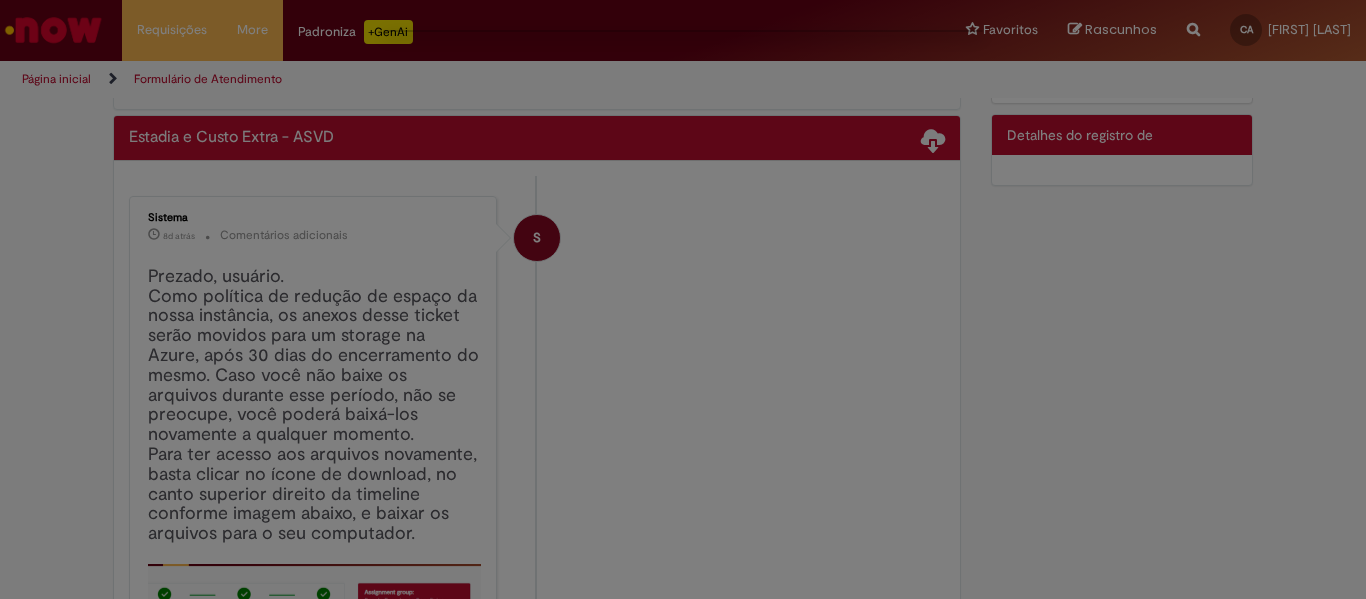 click at bounding box center (683, 299) 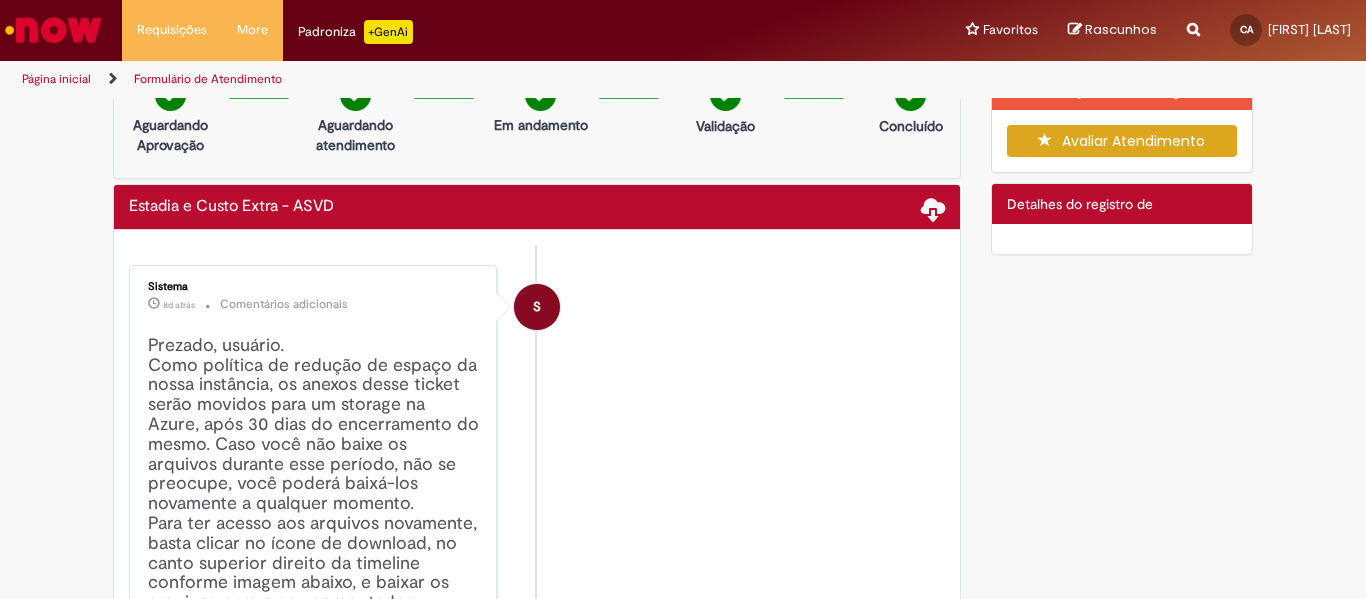scroll, scrollTop: 0, scrollLeft: 0, axis: both 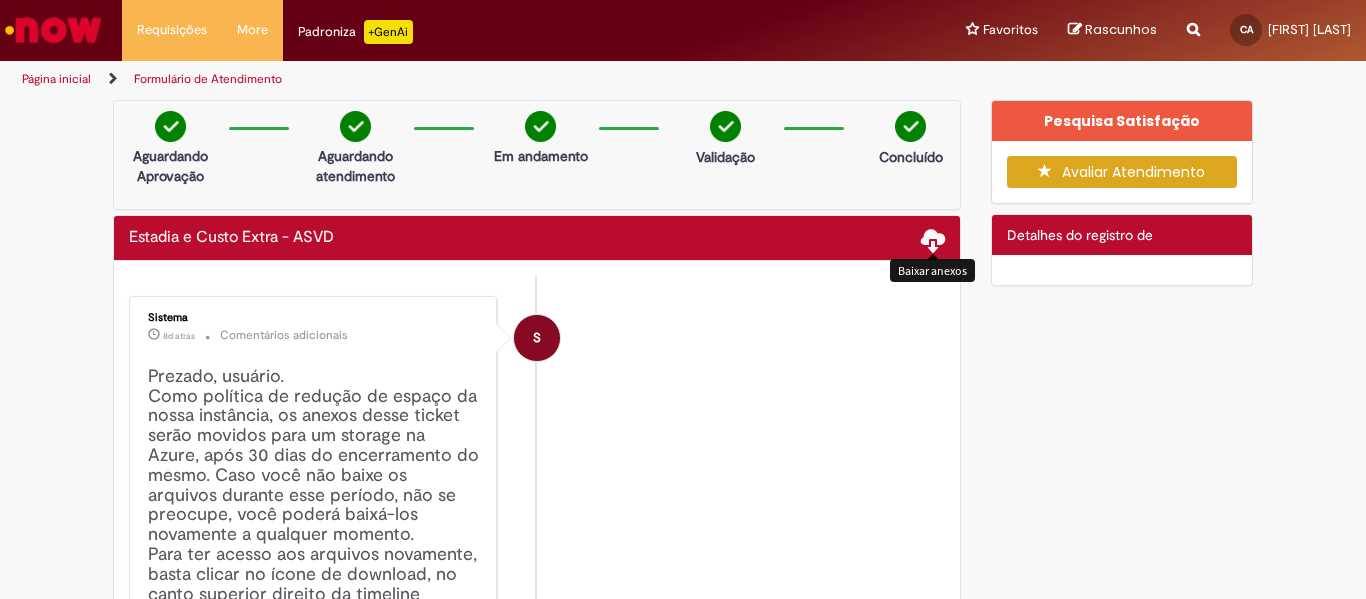 click at bounding box center (933, 239) 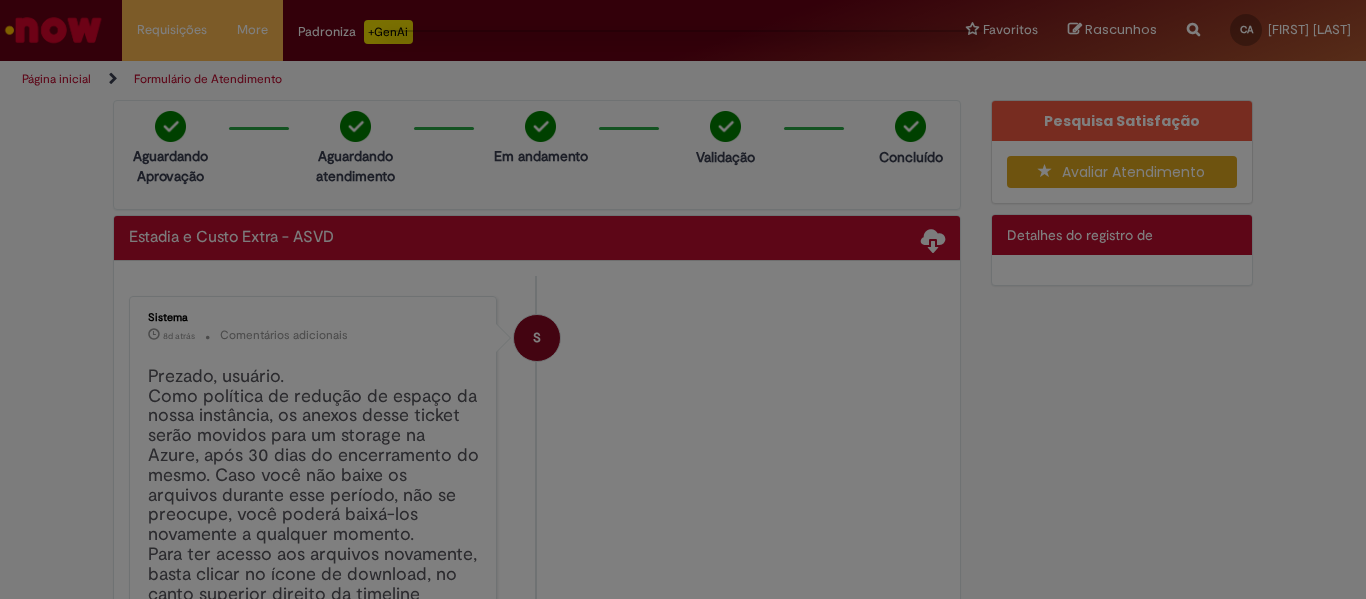 click on "Pular para o conteúdo da página
Requisições
Exibir Todas as Solicitações
Requisições
Exibir Todas as Solicitações
More
Solicitar Compra
More
Solicitar Compra
Padroniza  +GenAi
Favoritos
Exibir todos os Favoritos
Favoritos
Exibir todos os Favoritos
Rascunhos
Rascunhos
Reportar problema
Artigos
Não encontrou base de conhecimento
Catálogo
Não foram encontradas ofertas
Comunidade
Nenhum resultado encontrado na comunidade
CA" at bounding box center (683, 299) 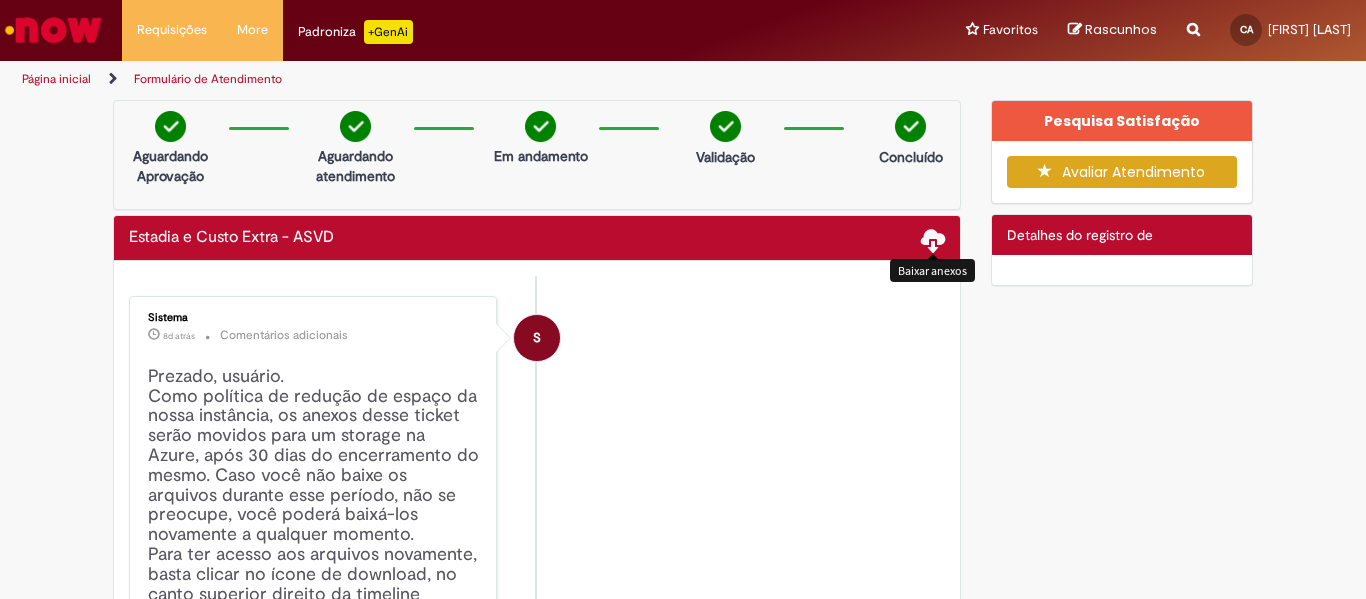 click at bounding box center (933, 239) 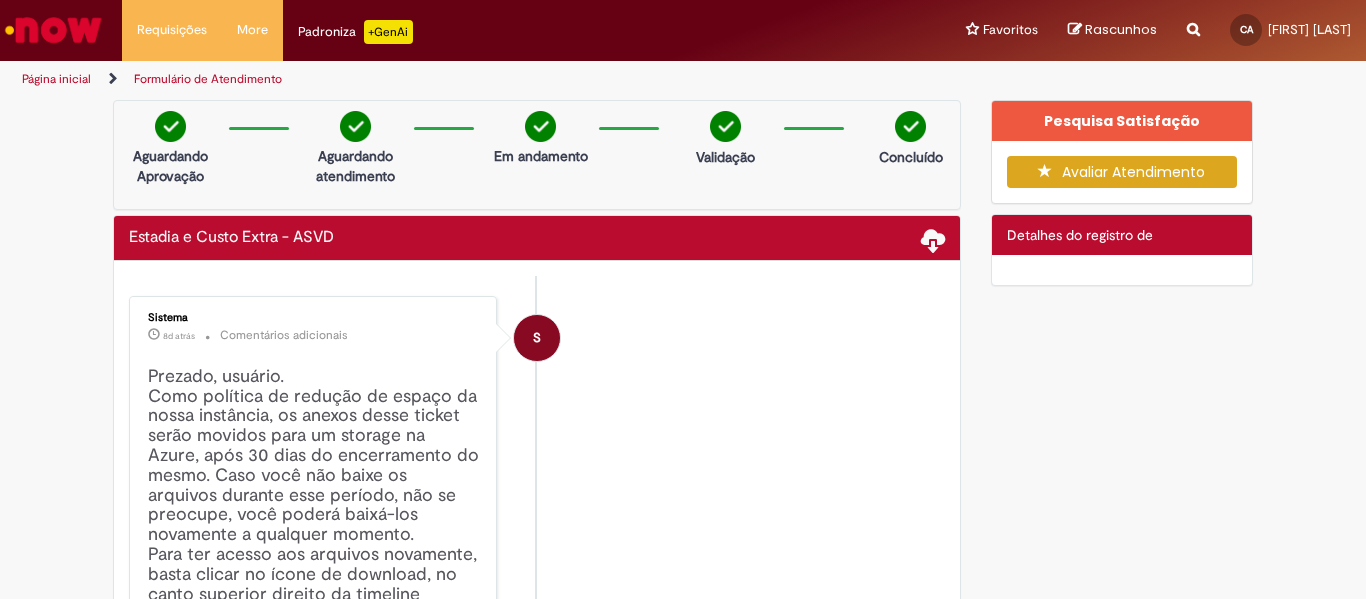 click at bounding box center [933, 239] 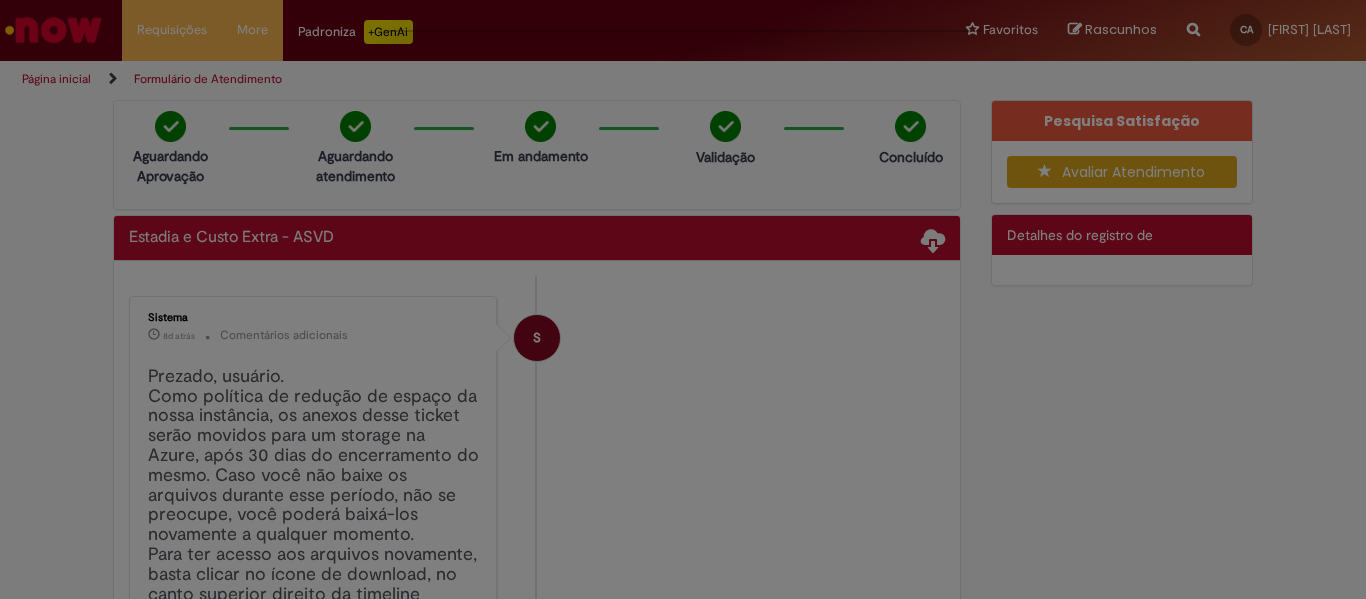 click at bounding box center (683, 299) 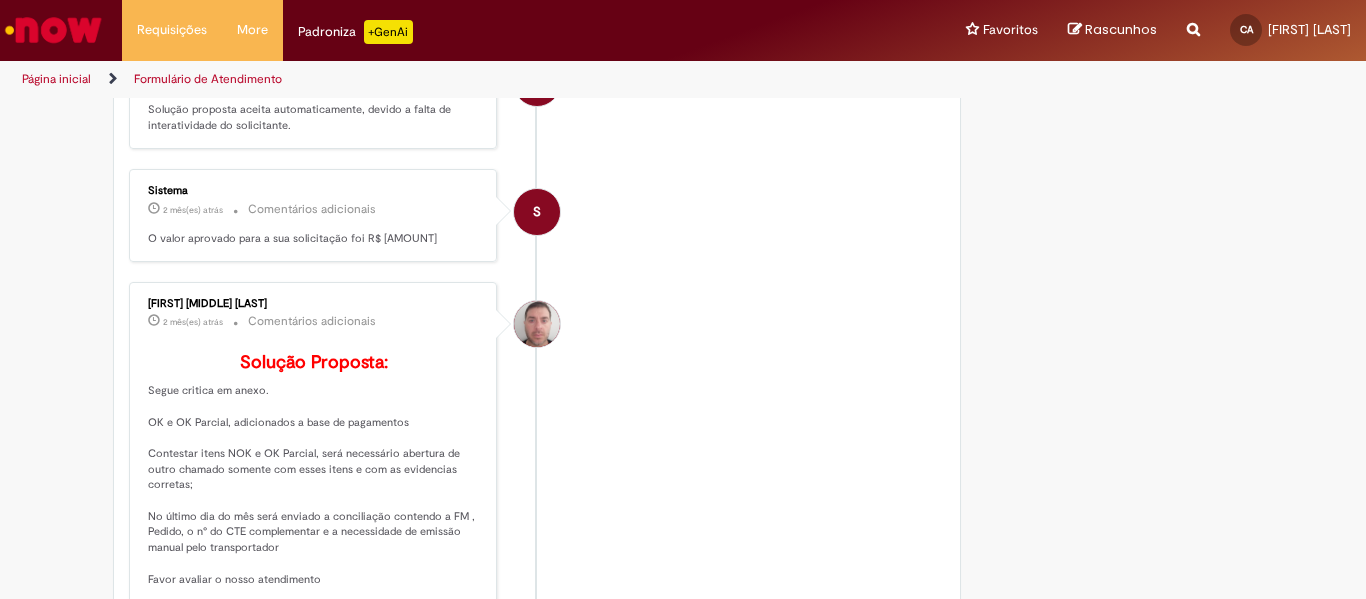 scroll, scrollTop: 800, scrollLeft: 0, axis: vertical 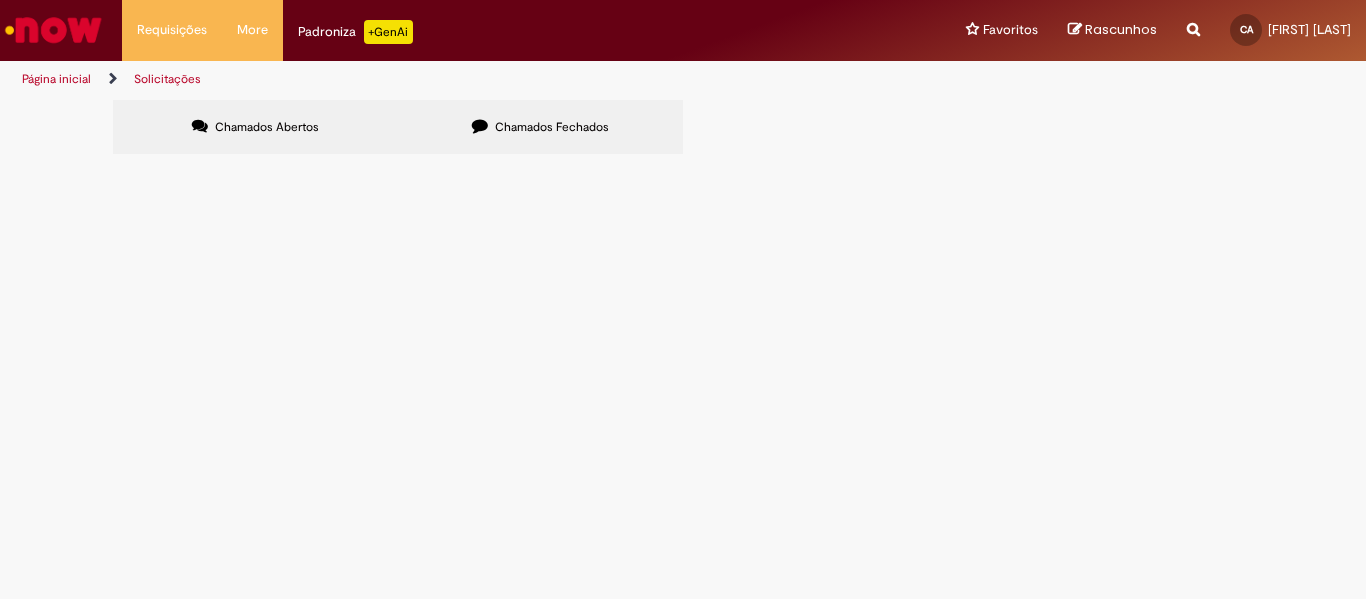 click on "Chamados Fechados" at bounding box center [552, 127] 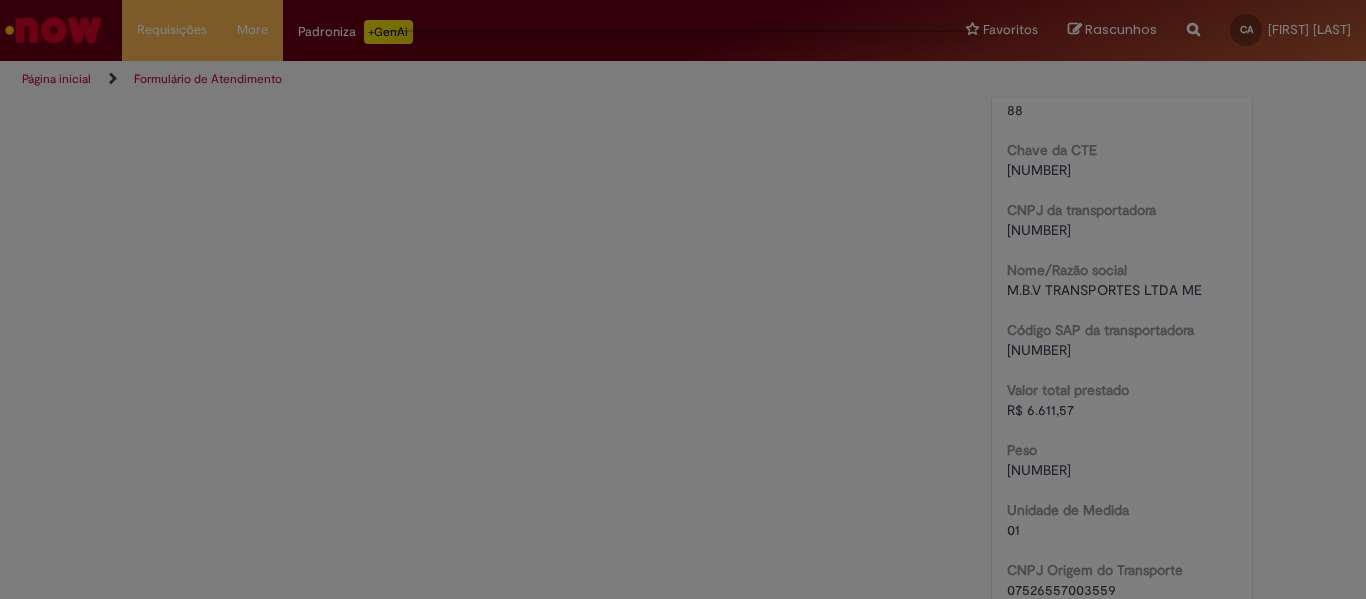 scroll, scrollTop: 0, scrollLeft: 0, axis: both 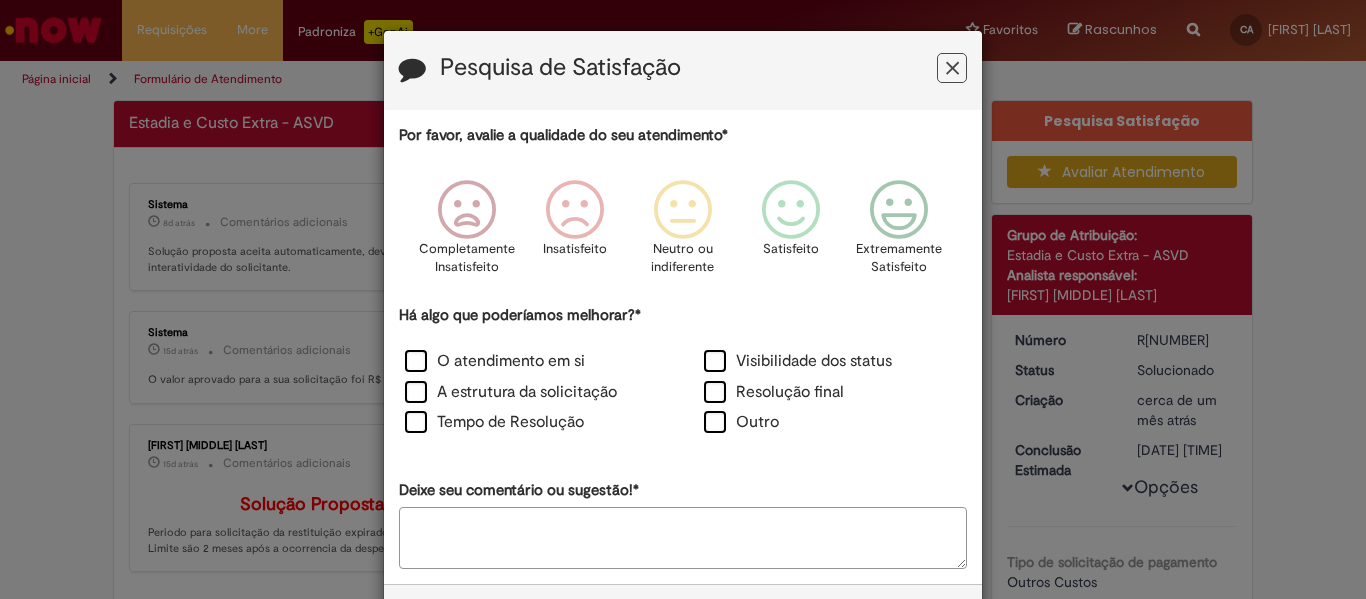 click at bounding box center (952, 68) 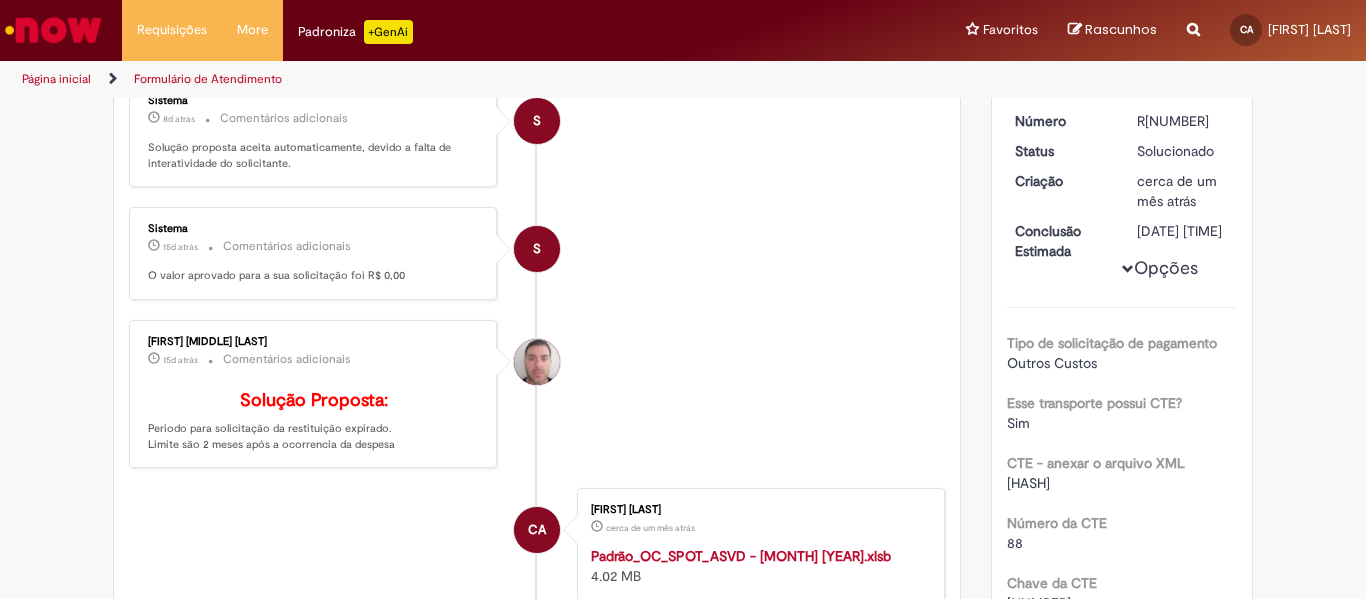 scroll, scrollTop: 200, scrollLeft: 0, axis: vertical 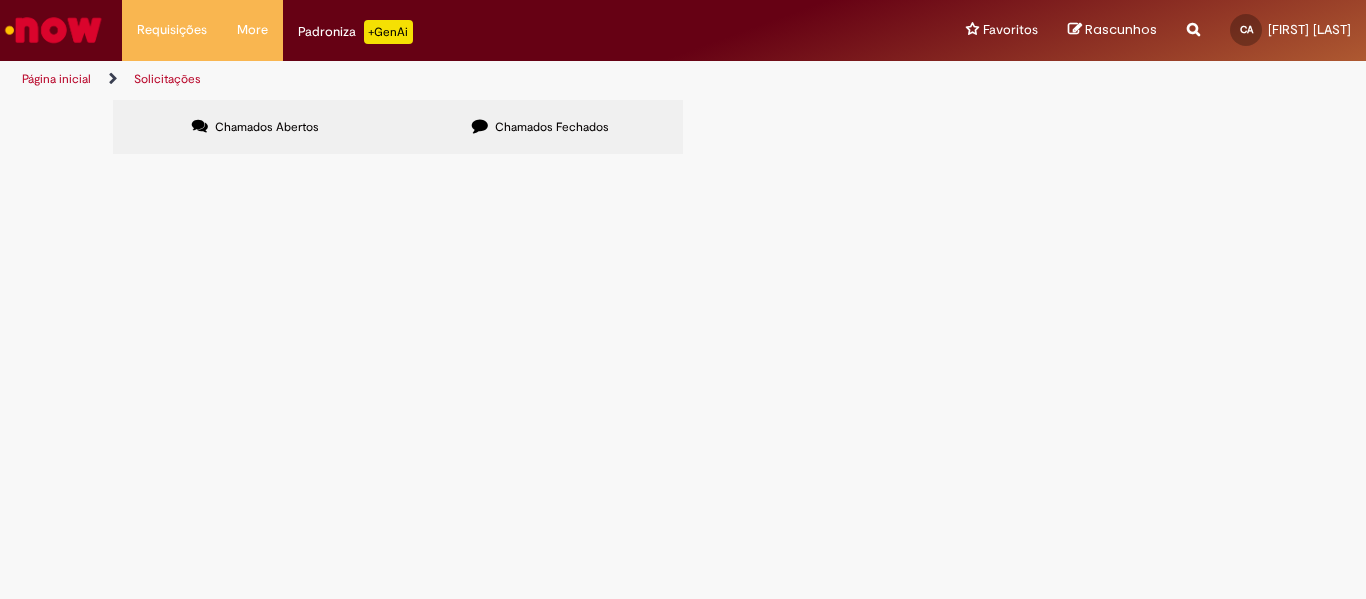 click on "Chamados Fechados" at bounding box center (552, 127) 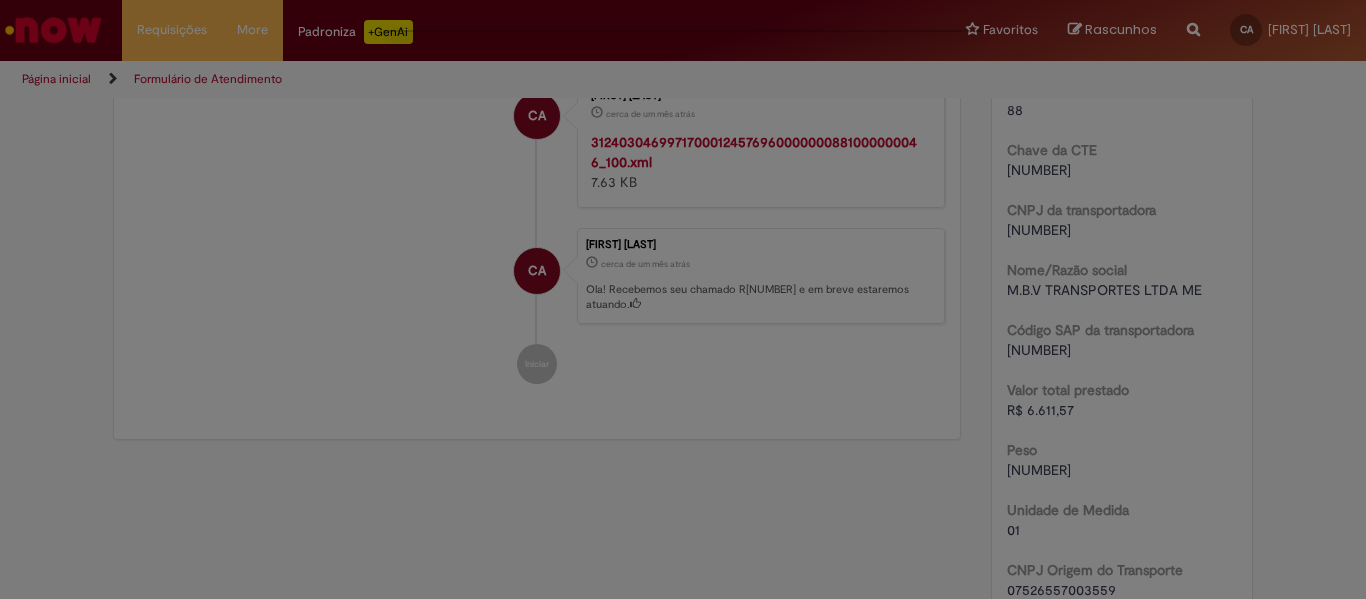 scroll, scrollTop: 0, scrollLeft: 0, axis: both 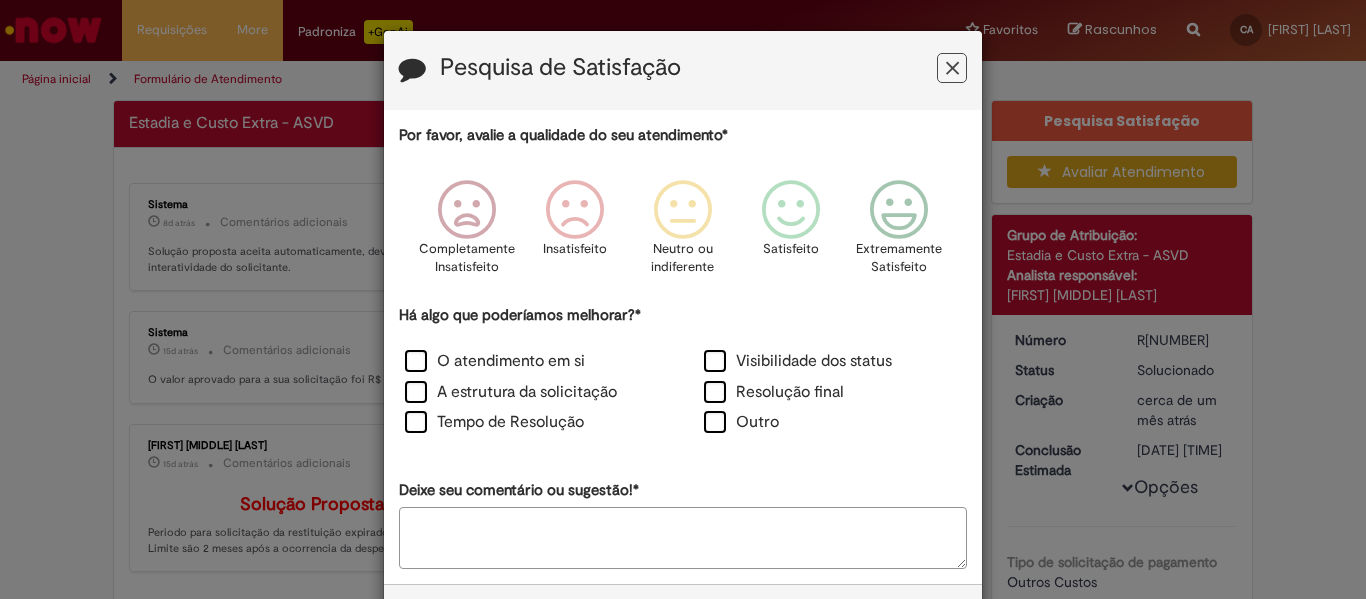 click at bounding box center [952, 68] 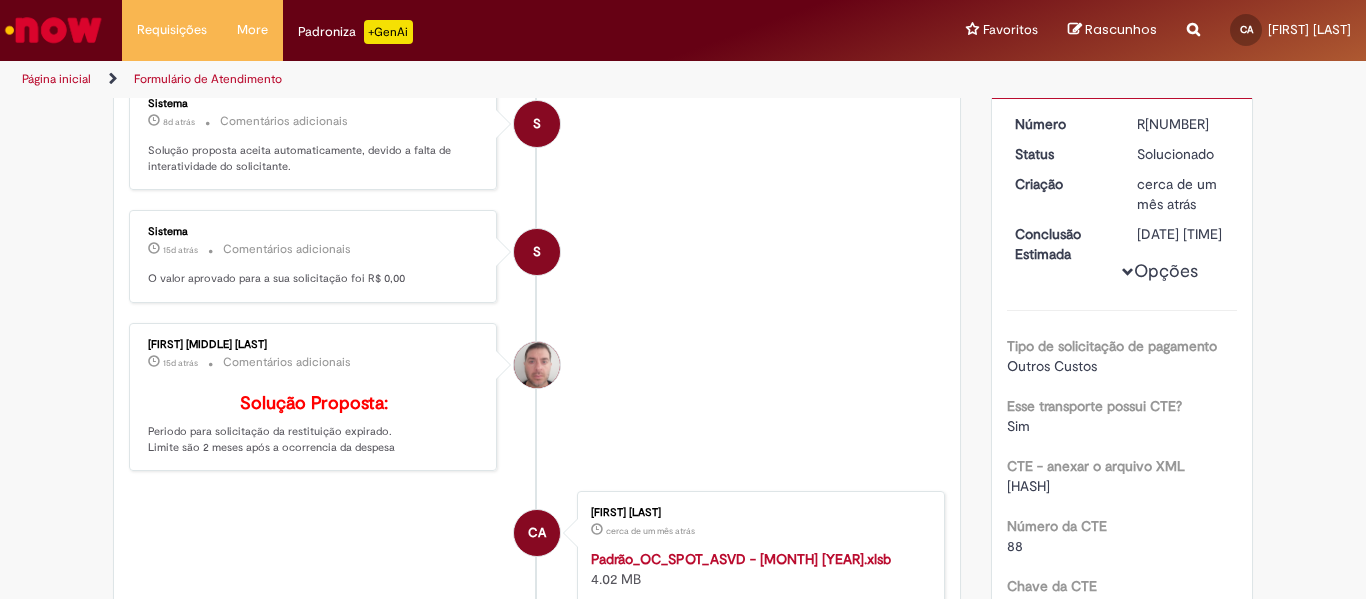 scroll, scrollTop: 215, scrollLeft: 0, axis: vertical 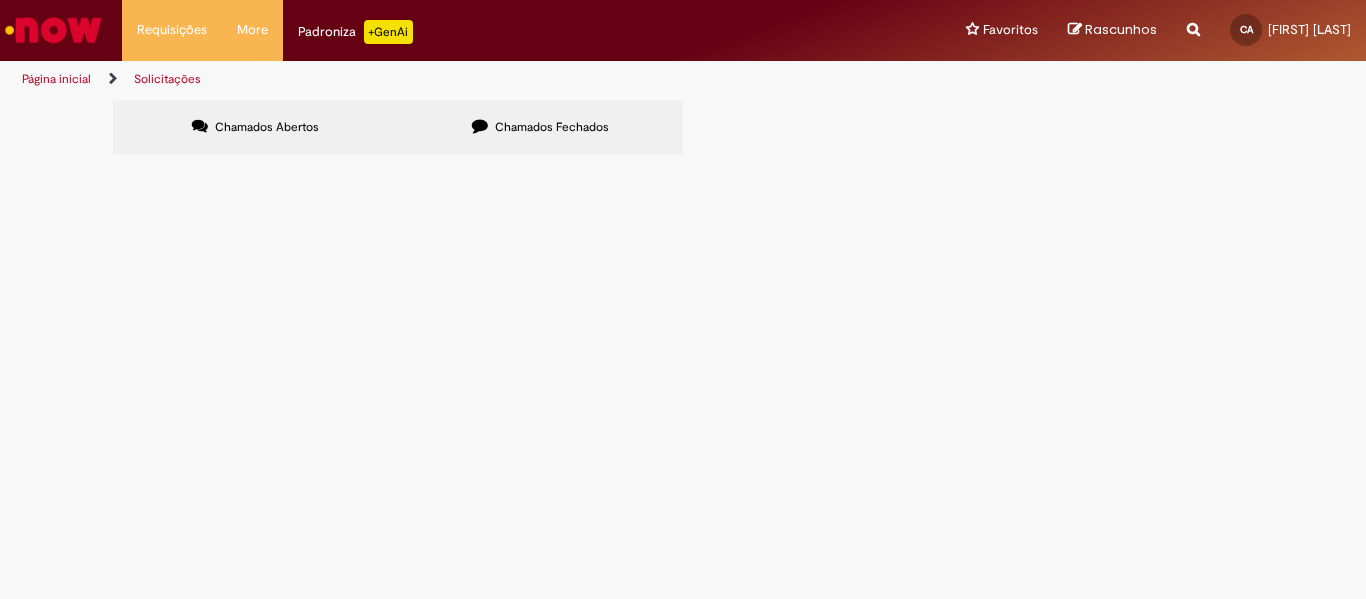 click on "Chamados Fechados" at bounding box center [552, 127] 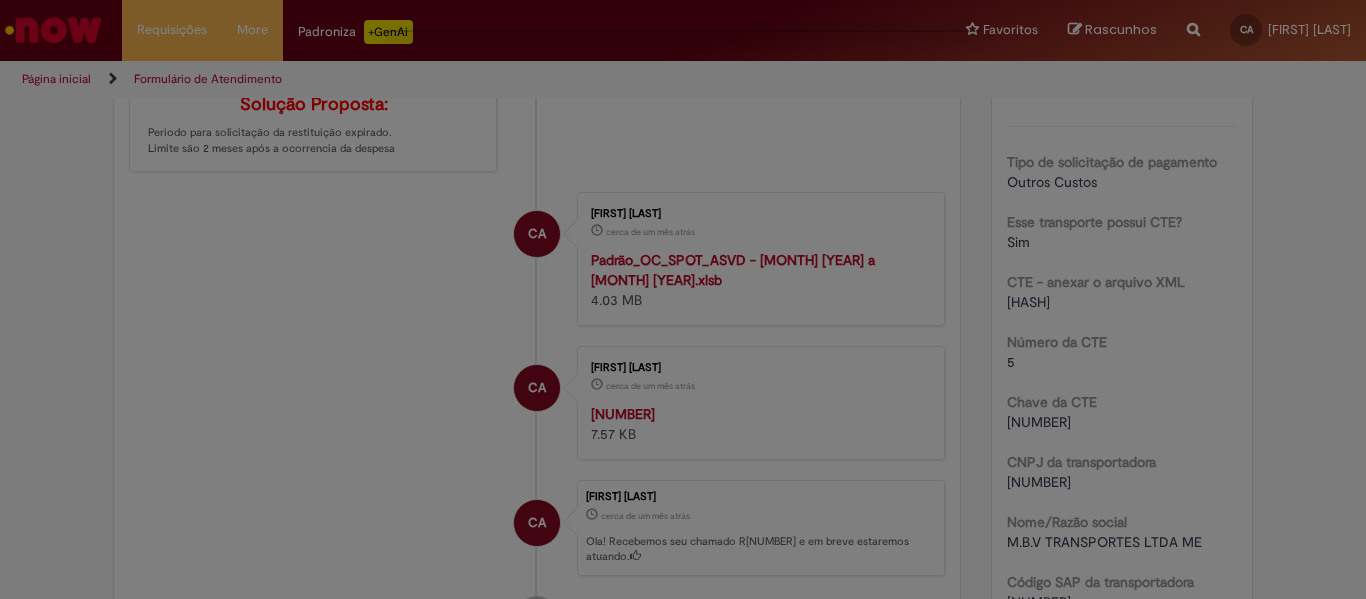 scroll, scrollTop: 0, scrollLeft: 0, axis: both 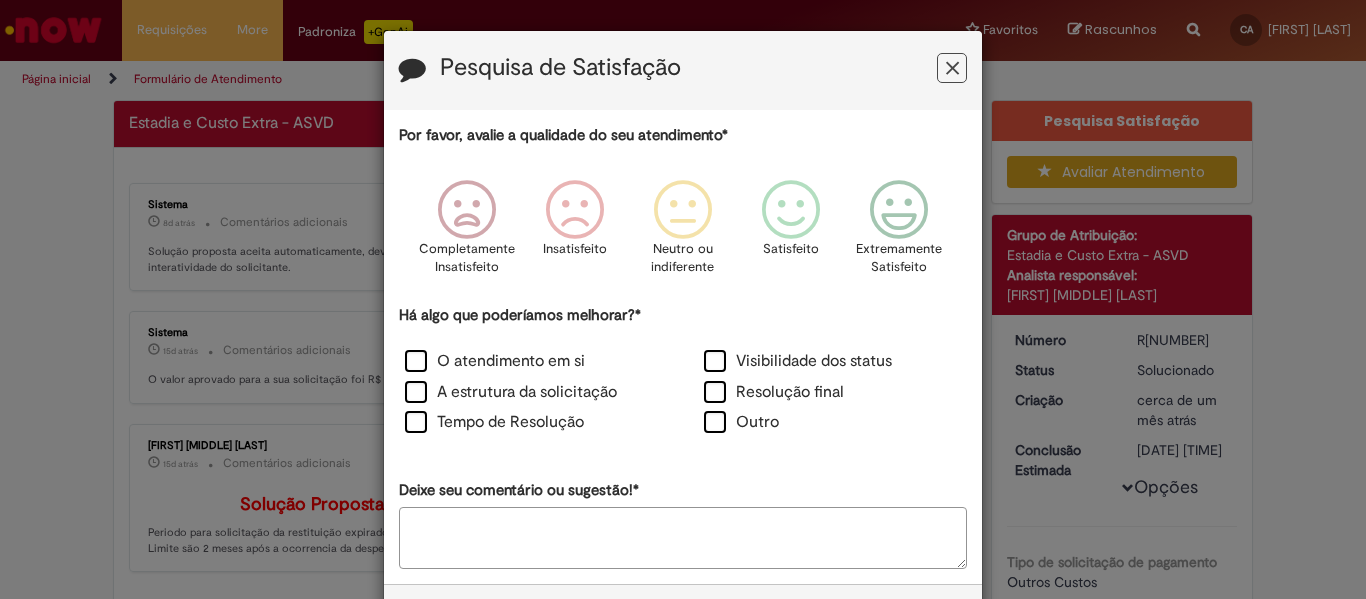 click at bounding box center (952, 68) 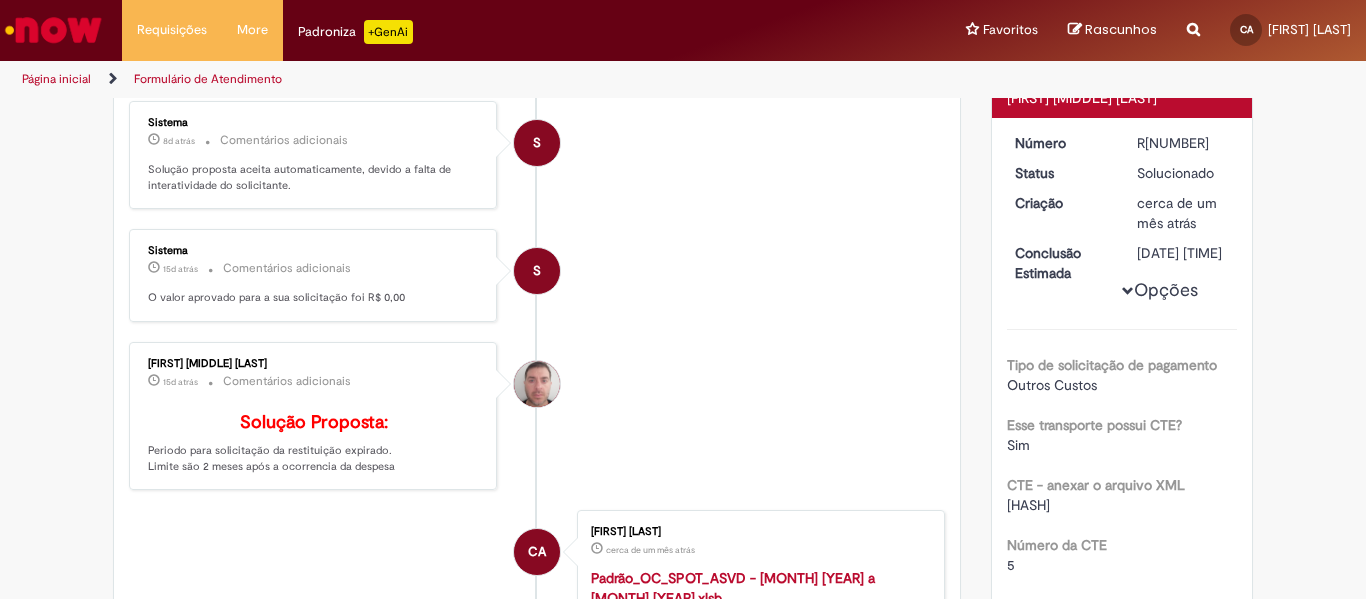 scroll, scrollTop: 200, scrollLeft: 0, axis: vertical 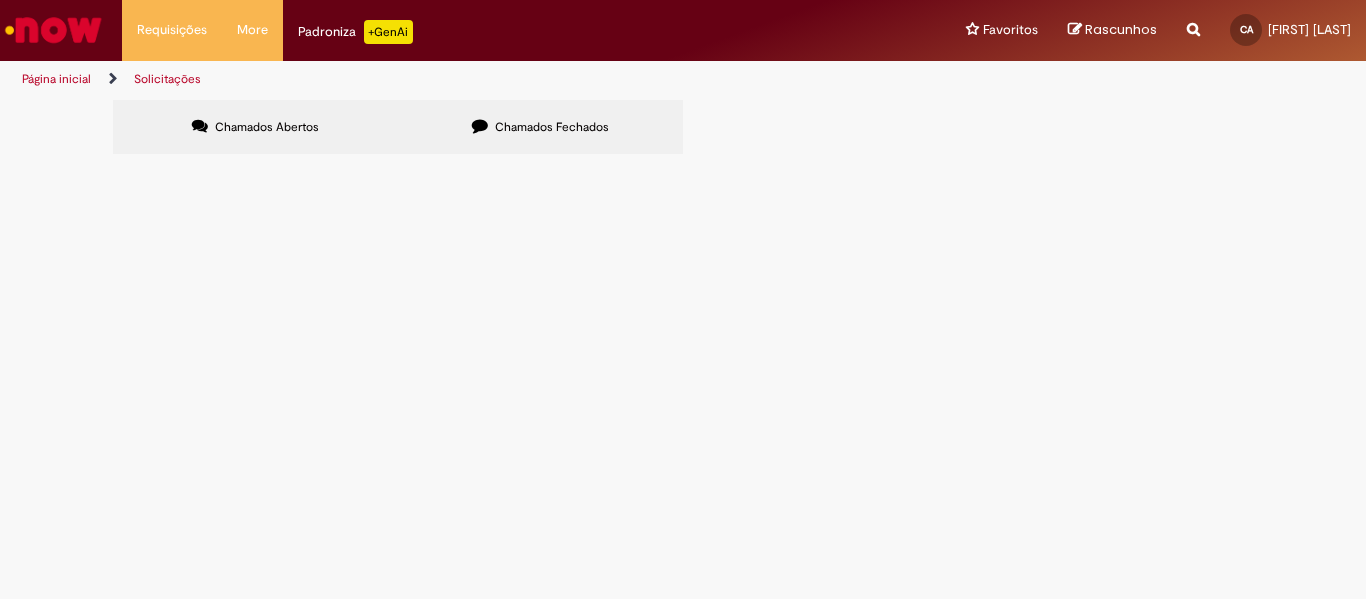 click on "Chamados Fechados" at bounding box center [540, 127] 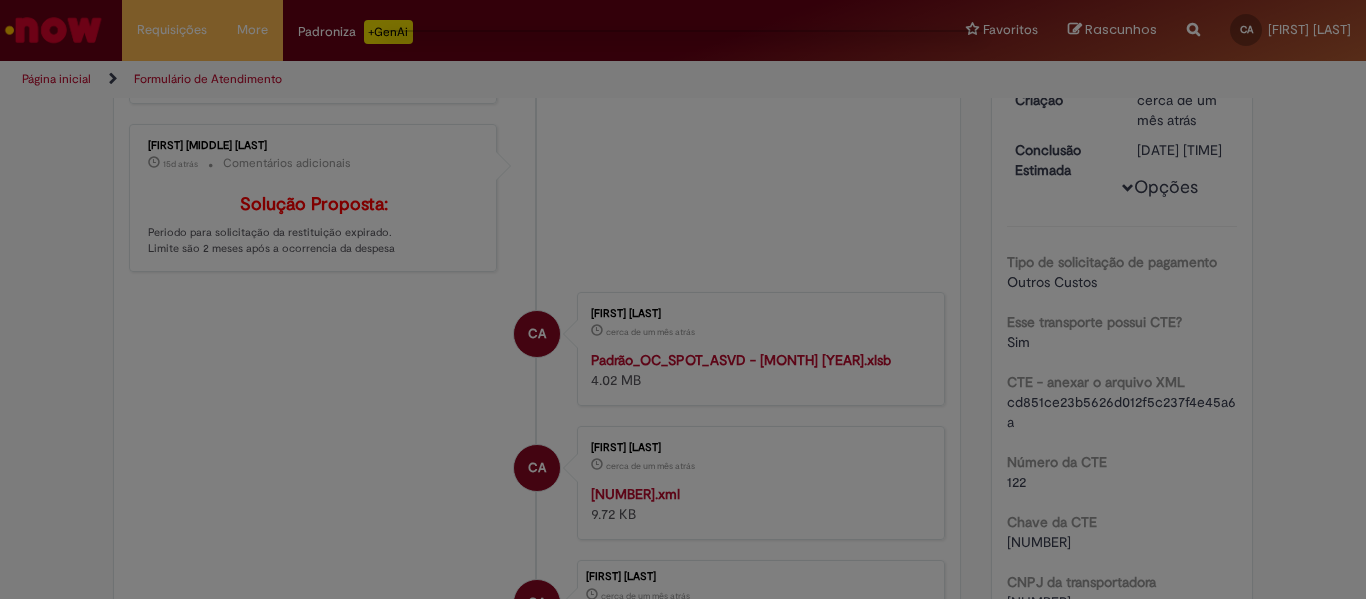 scroll, scrollTop: 0, scrollLeft: 0, axis: both 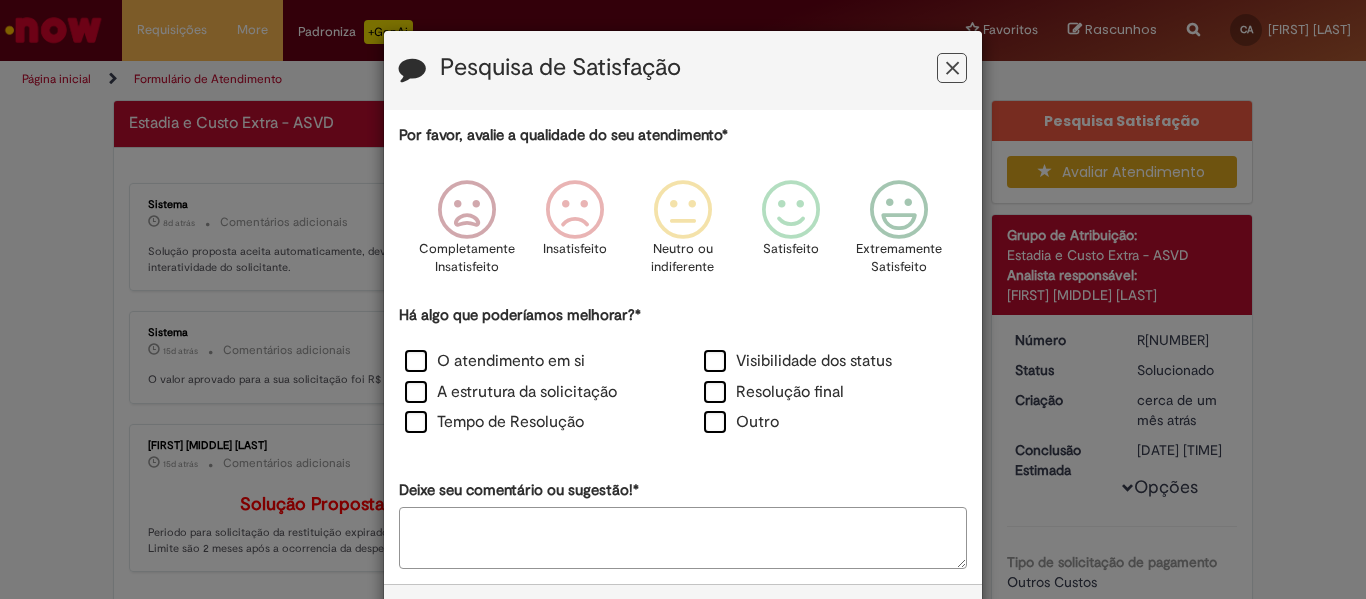 click at bounding box center [952, 68] 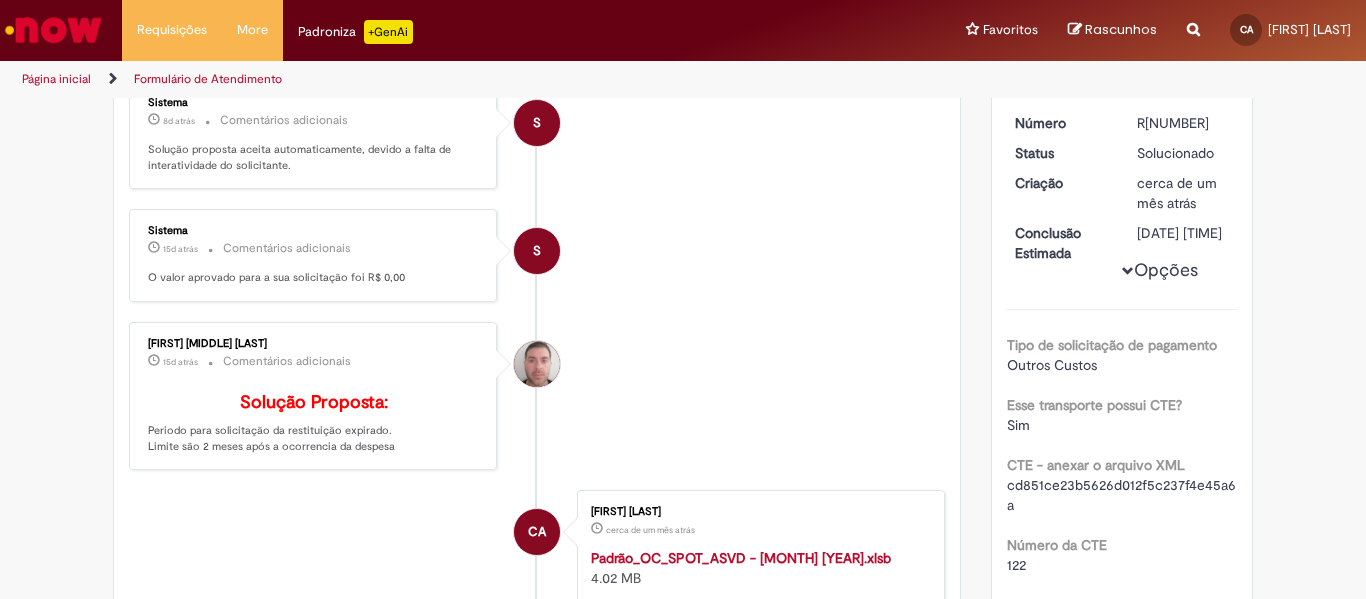 scroll, scrollTop: 0, scrollLeft: 0, axis: both 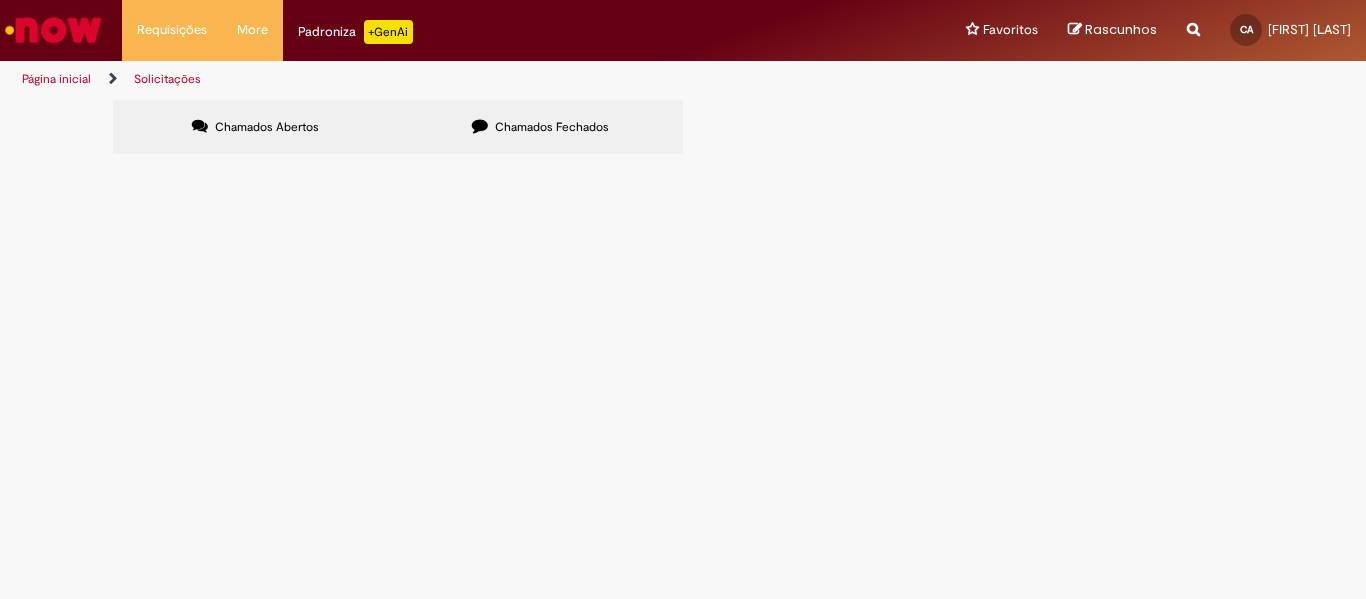 click on "Chamados Fechados" at bounding box center (552, 127) 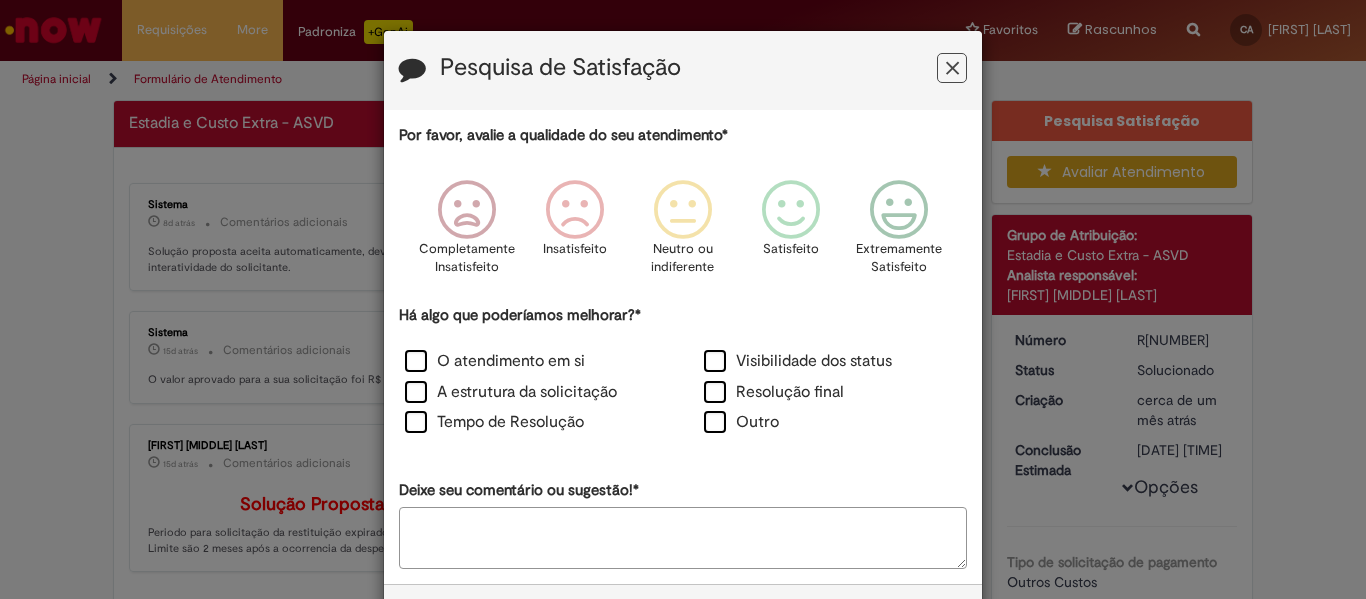 click at bounding box center [952, 68] 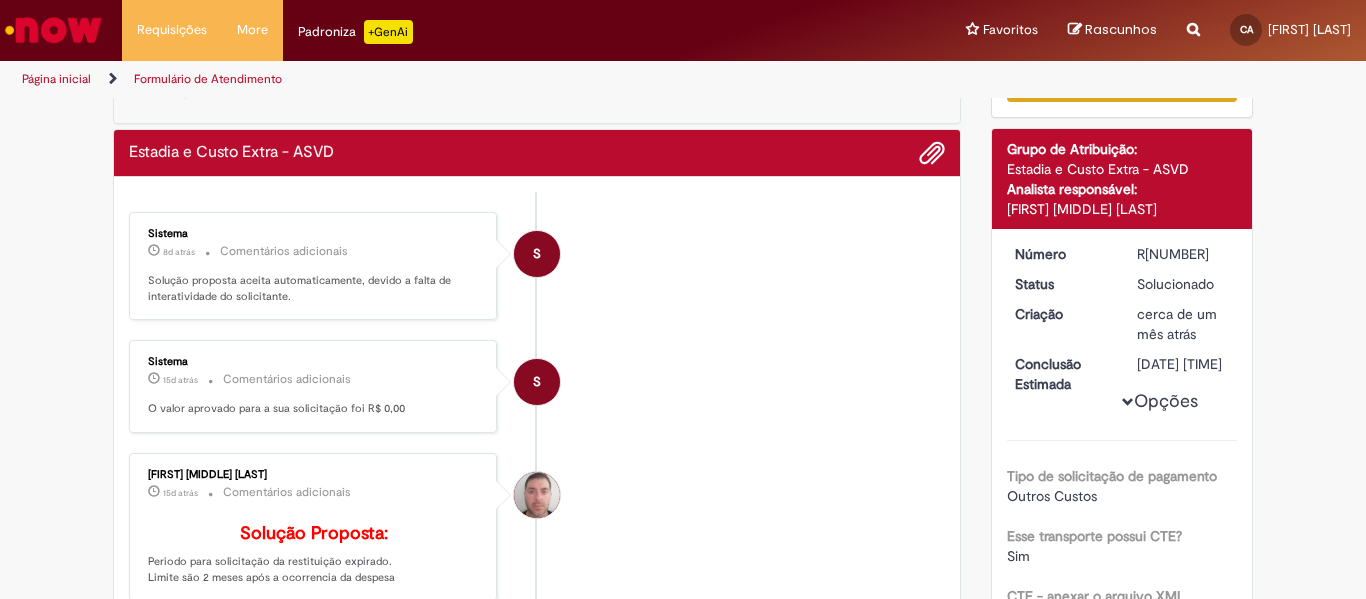 scroll, scrollTop: 200, scrollLeft: 0, axis: vertical 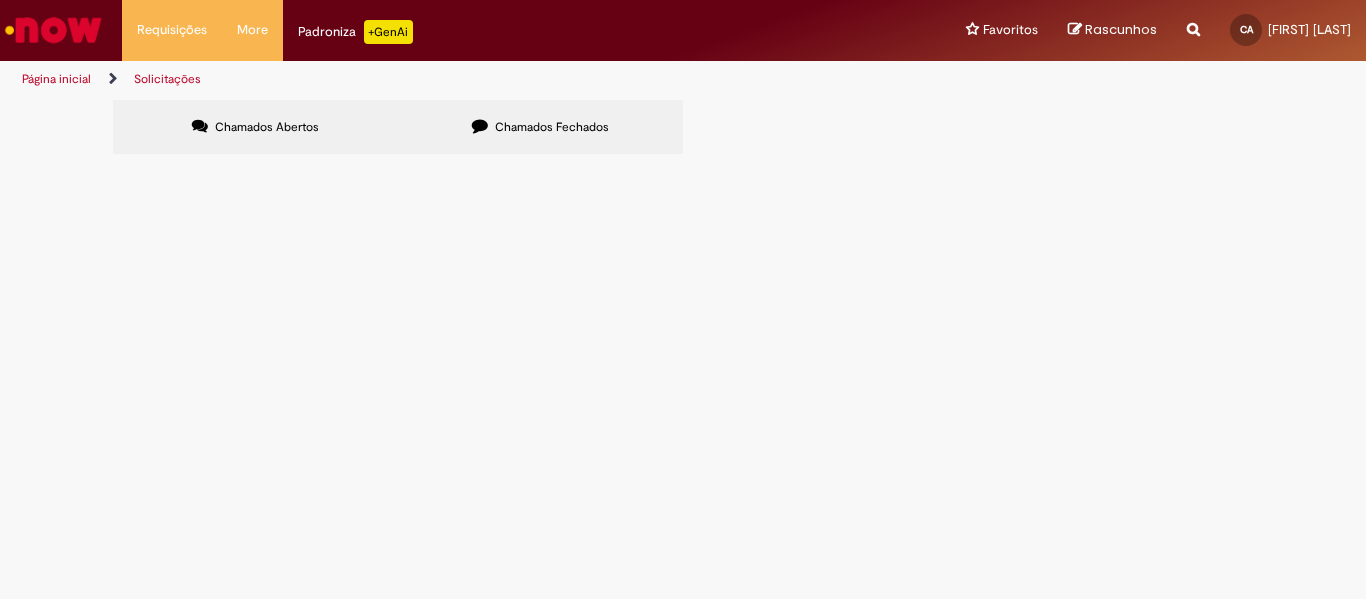 click on "Chamados Fechados" at bounding box center [540, 127] 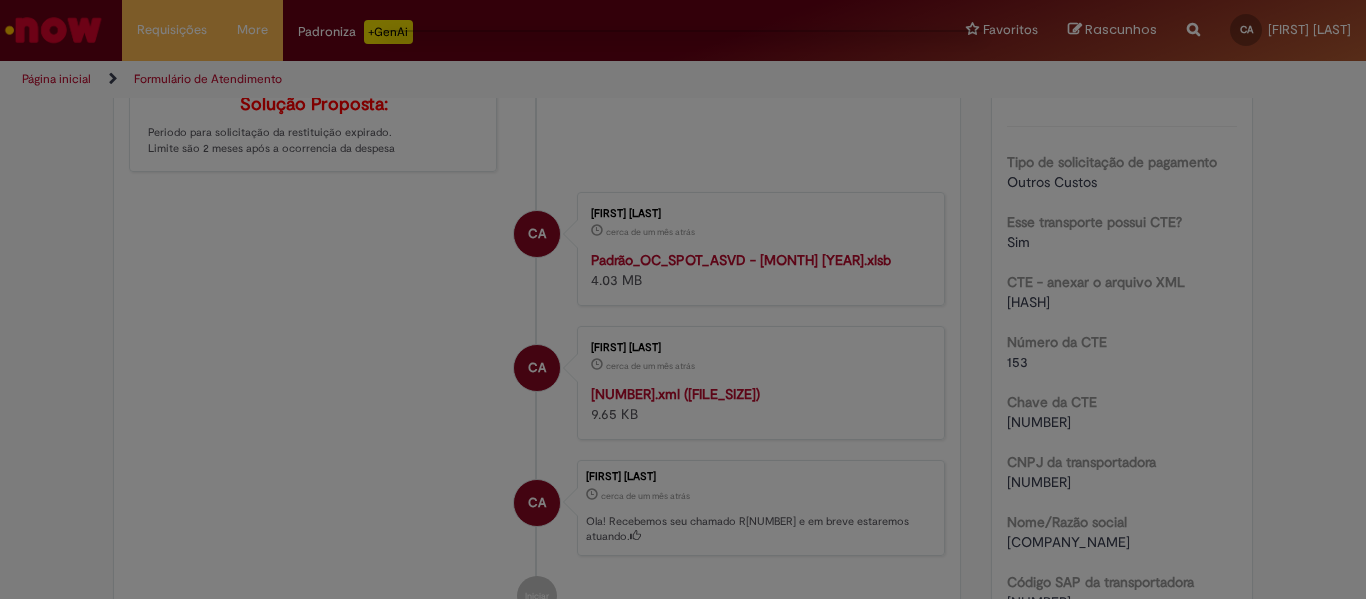 scroll, scrollTop: 0, scrollLeft: 0, axis: both 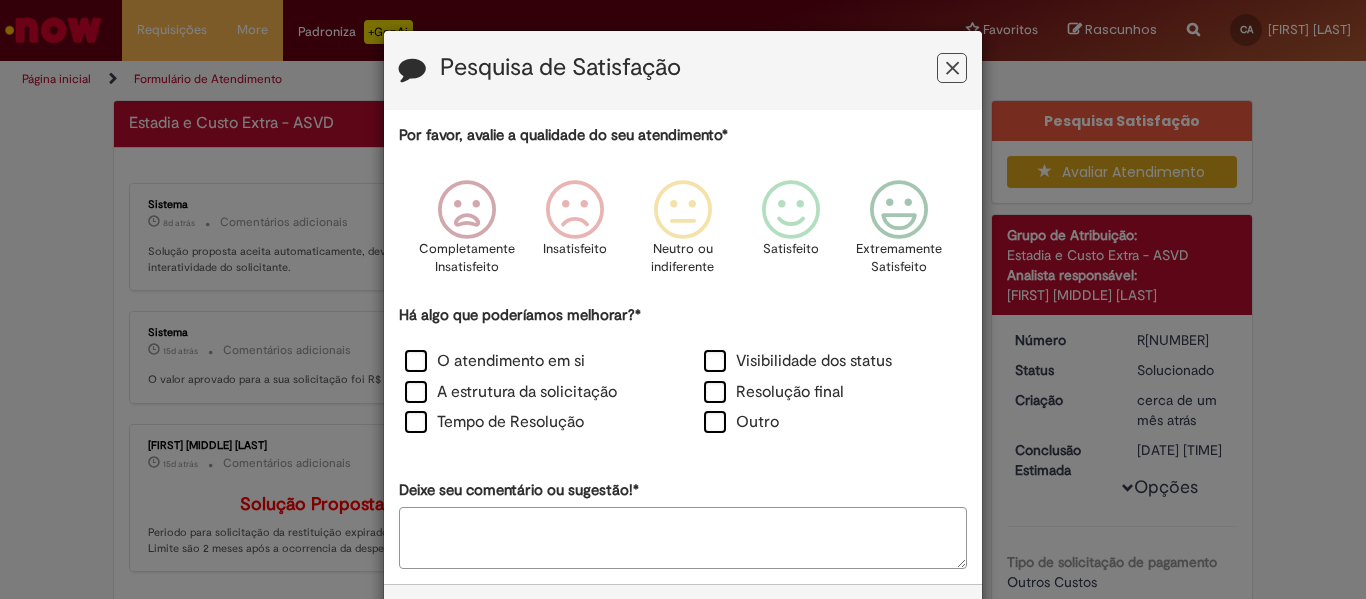 click at bounding box center [952, 68] 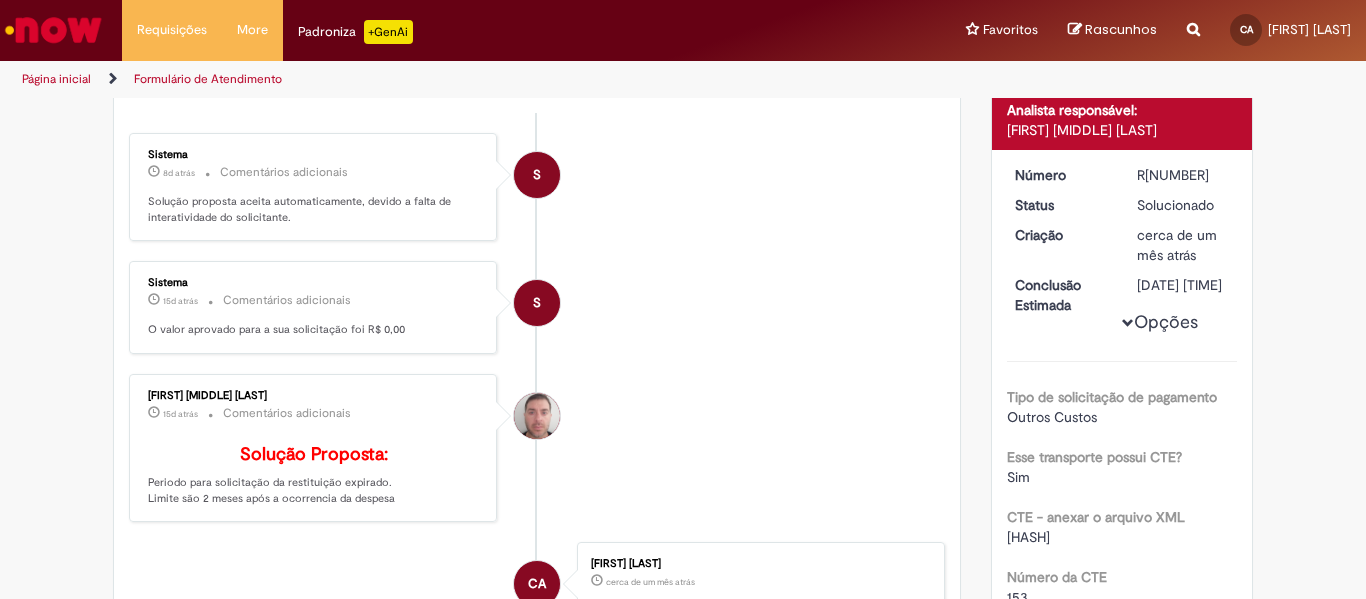 scroll, scrollTop: 200, scrollLeft: 0, axis: vertical 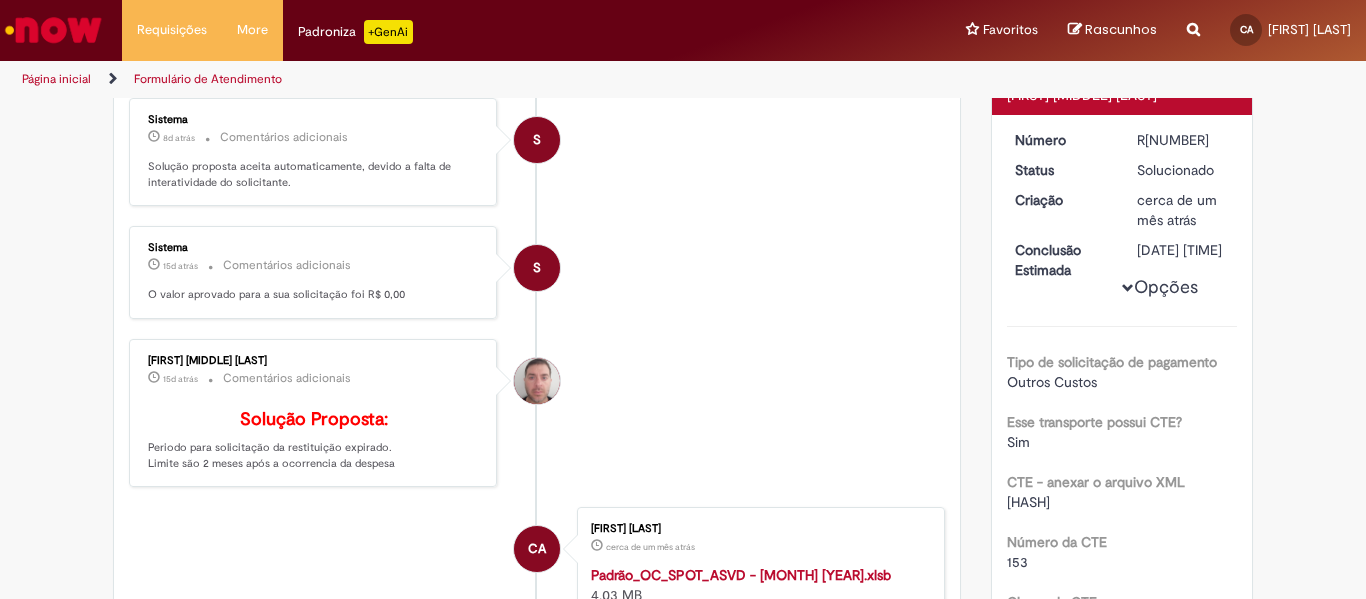click on "Página inicial" at bounding box center [56, 79] 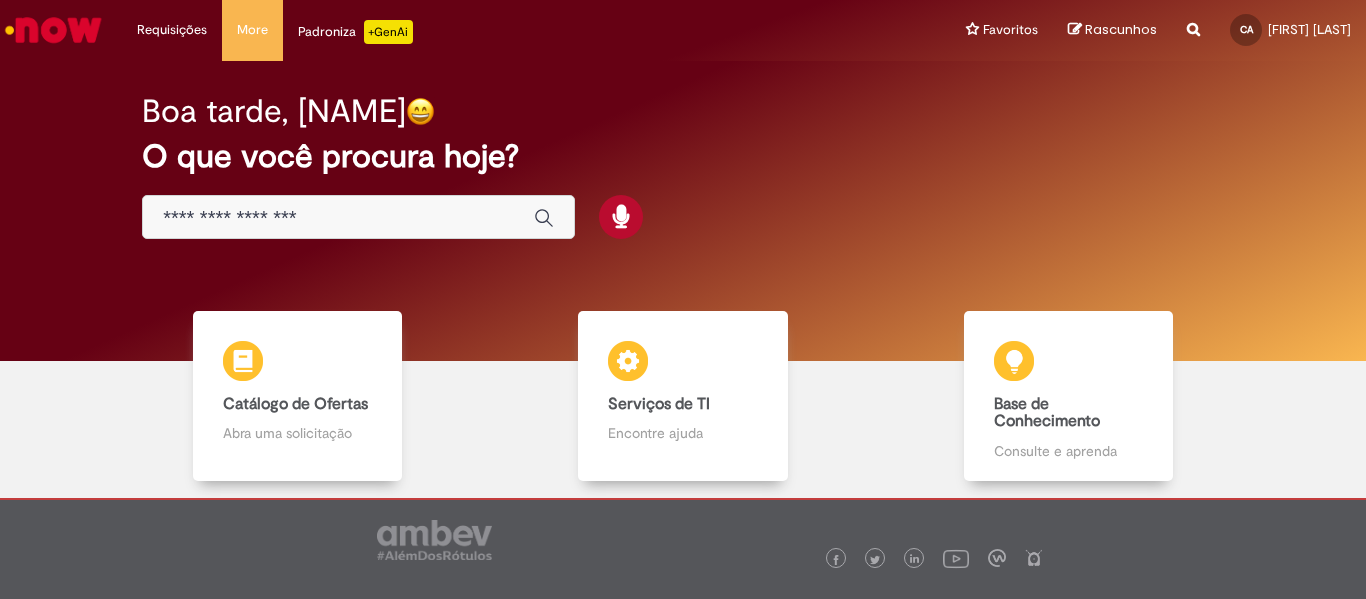 scroll, scrollTop: 0, scrollLeft: 0, axis: both 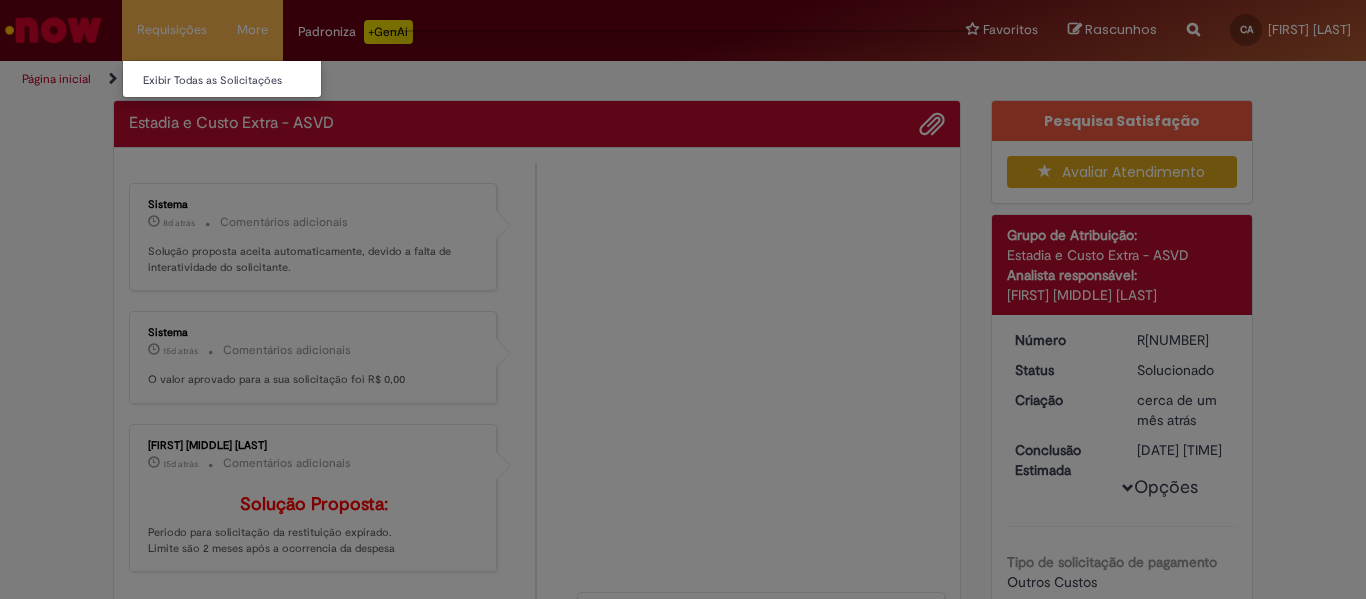 click at bounding box center (683, 299) 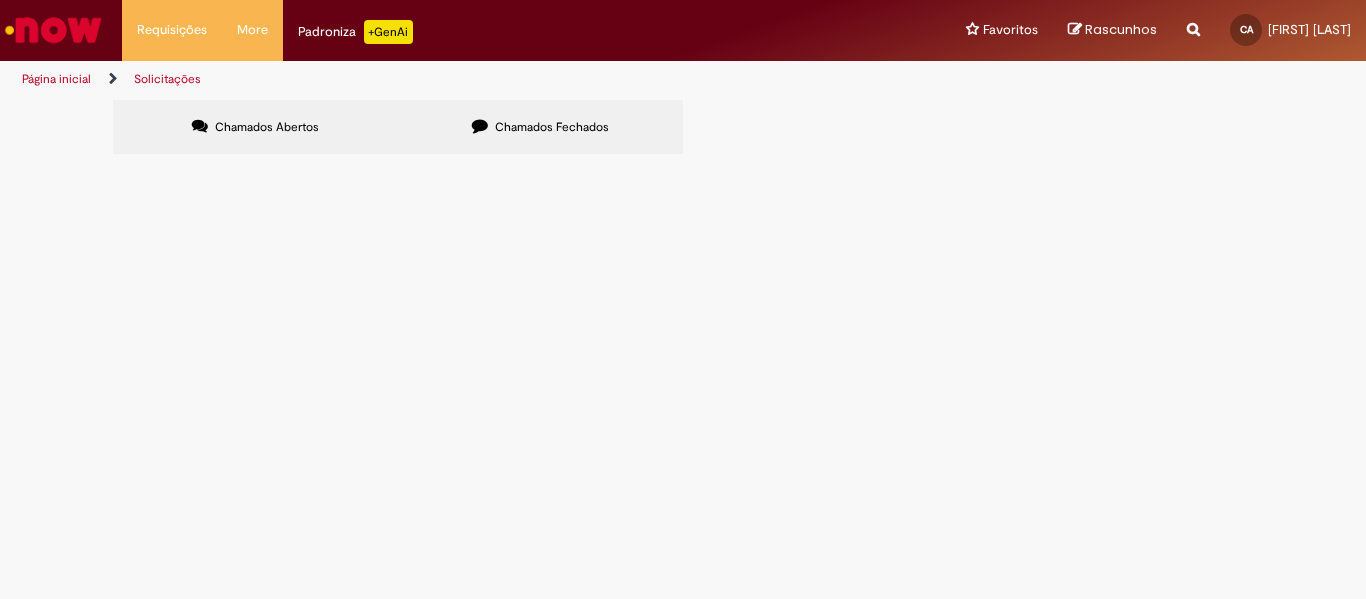 click on "Chamados Fechados" at bounding box center [540, 127] 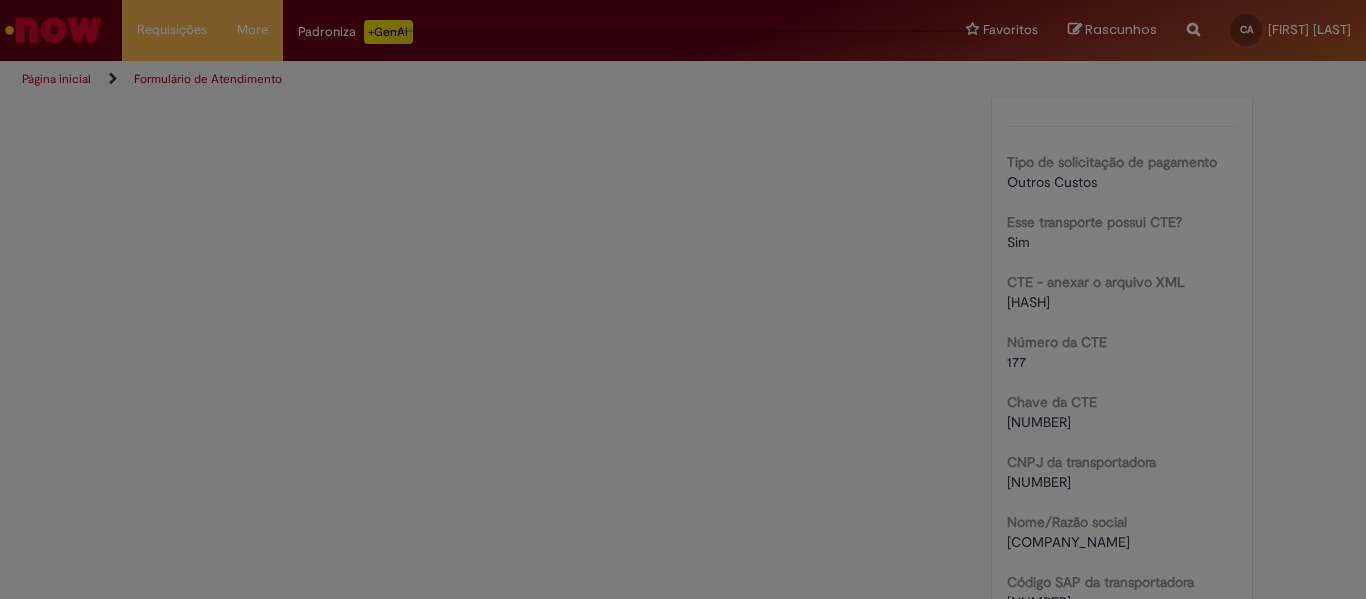 scroll, scrollTop: 0, scrollLeft: 0, axis: both 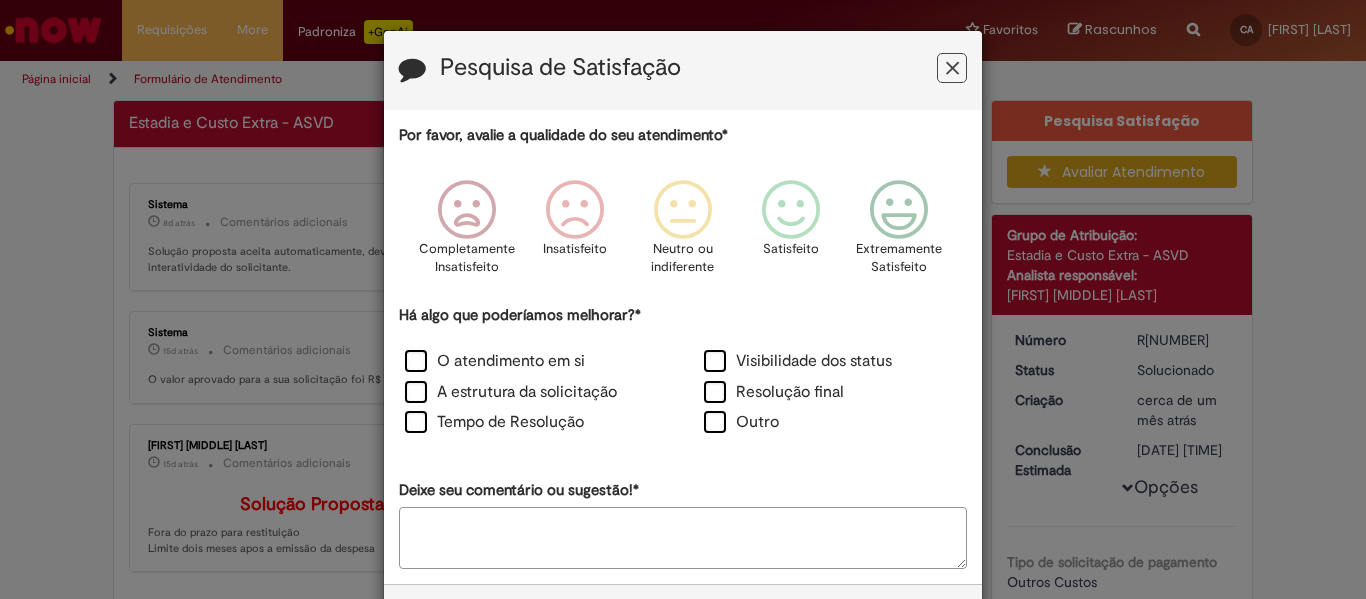 click at bounding box center [952, 68] 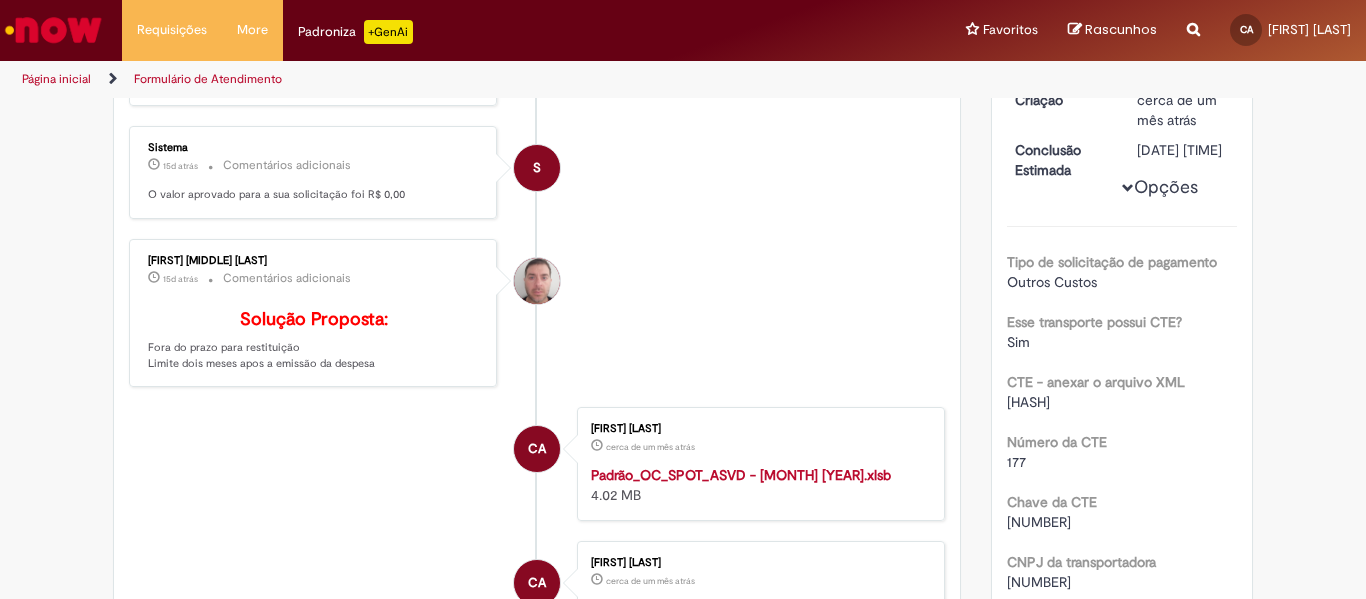 scroll, scrollTop: 200, scrollLeft: 0, axis: vertical 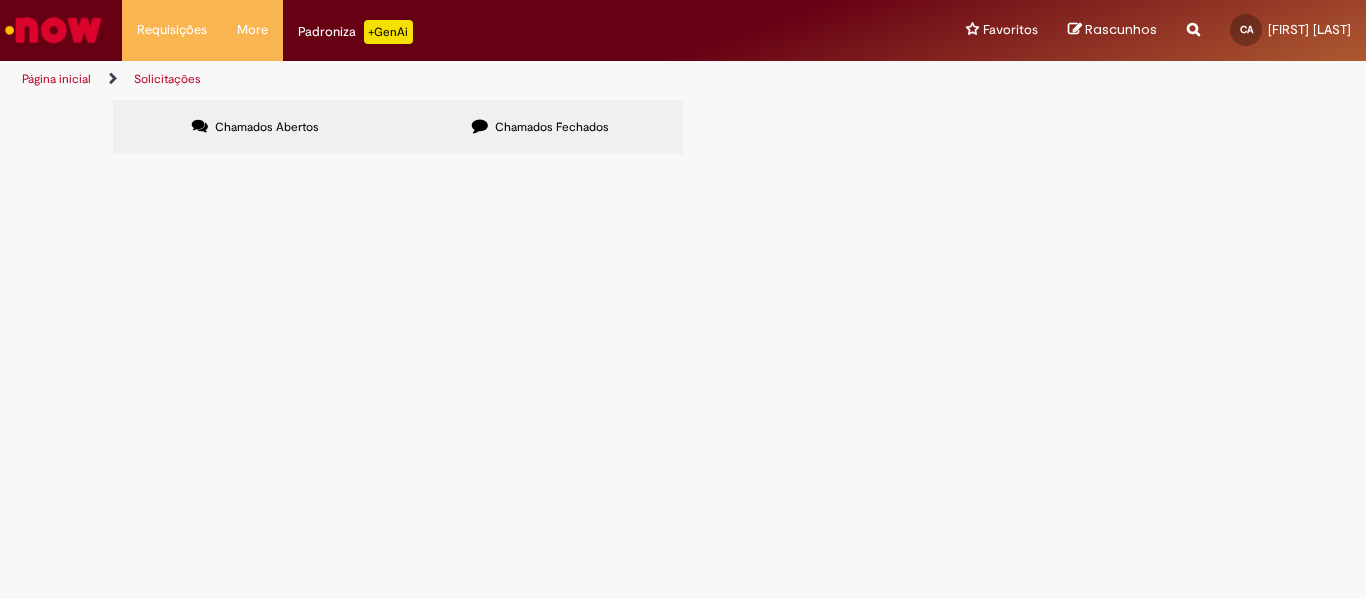 click on "Chamados Fechados" at bounding box center (540, 127) 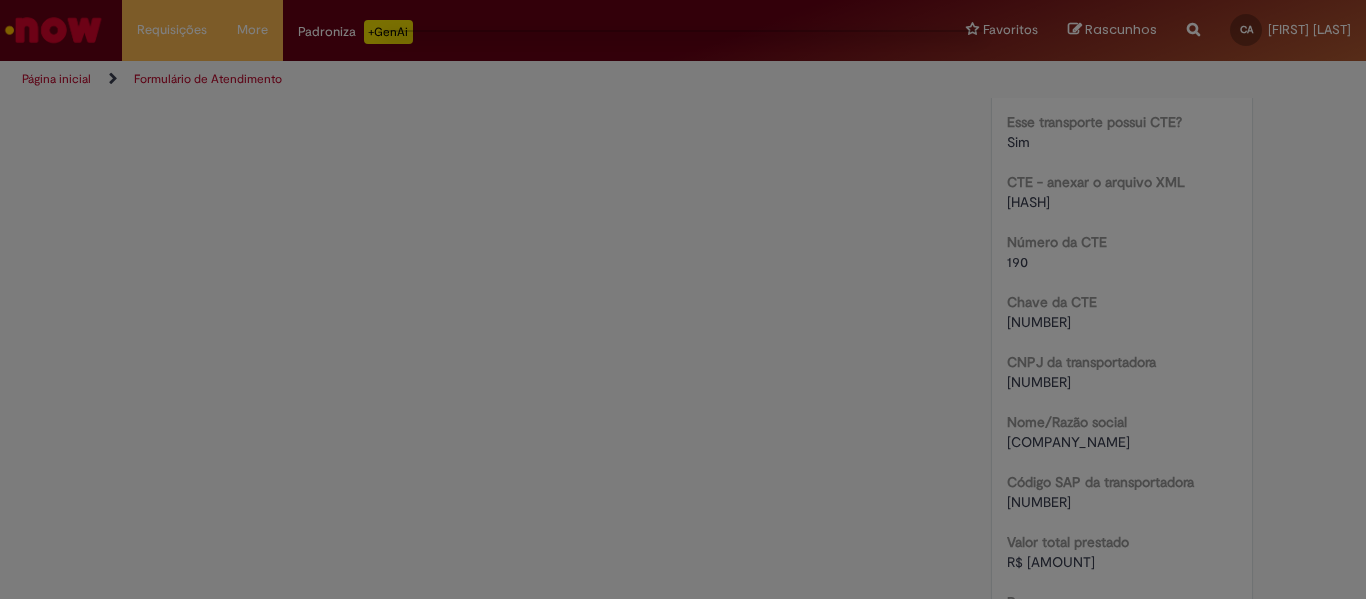 scroll, scrollTop: 0, scrollLeft: 0, axis: both 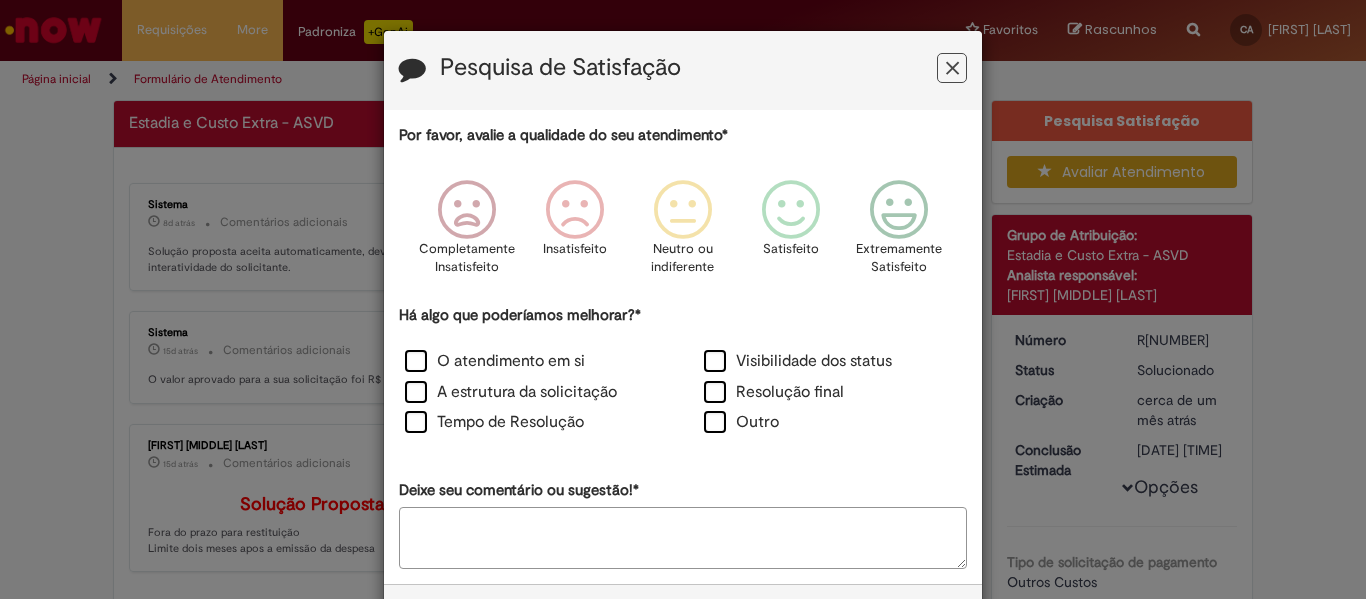 click at bounding box center [952, 68] 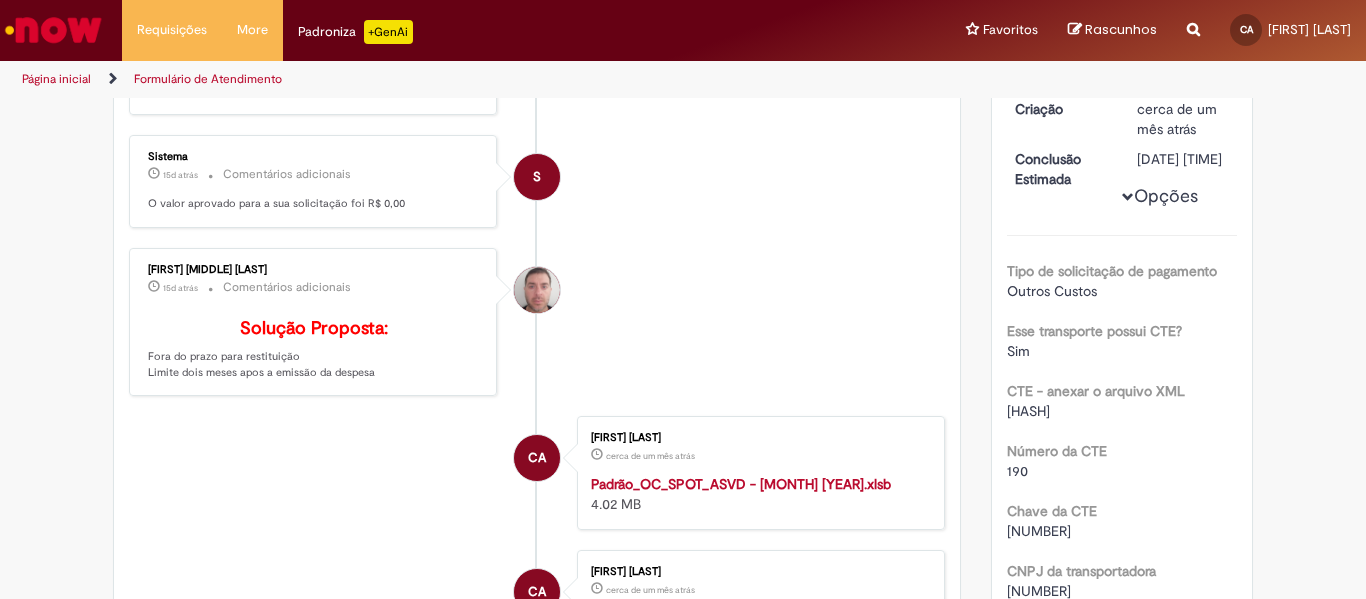 scroll, scrollTop: 315, scrollLeft: 0, axis: vertical 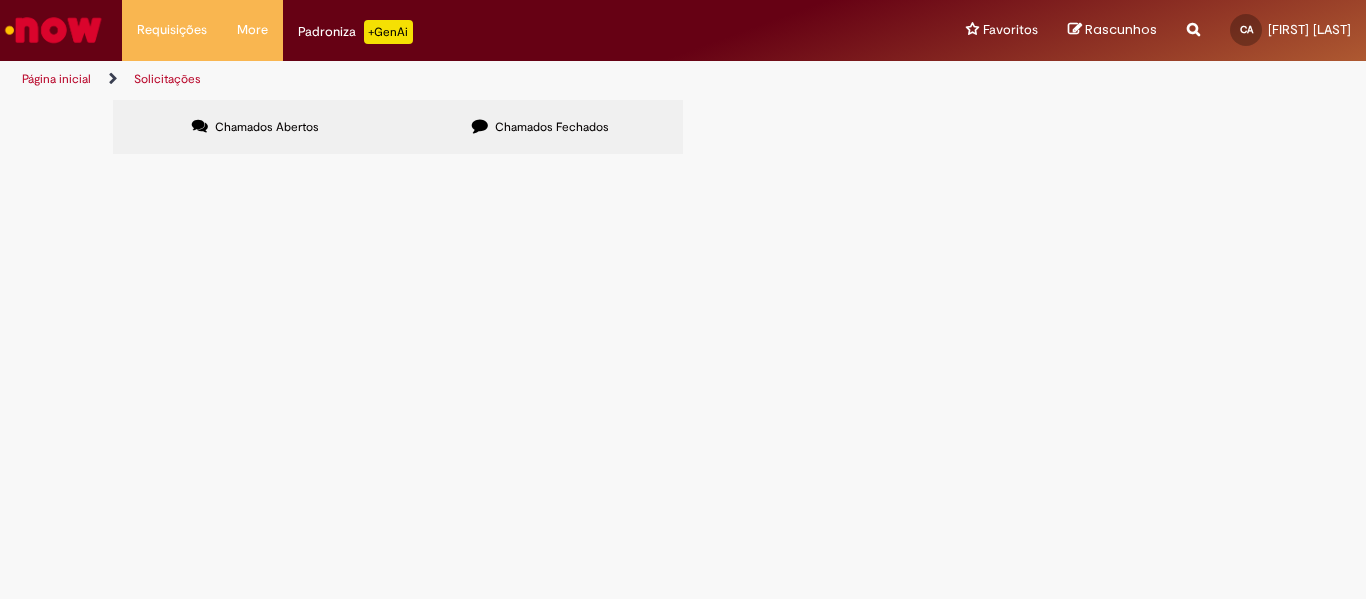 click on "Chamados Fechados" at bounding box center (540, 127) 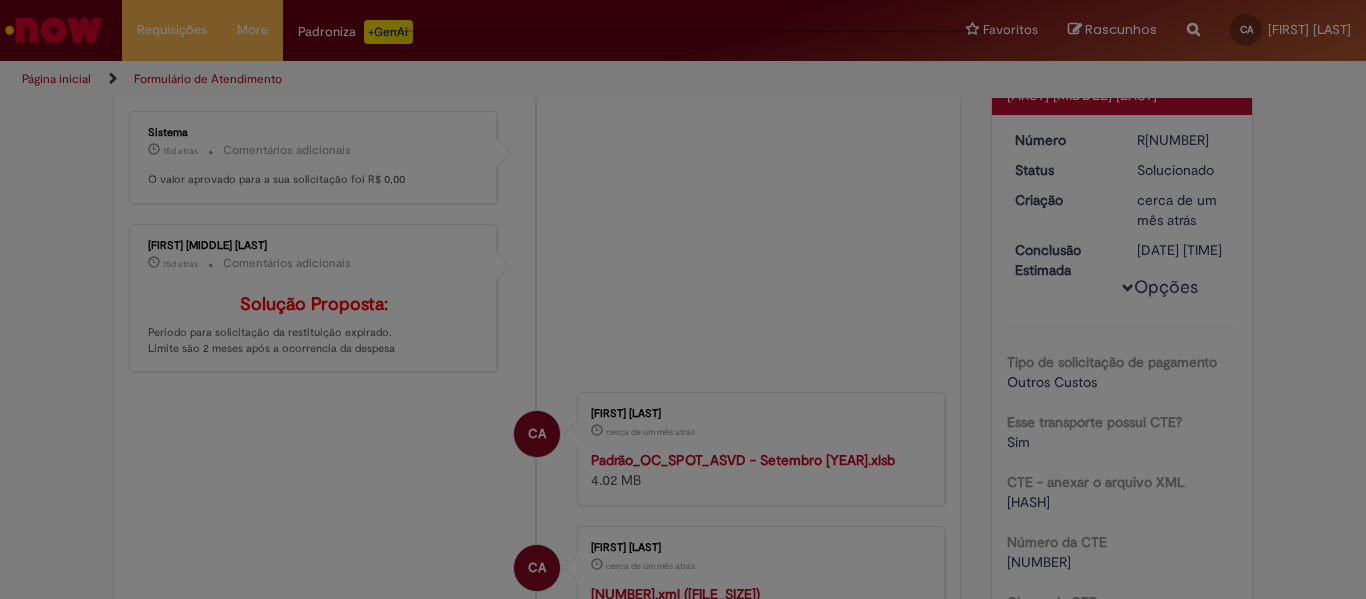 scroll, scrollTop: 0, scrollLeft: 0, axis: both 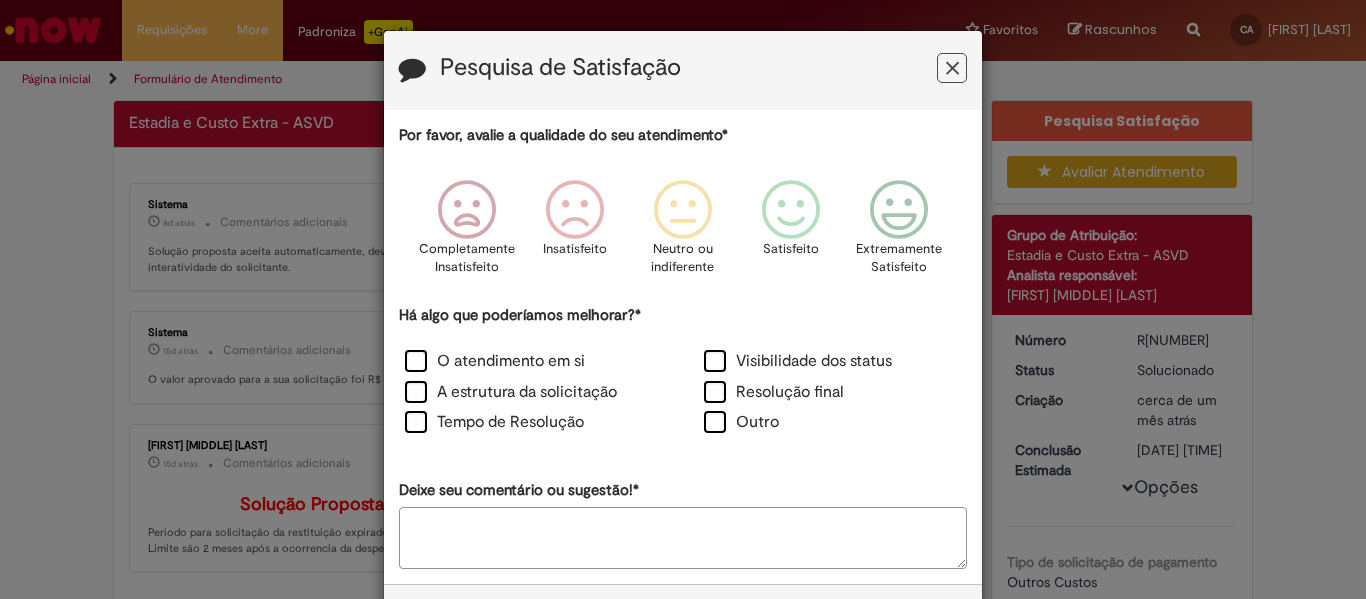 click at bounding box center [952, 68] 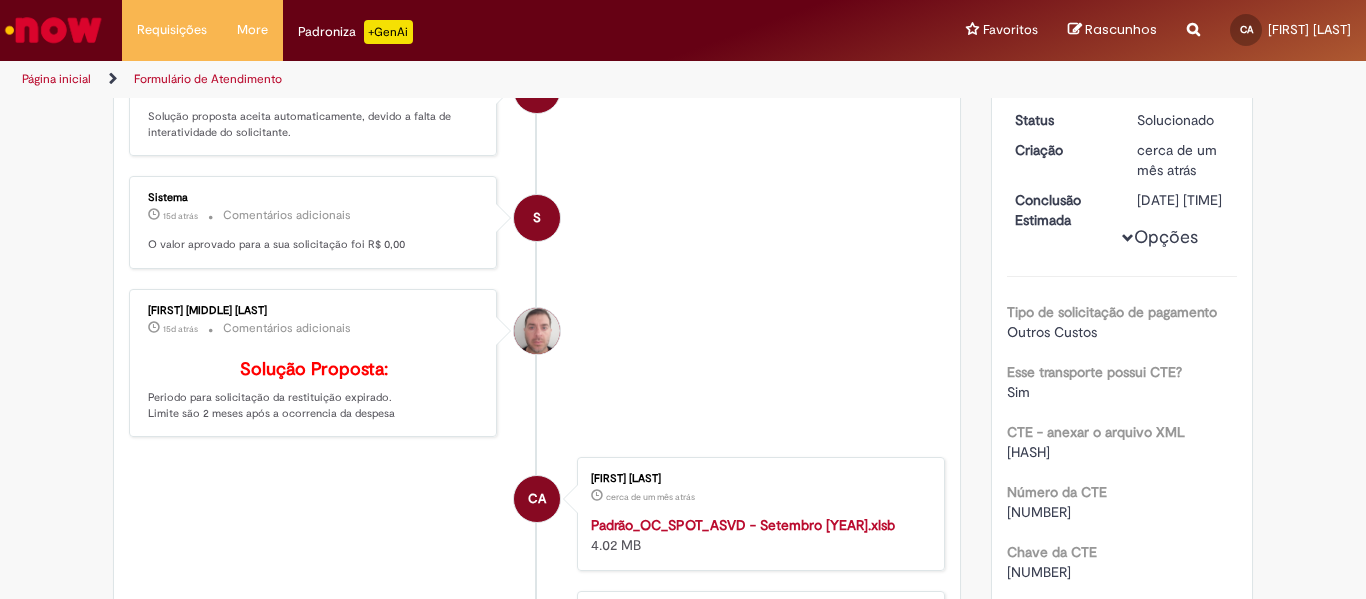 scroll, scrollTop: 215, scrollLeft: 0, axis: vertical 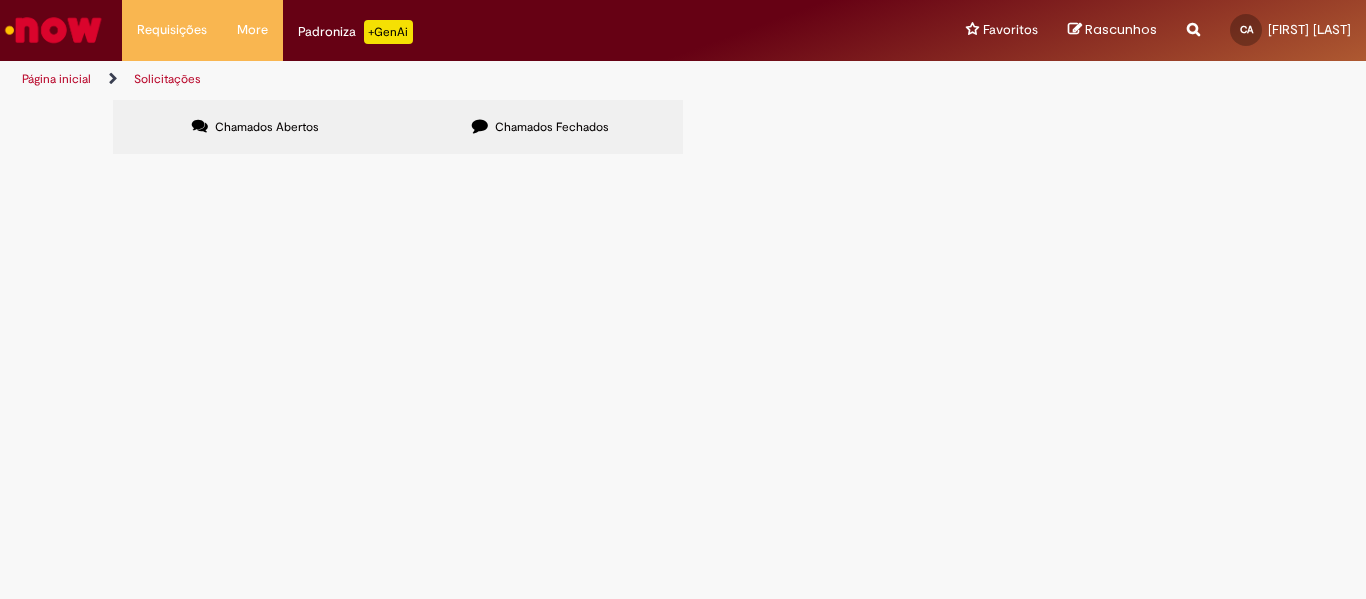 click on "Chamados Fechados" at bounding box center [552, 127] 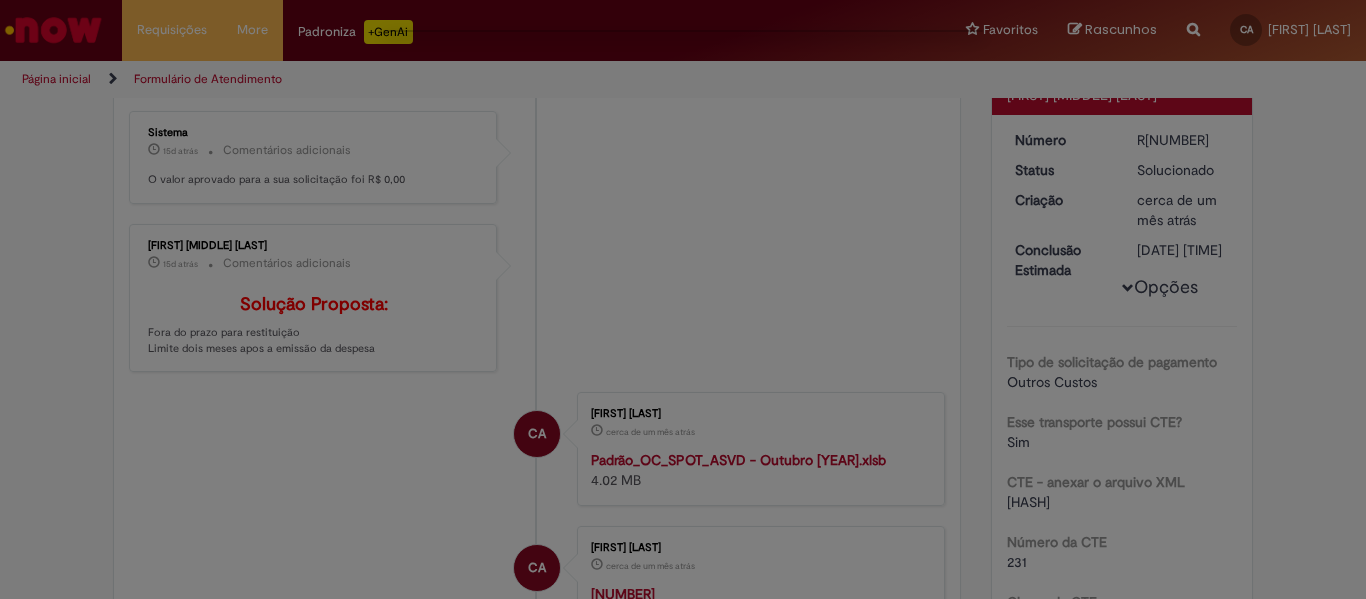 scroll, scrollTop: 0, scrollLeft: 0, axis: both 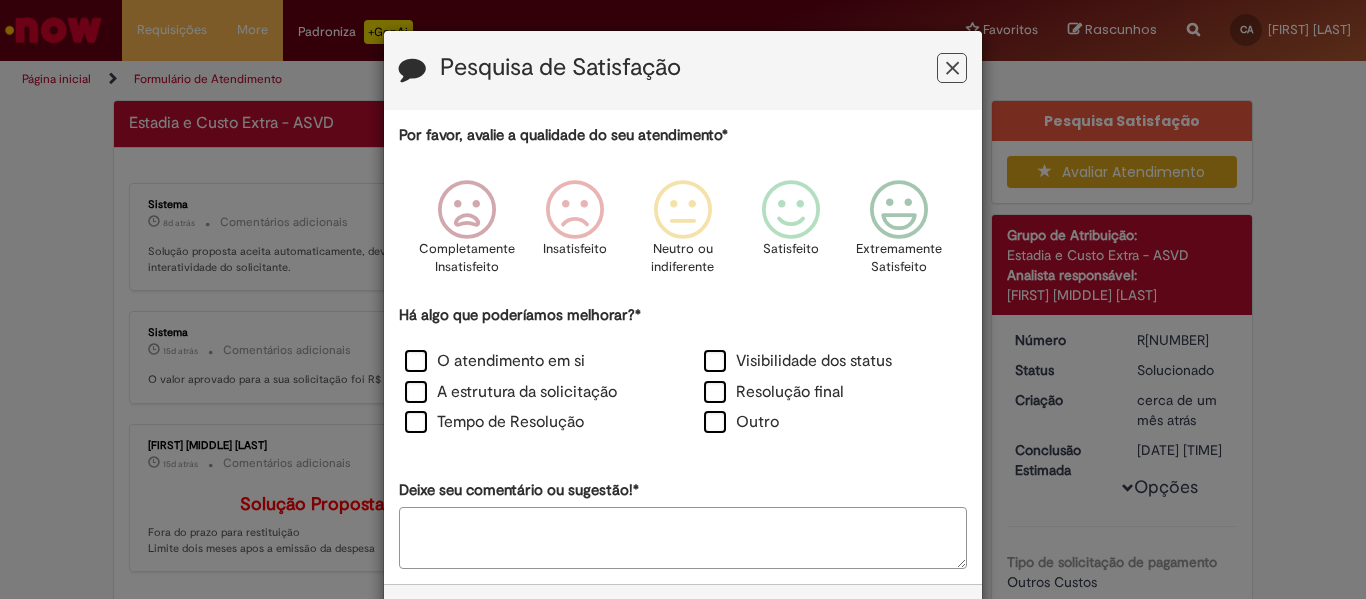 drag, startPoint x: 943, startPoint y: 61, endPoint x: 930, endPoint y: 76, distance: 19.849434 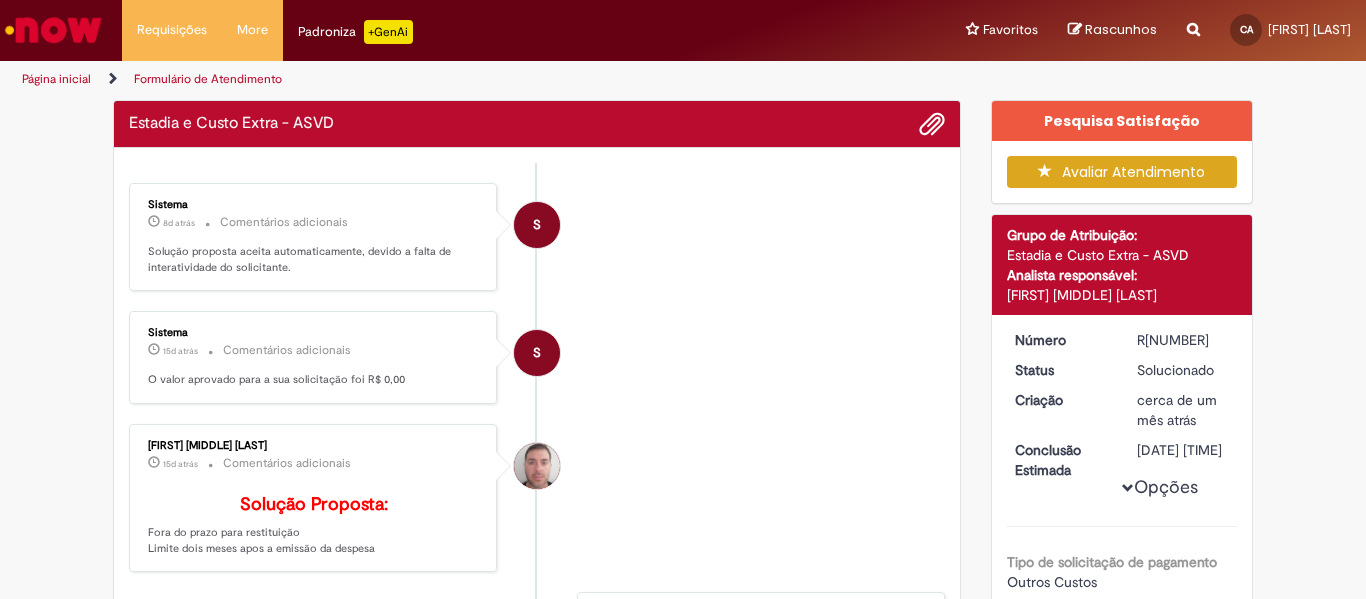 scroll, scrollTop: 215, scrollLeft: 0, axis: vertical 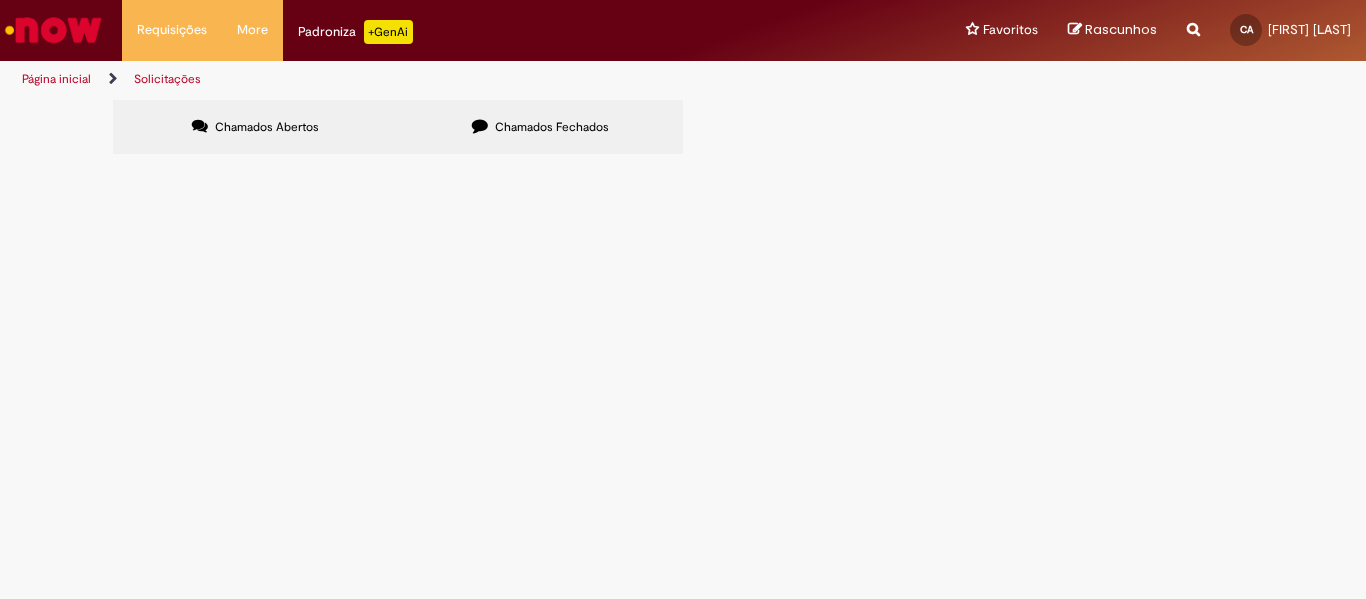 click on "Chamados Fechados" at bounding box center (540, 127) 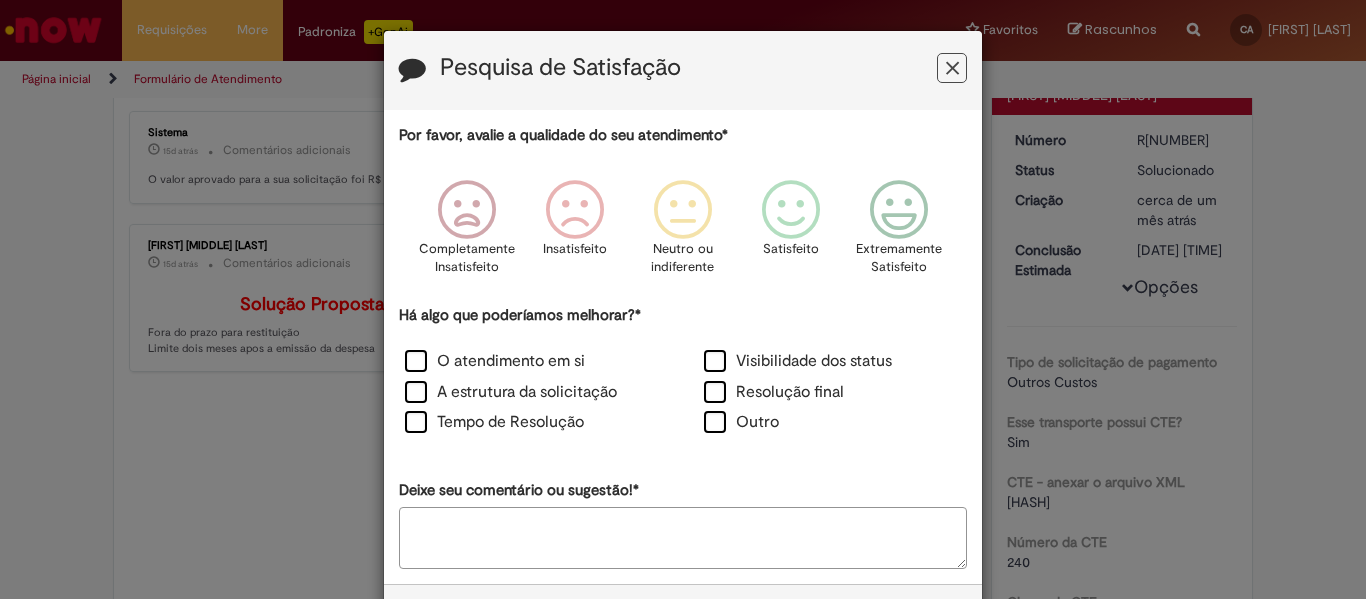scroll, scrollTop: 0, scrollLeft: 0, axis: both 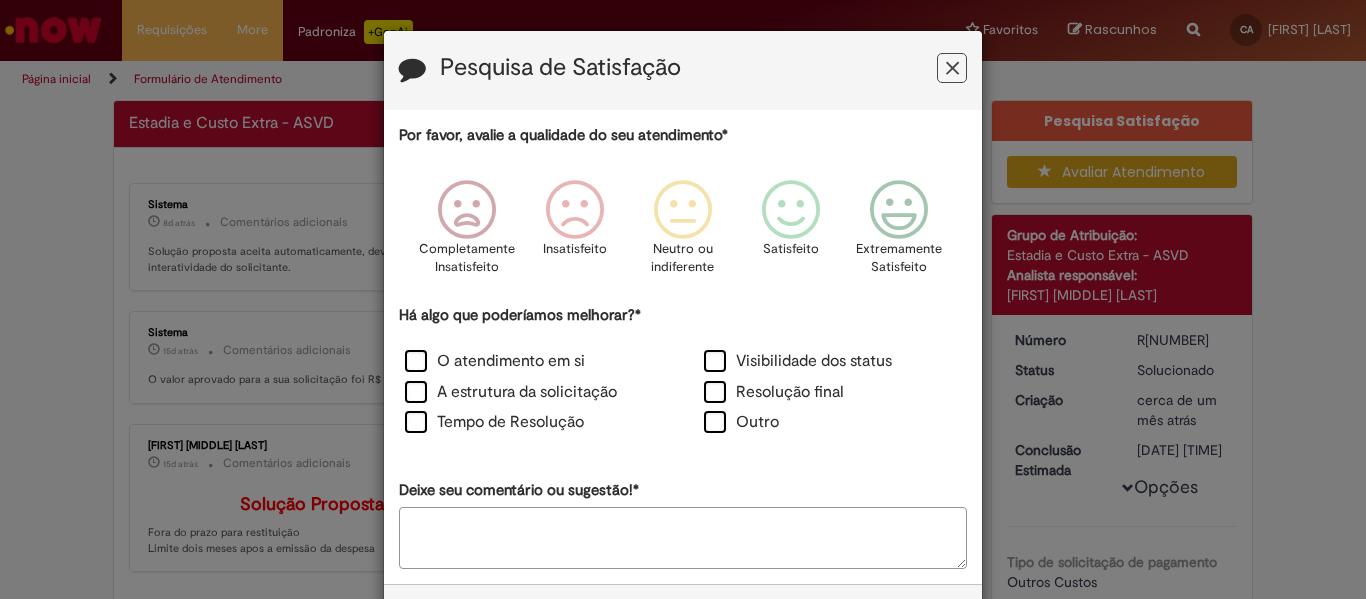 click at bounding box center (952, 68) 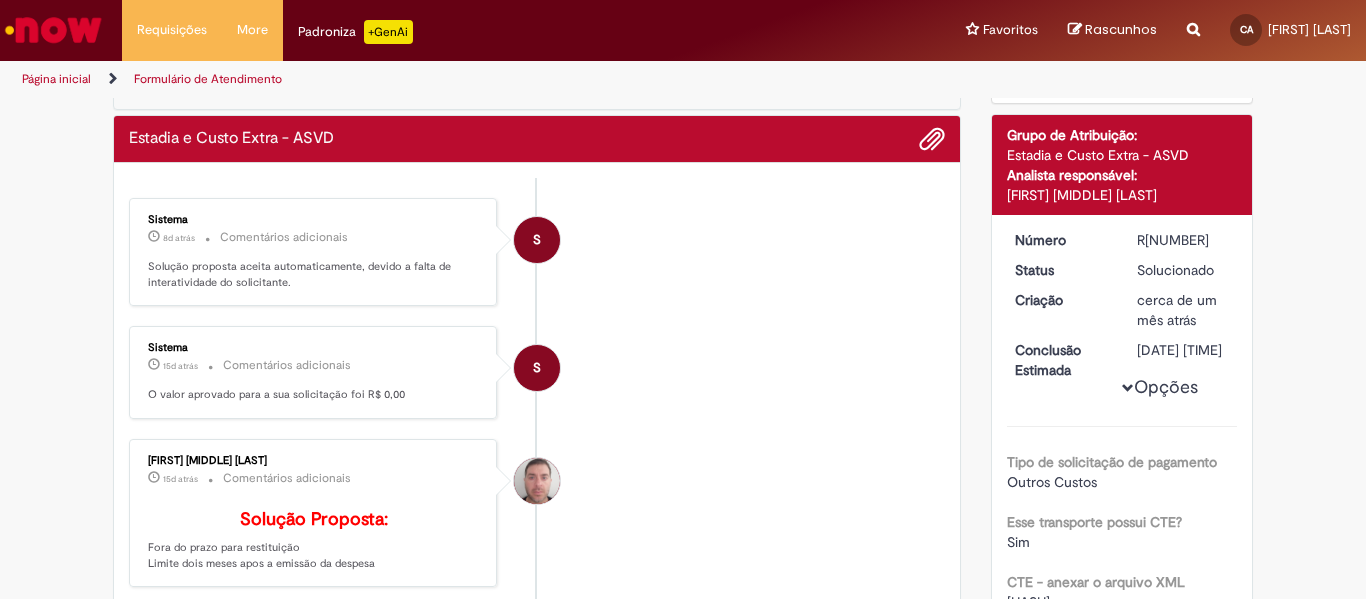 scroll, scrollTop: 215, scrollLeft: 0, axis: vertical 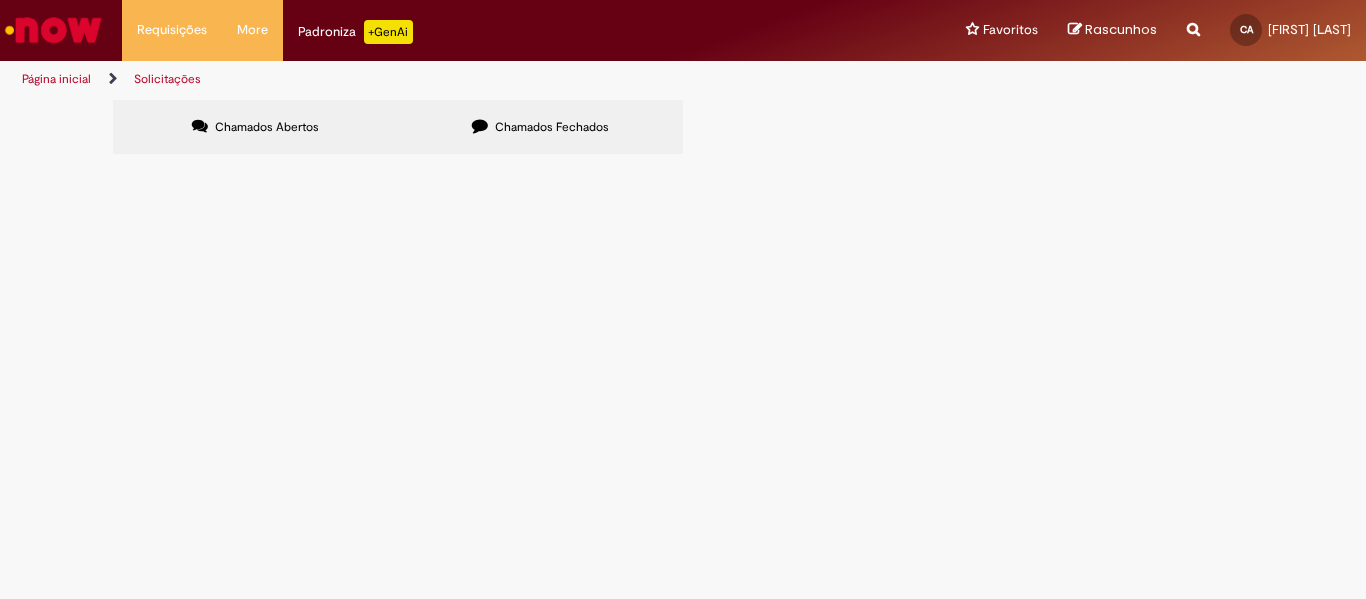 click on "Página inicial
Solicitações" at bounding box center (455, 79) 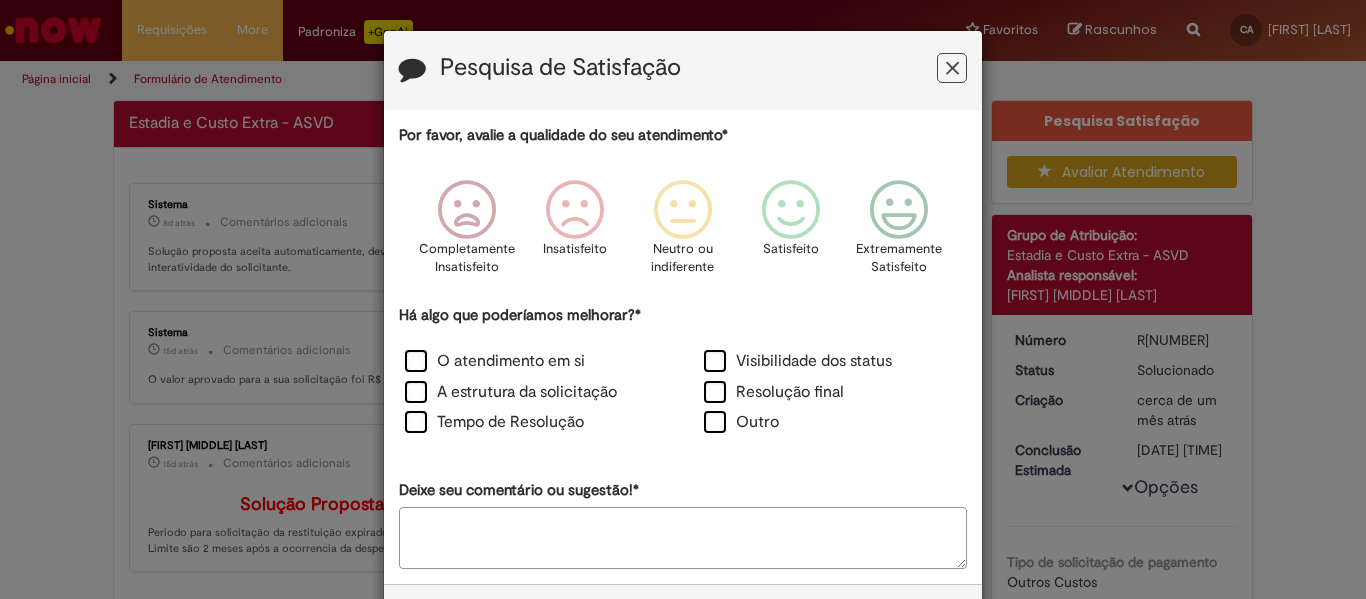 click at bounding box center (952, 68) 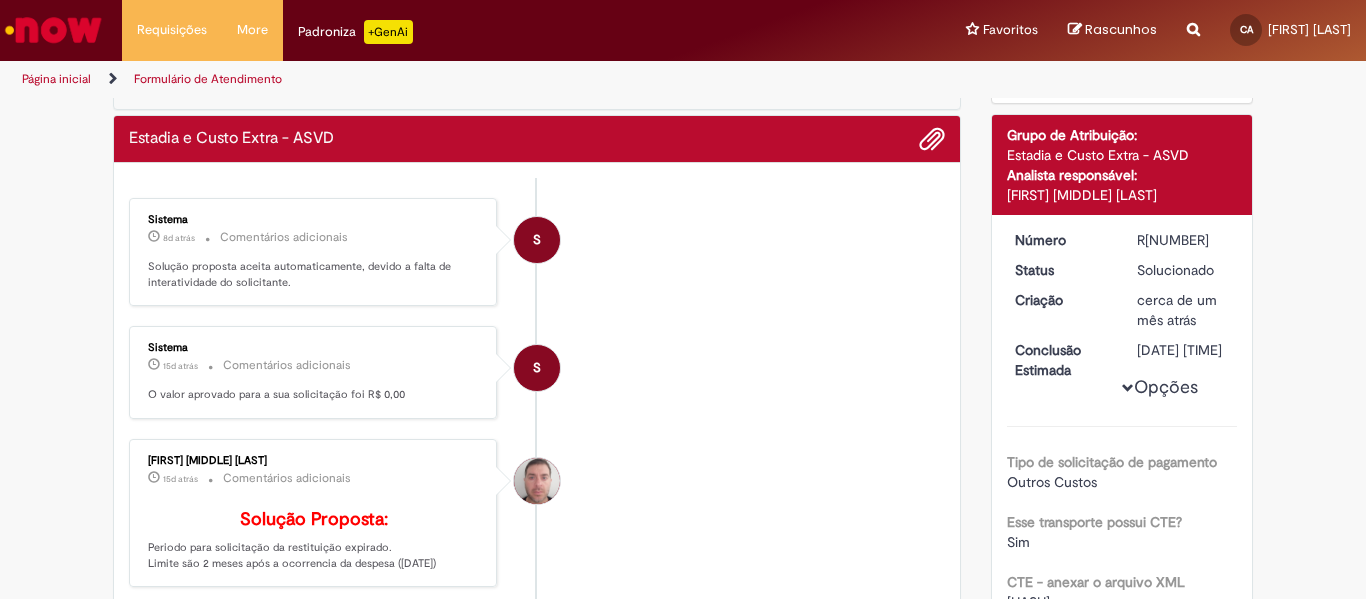scroll, scrollTop: 215, scrollLeft: 0, axis: vertical 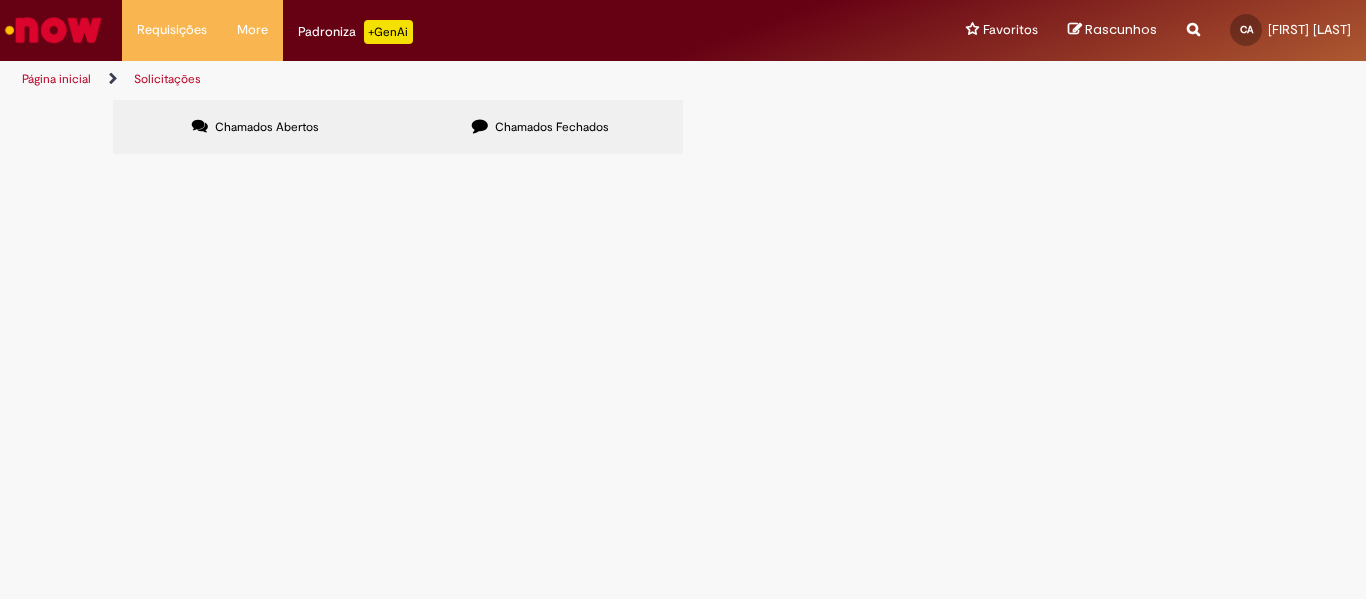click on "Chamados Fechados" at bounding box center [540, 127] 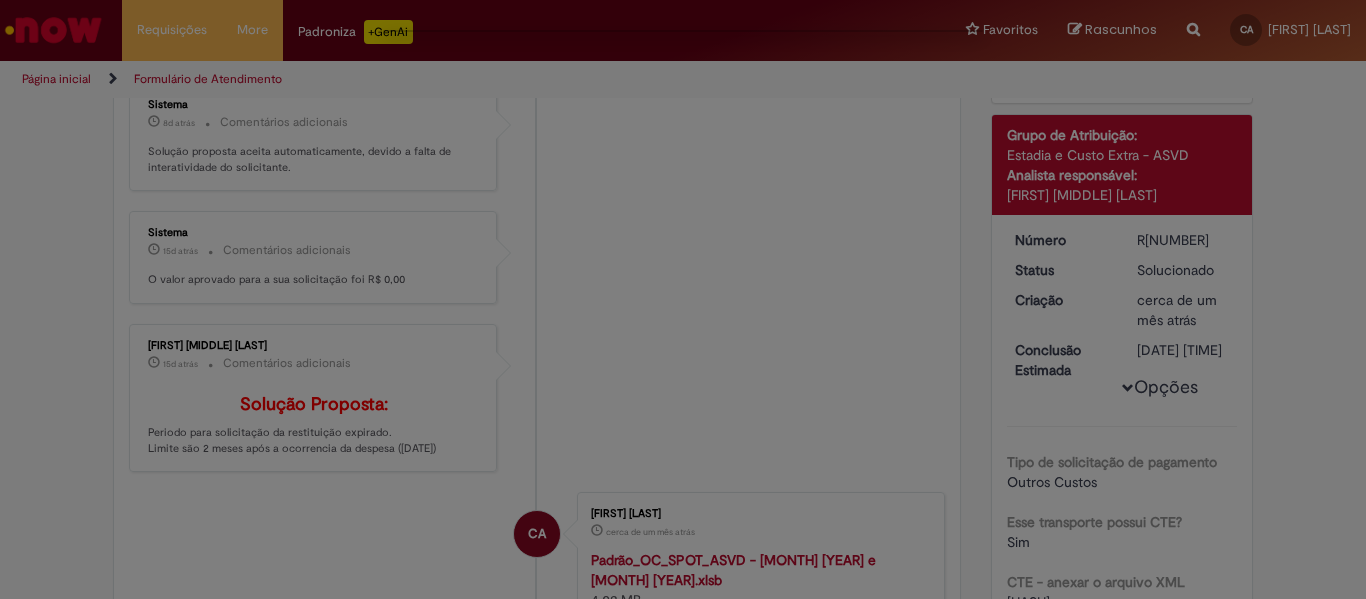 scroll, scrollTop: 0, scrollLeft: 0, axis: both 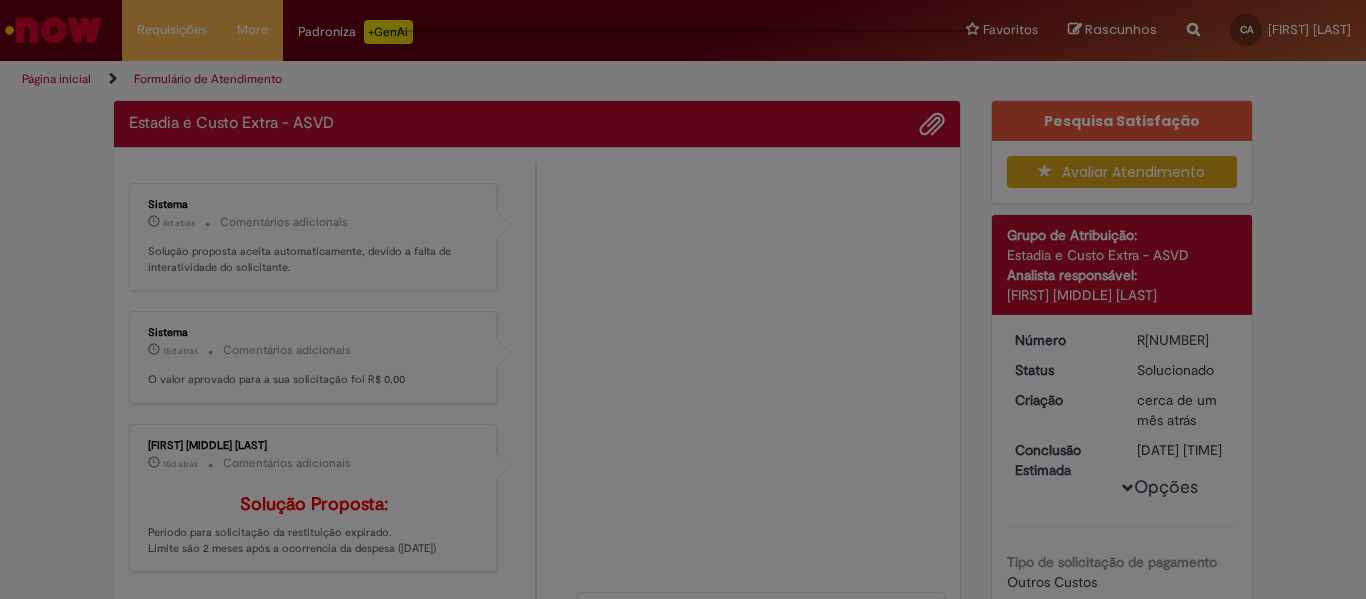 click at bounding box center (683, 299) 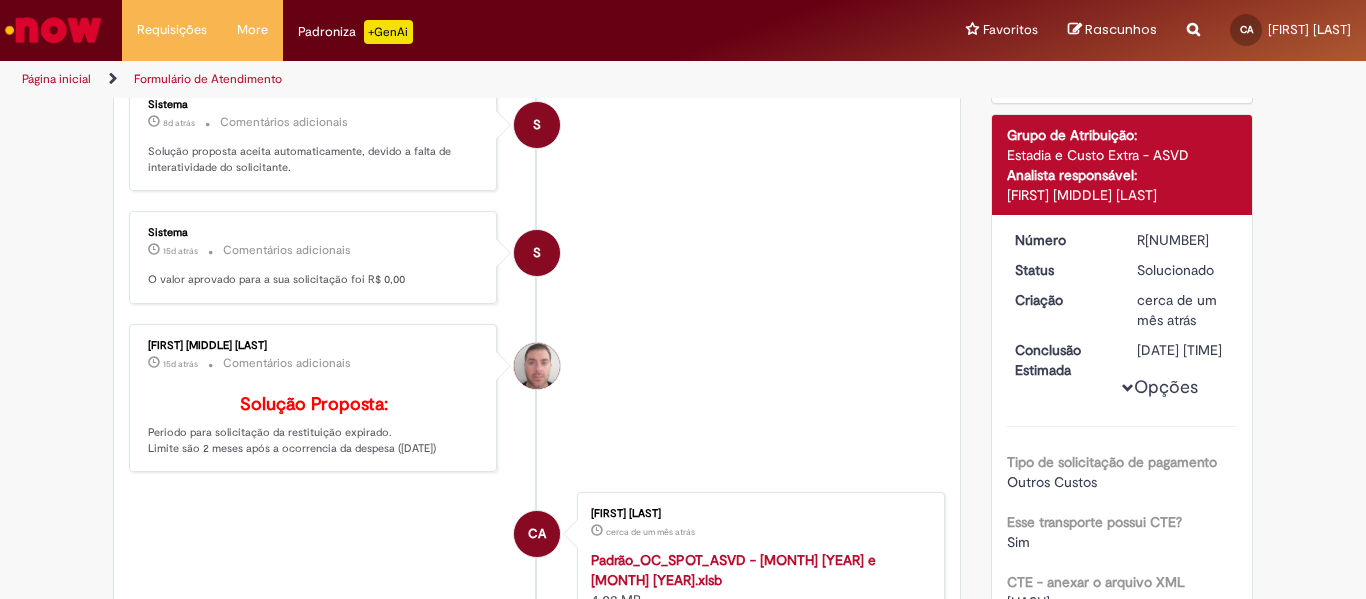 scroll, scrollTop: 315, scrollLeft: 0, axis: vertical 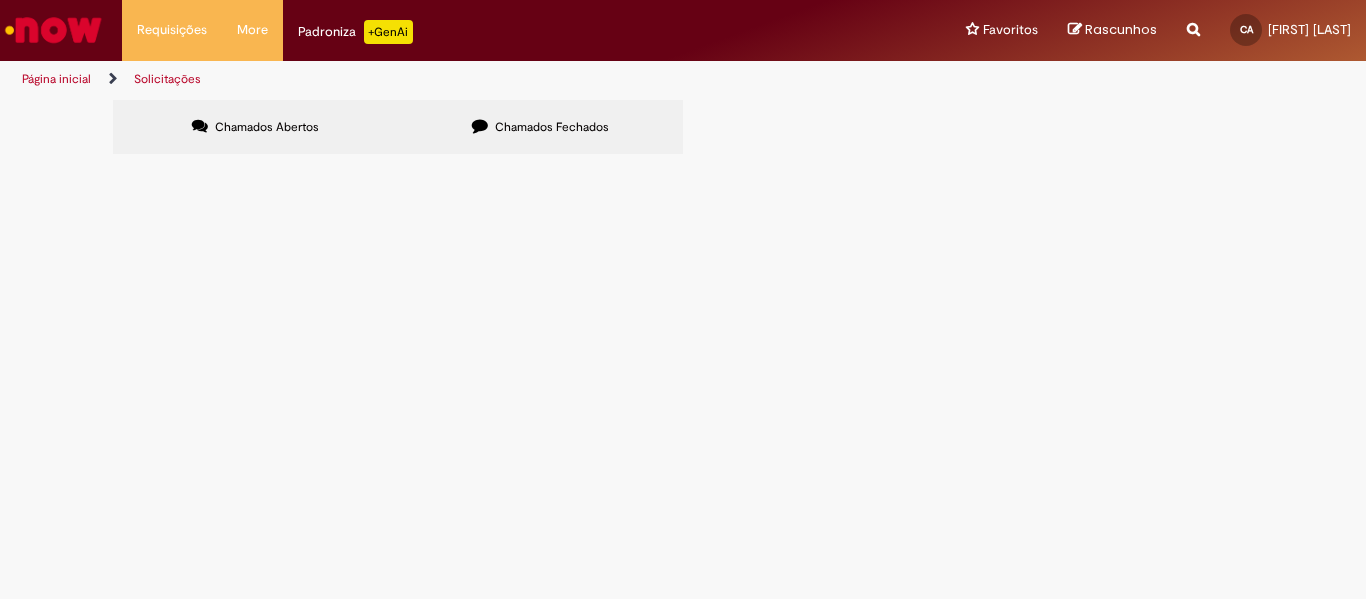 click on "Chamados Fechados" at bounding box center [552, 127] 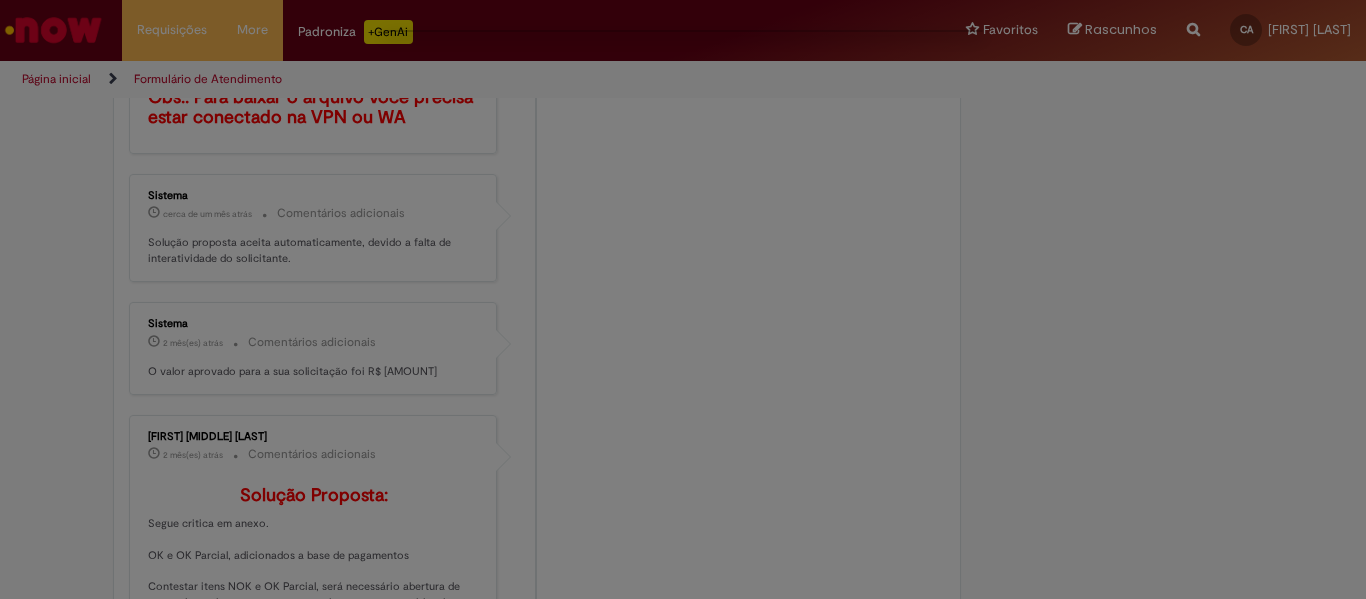 scroll, scrollTop: 0, scrollLeft: 0, axis: both 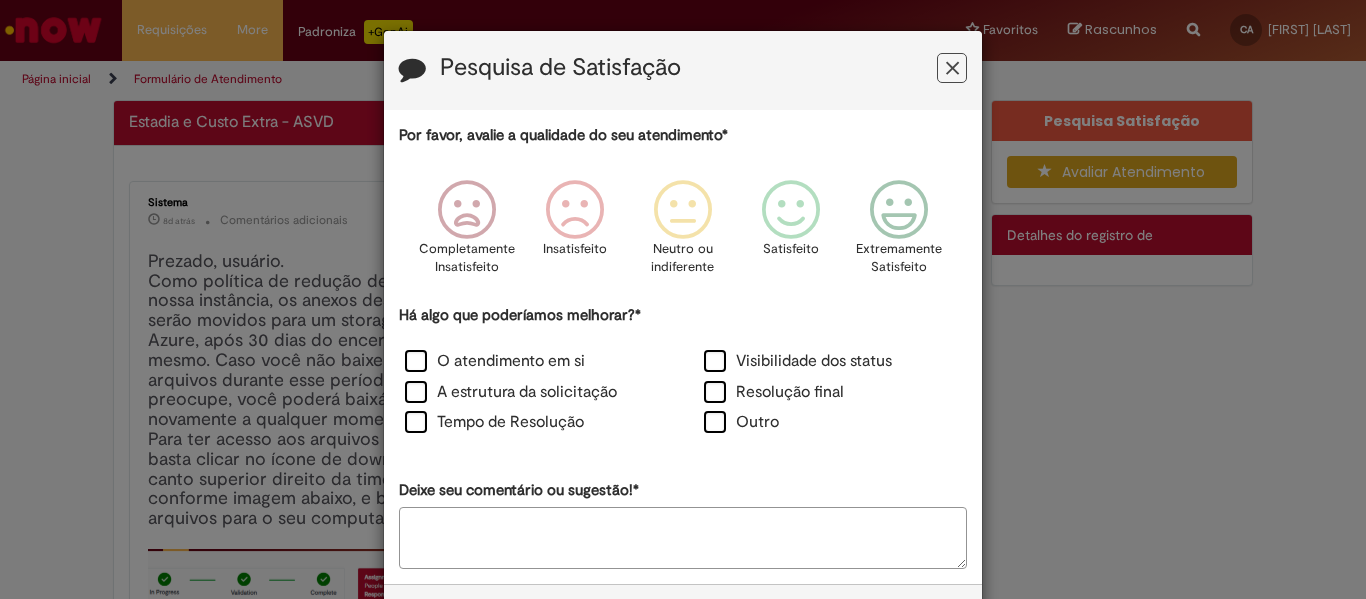 click at bounding box center [952, 68] 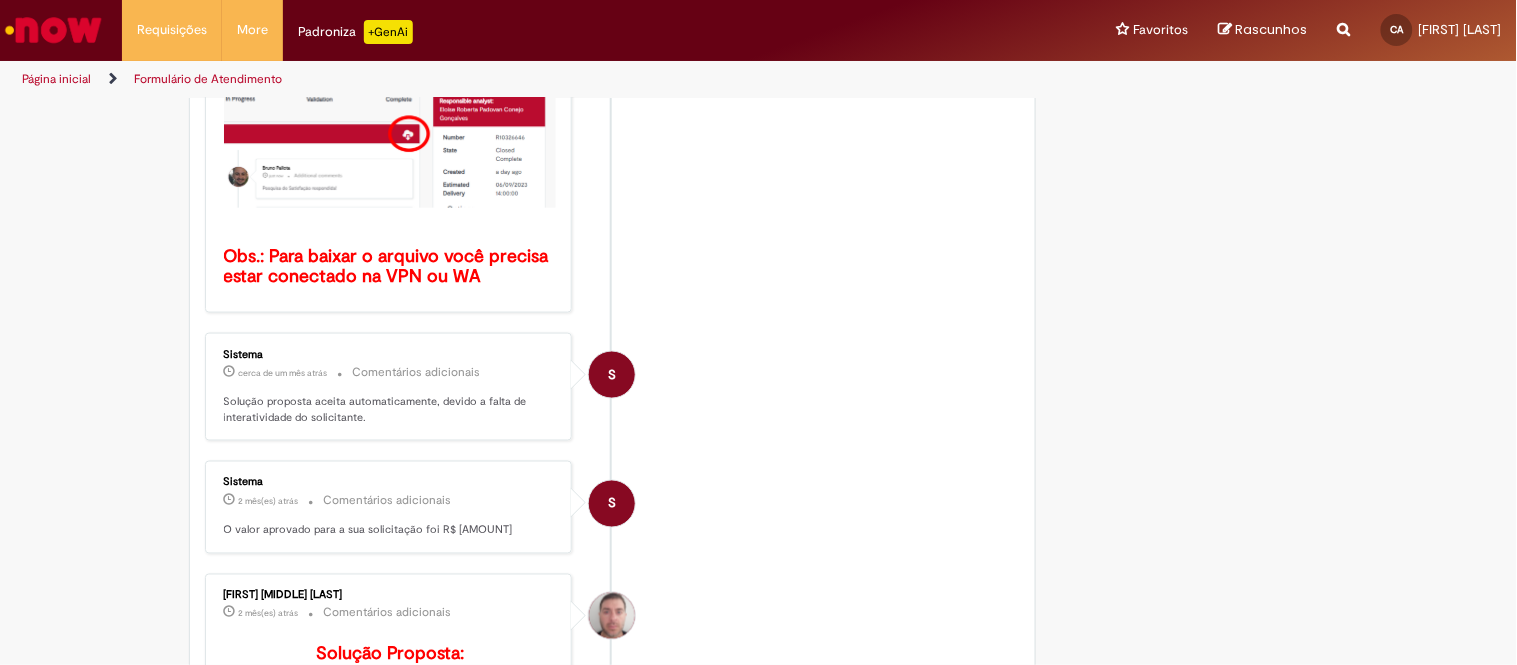 scroll, scrollTop: 471, scrollLeft: 0, axis: vertical 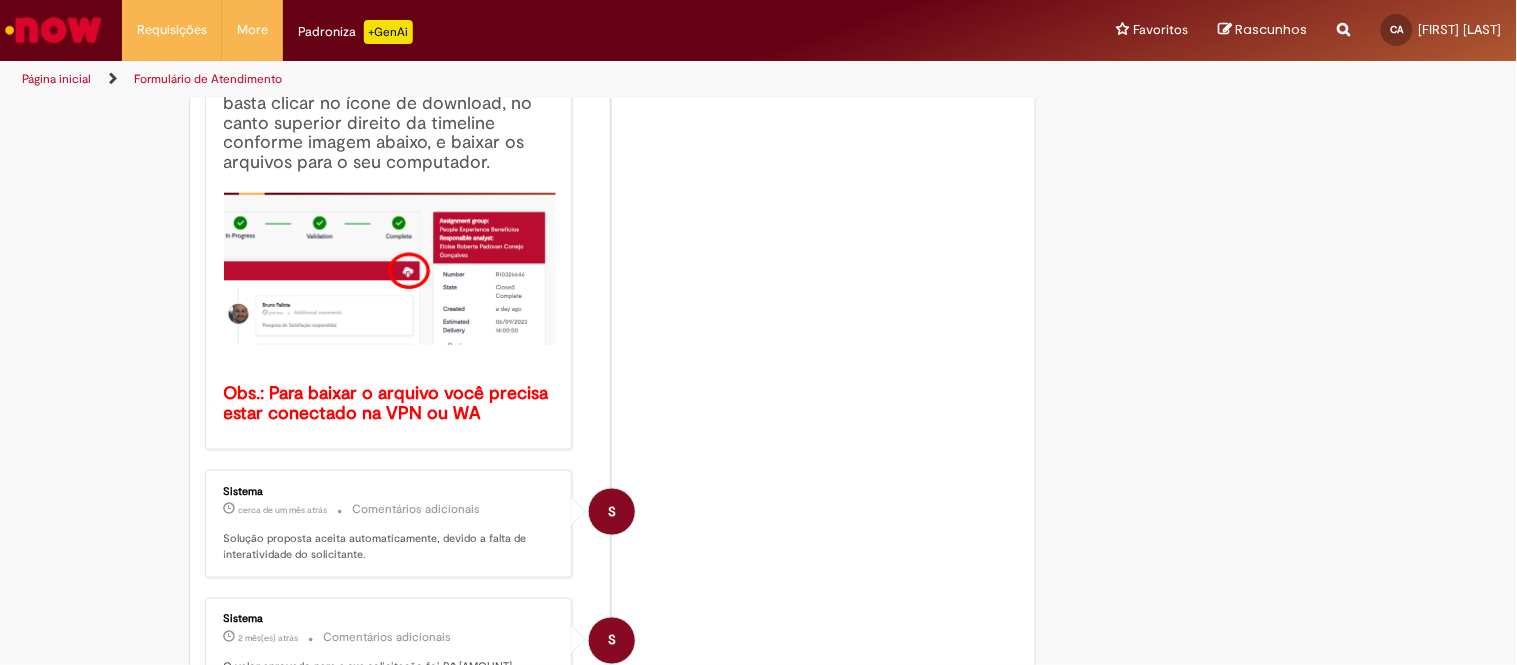 click on "S" at bounding box center (612, 512) 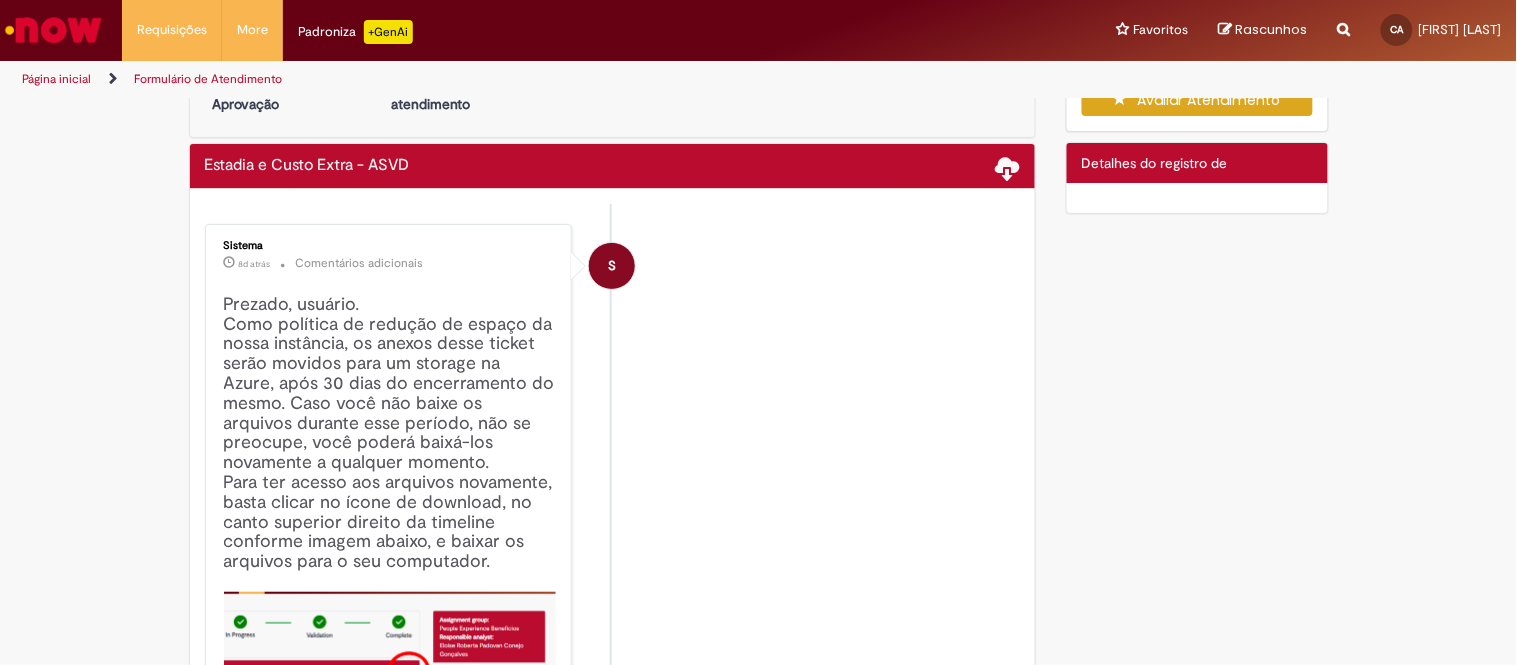 scroll, scrollTop: 111, scrollLeft: 0, axis: vertical 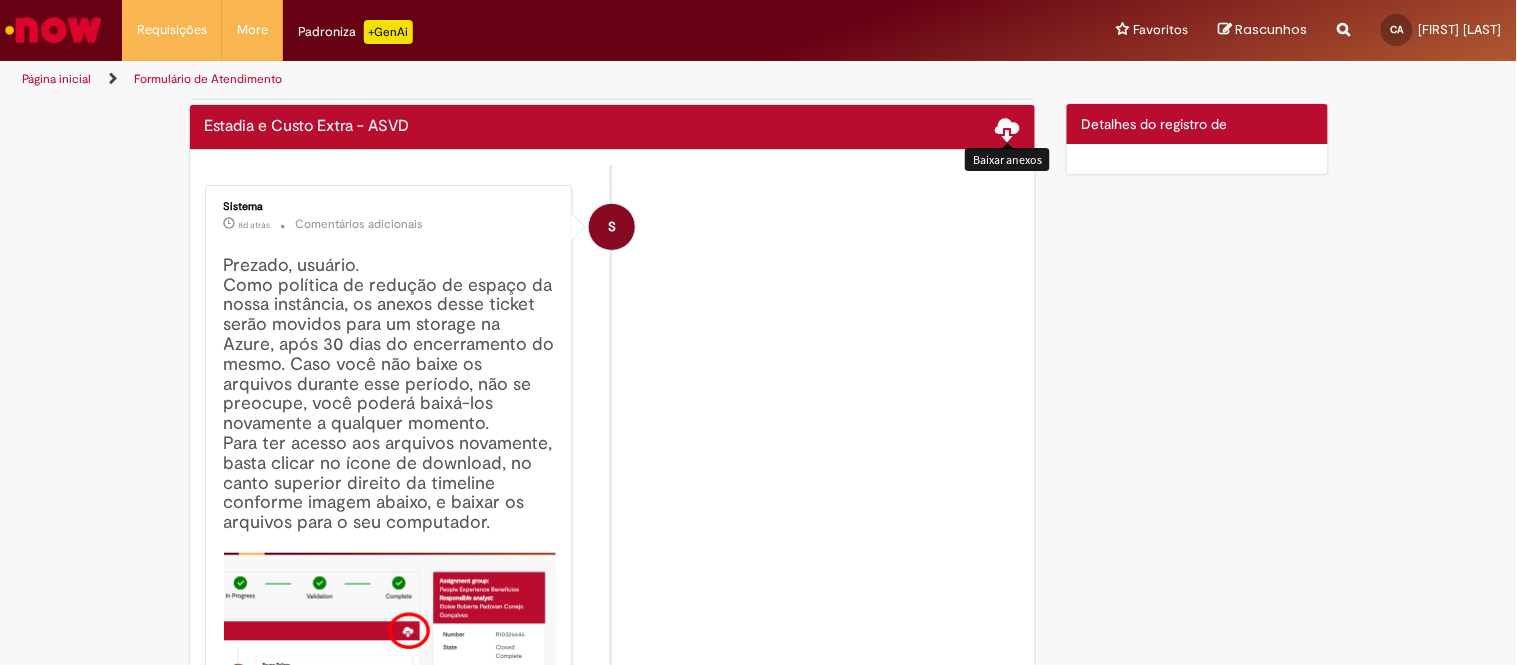 click at bounding box center (1008, 128) 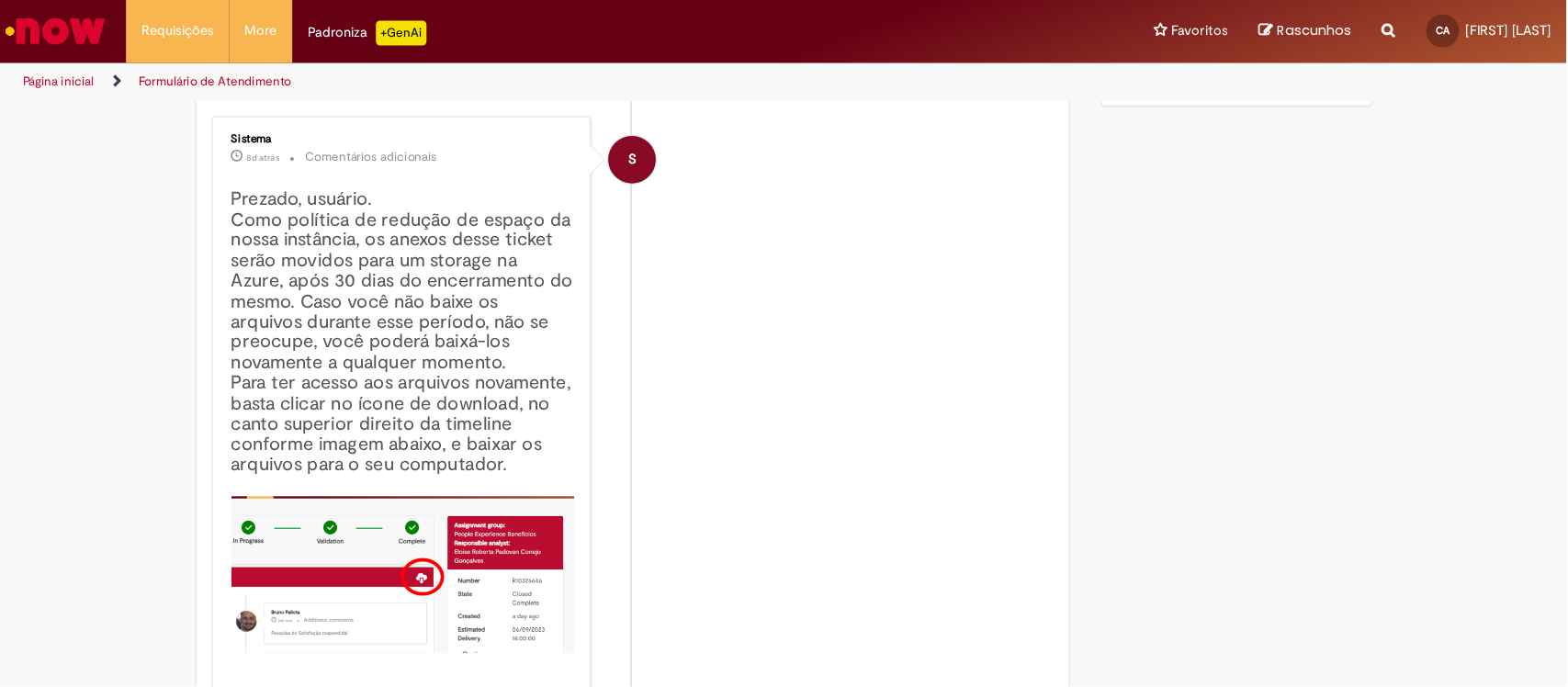 scroll, scrollTop: 204, scrollLeft: 0, axis: vertical 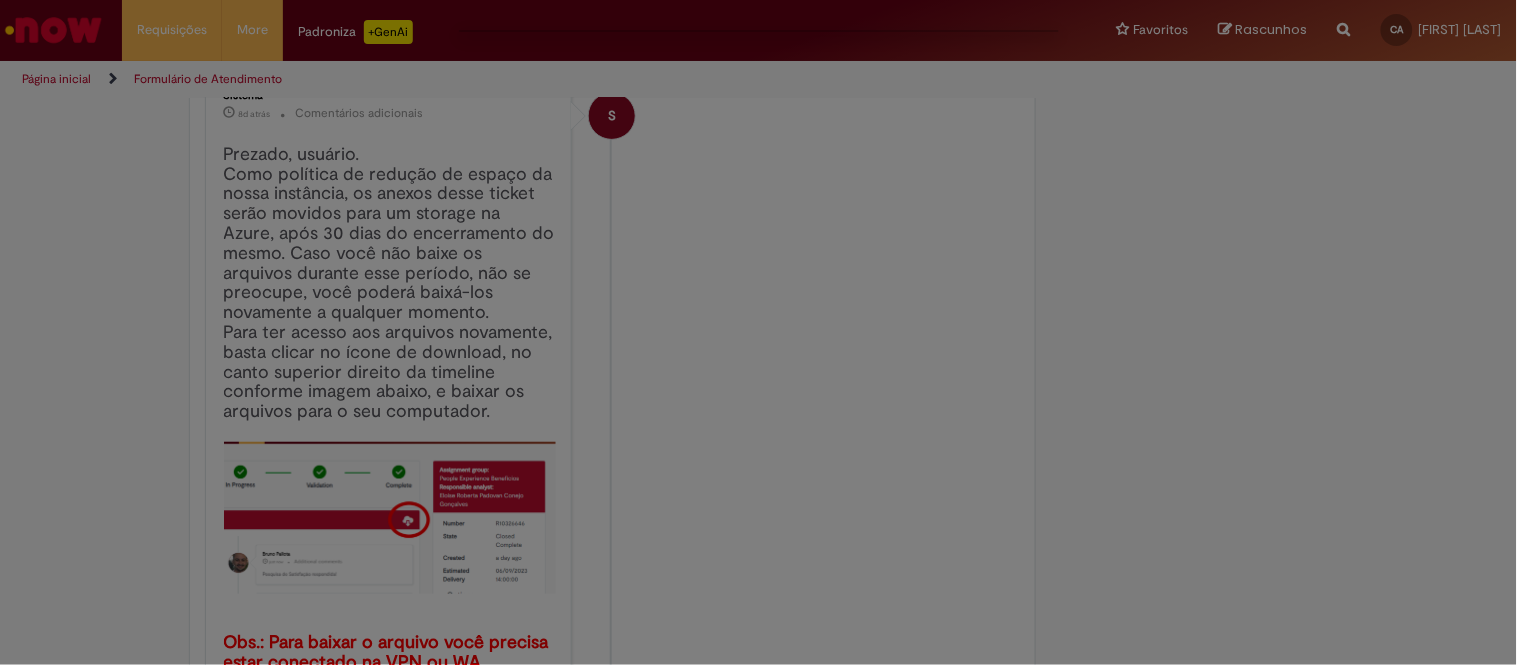 drag, startPoint x: 351, startPoint y: 315, endPoint x: 943, endPoint y: 265, distance: 594.1077 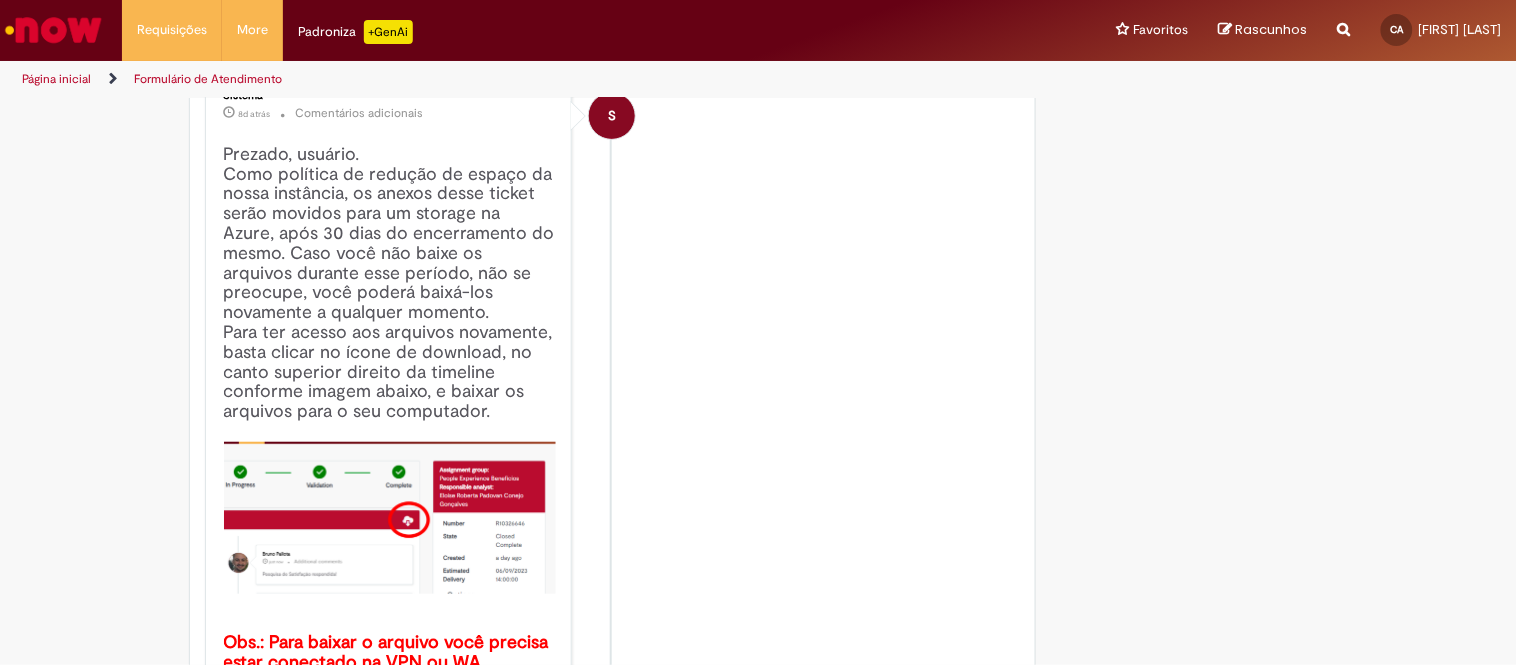 click on "Prezado, usuário. Como política de redução de espaço da nossa instância, os anexos desse ticket serão movidos para um storage na Azure, após 30 dias do encerramento do mesmo. Caso você não baixe os arquivos durante esse período, não se preocupe, você poderá baixá-los novamente a qualquer momento. Para ter acesso aos arquivos novamente, basta clicar no ícone de download, no canto superior direito da timeline conforme imagem abaixo, e baixar os arquivos para o seu computador. Obs.: Para baixar o arquivo você precisa estar conectado na VPN ou WA" at bounding box center [613, 386] 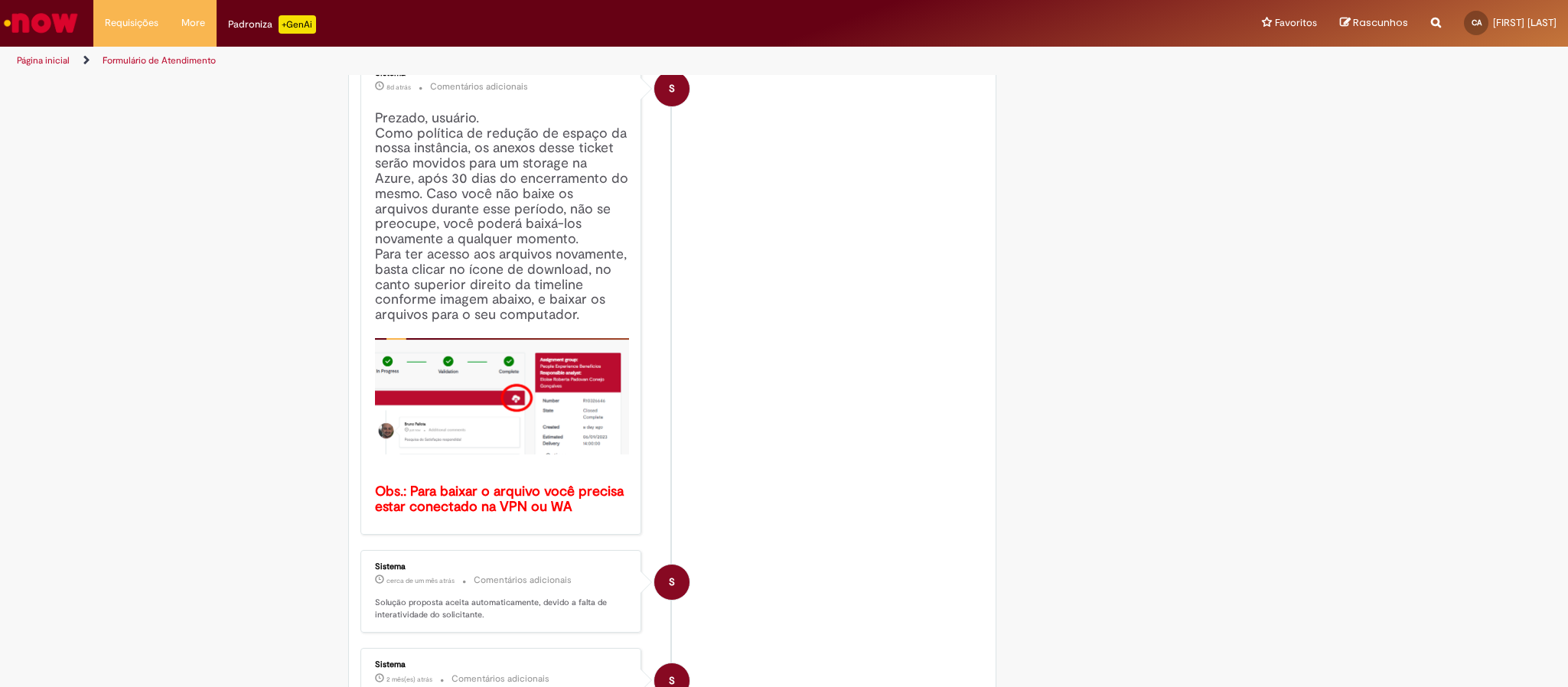 scroll, scrollTop: 55, scrollLeft: 0, axis: vertical 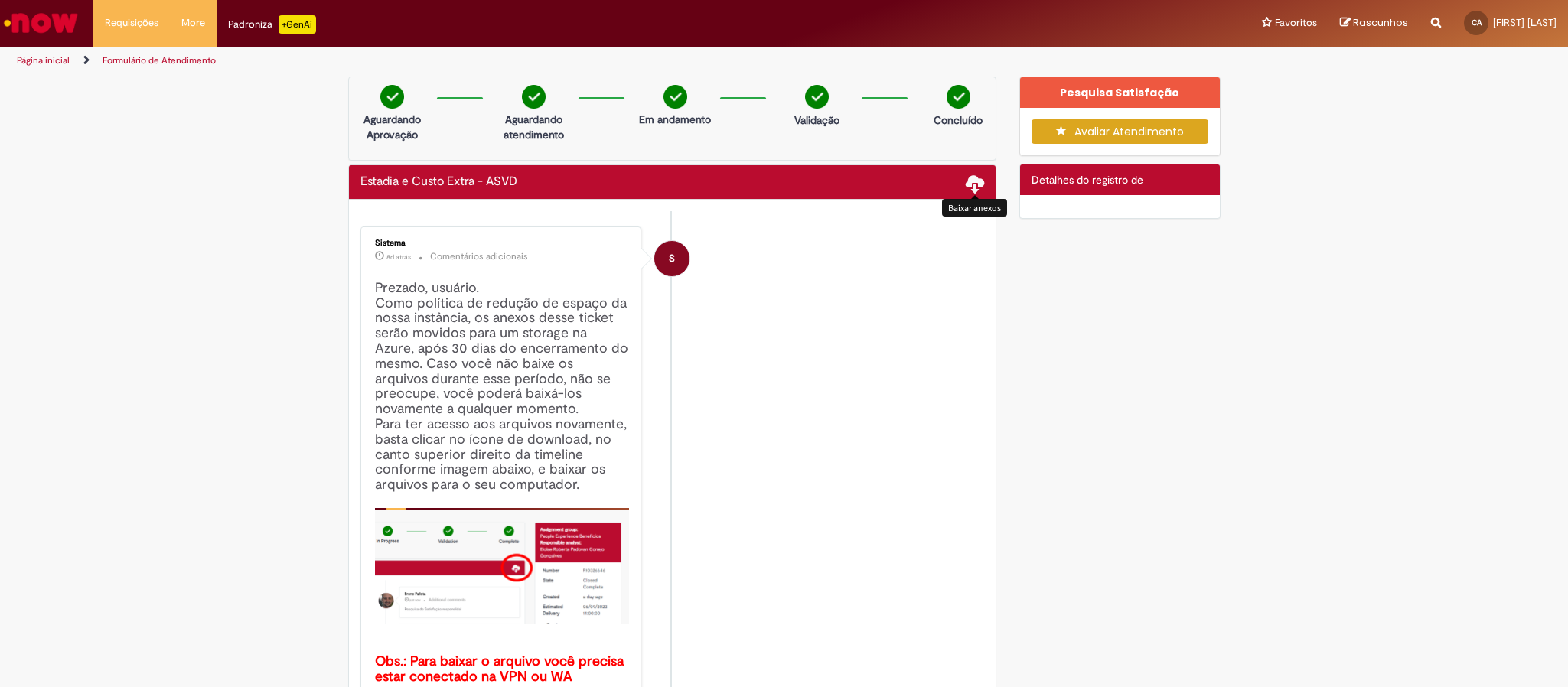 click at bounding box center [975, 183] 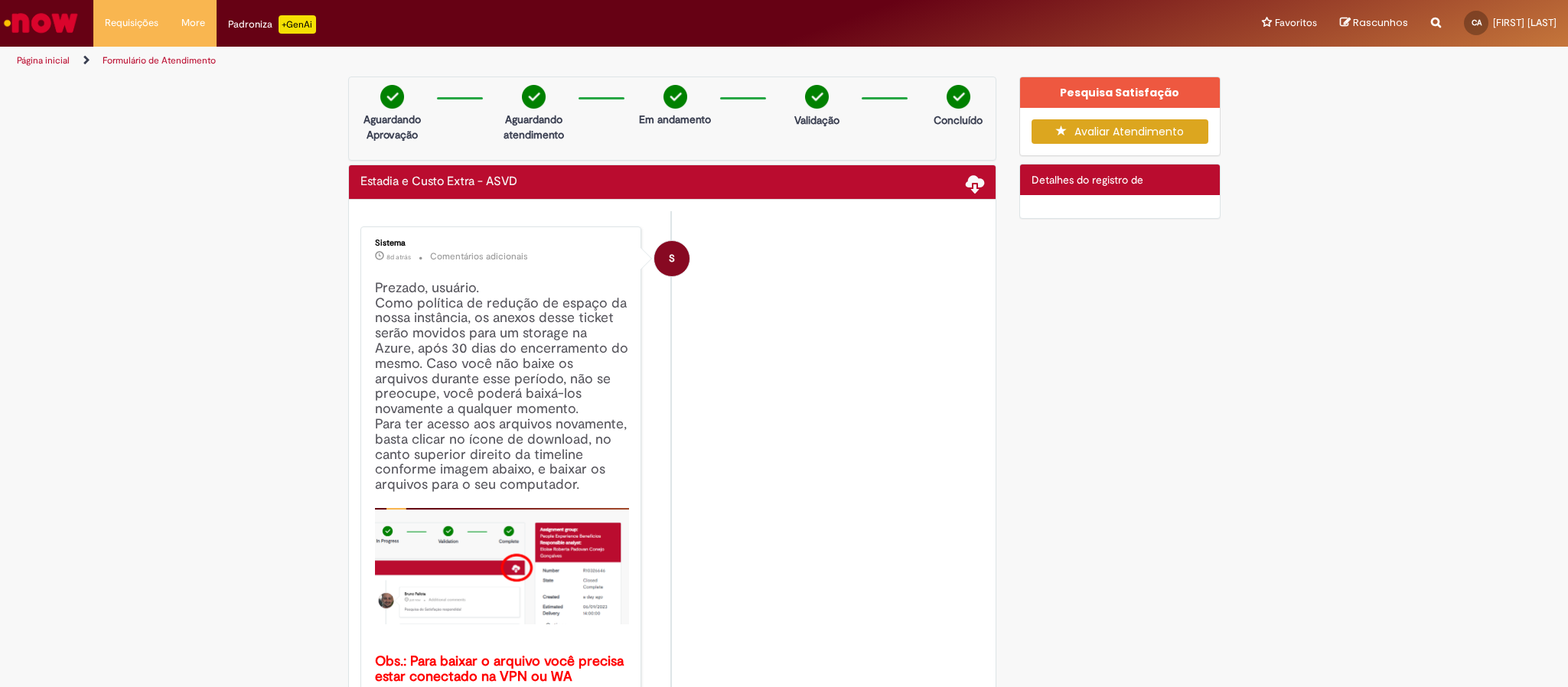 click at bounding box center (975, 183) 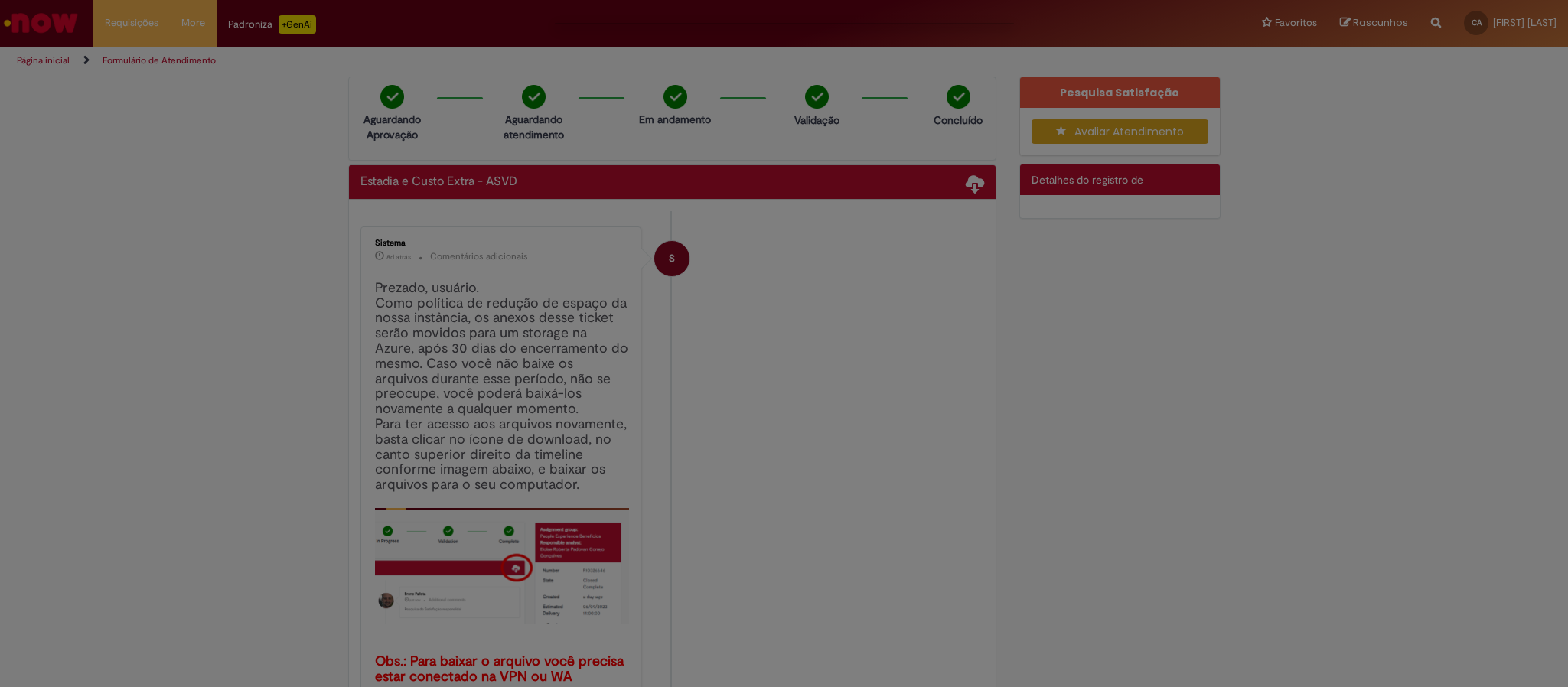 click at bounding box center (784, 344) 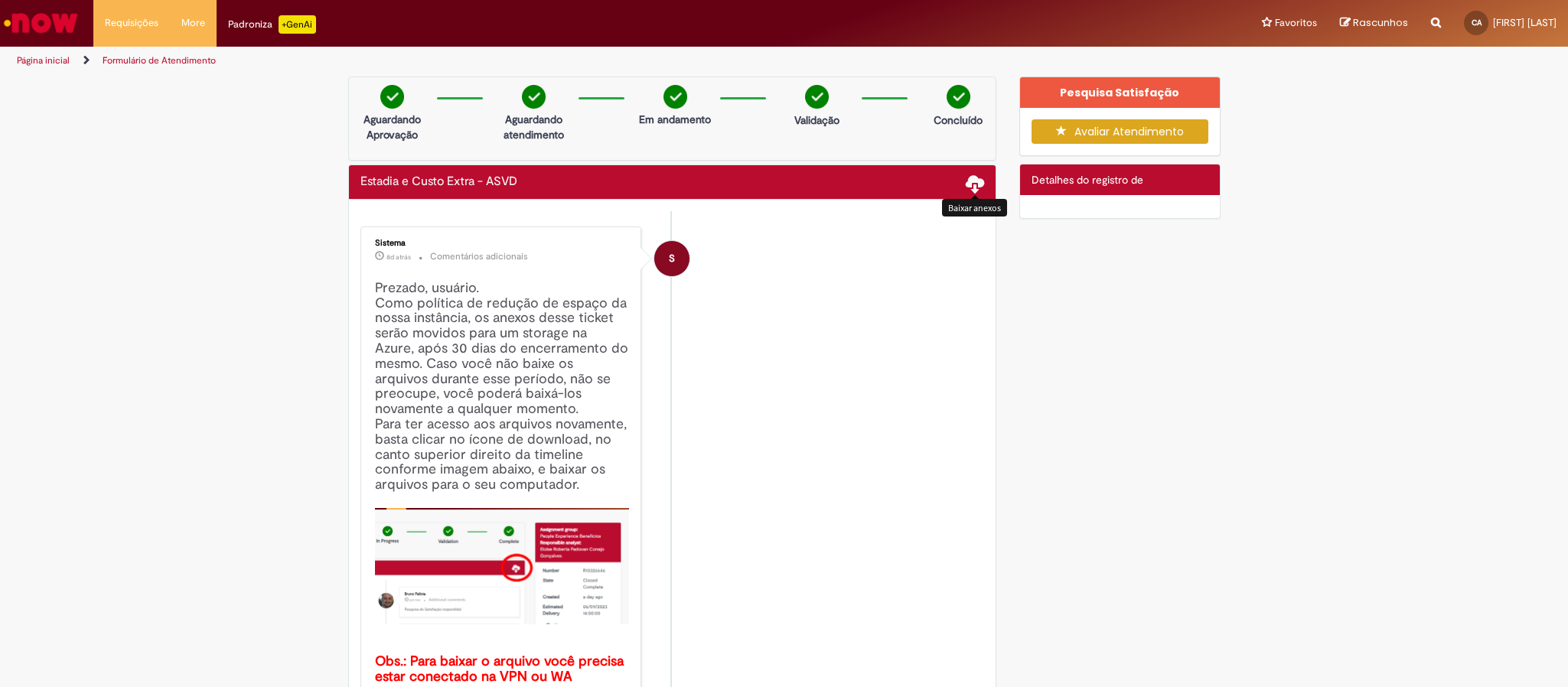 click at bounding box center [975, 183] 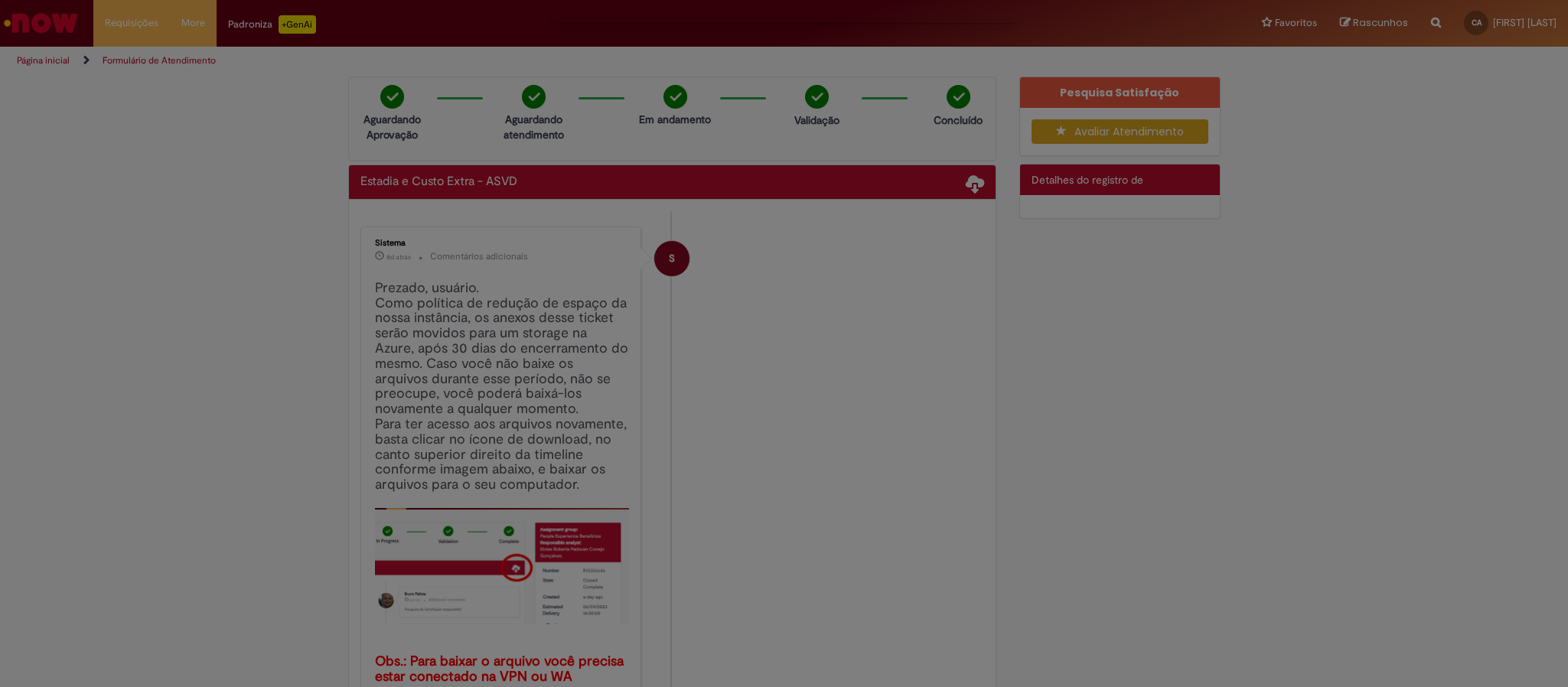 click at bounding box center (784, 344) 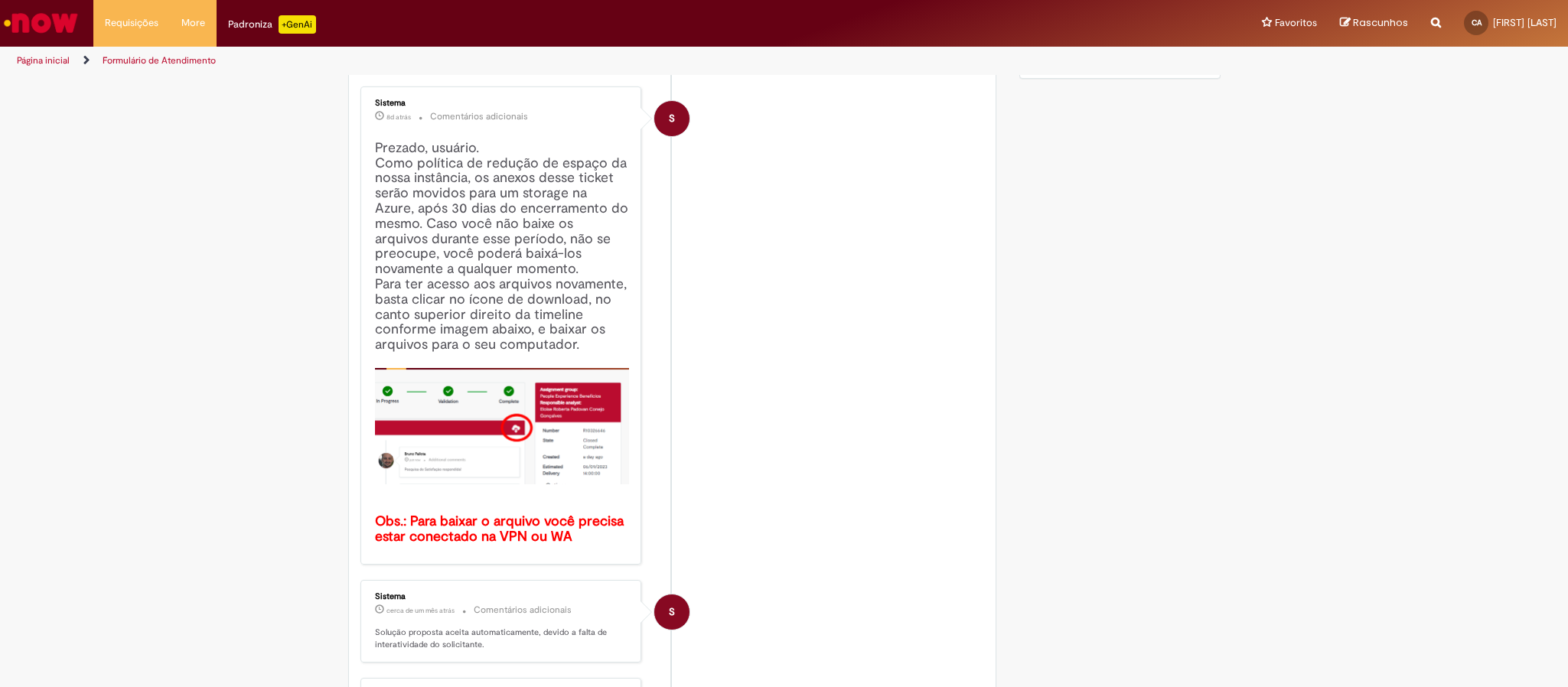 scroll, scrollTop: 0, scrollLeft: 0, axis: both 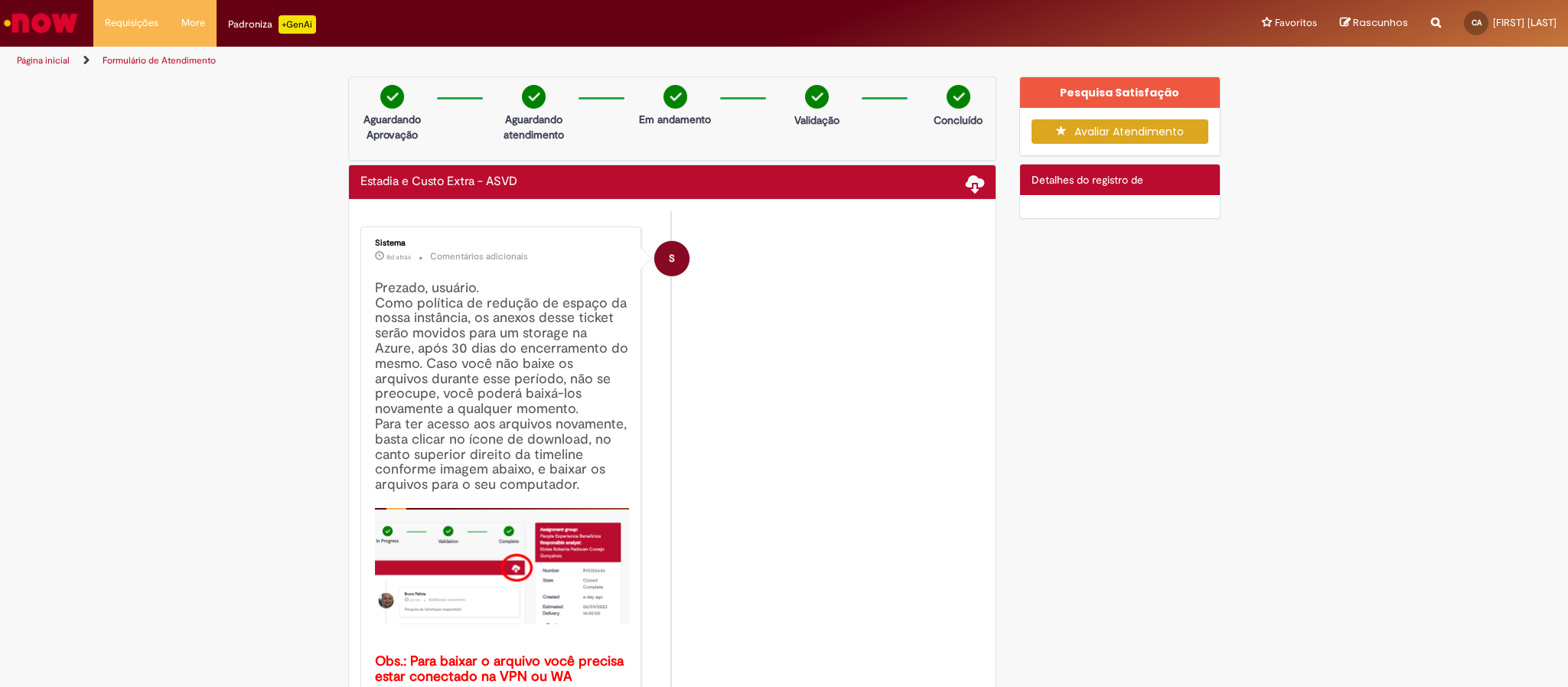 click on "S" at bounding box center [672, 259] 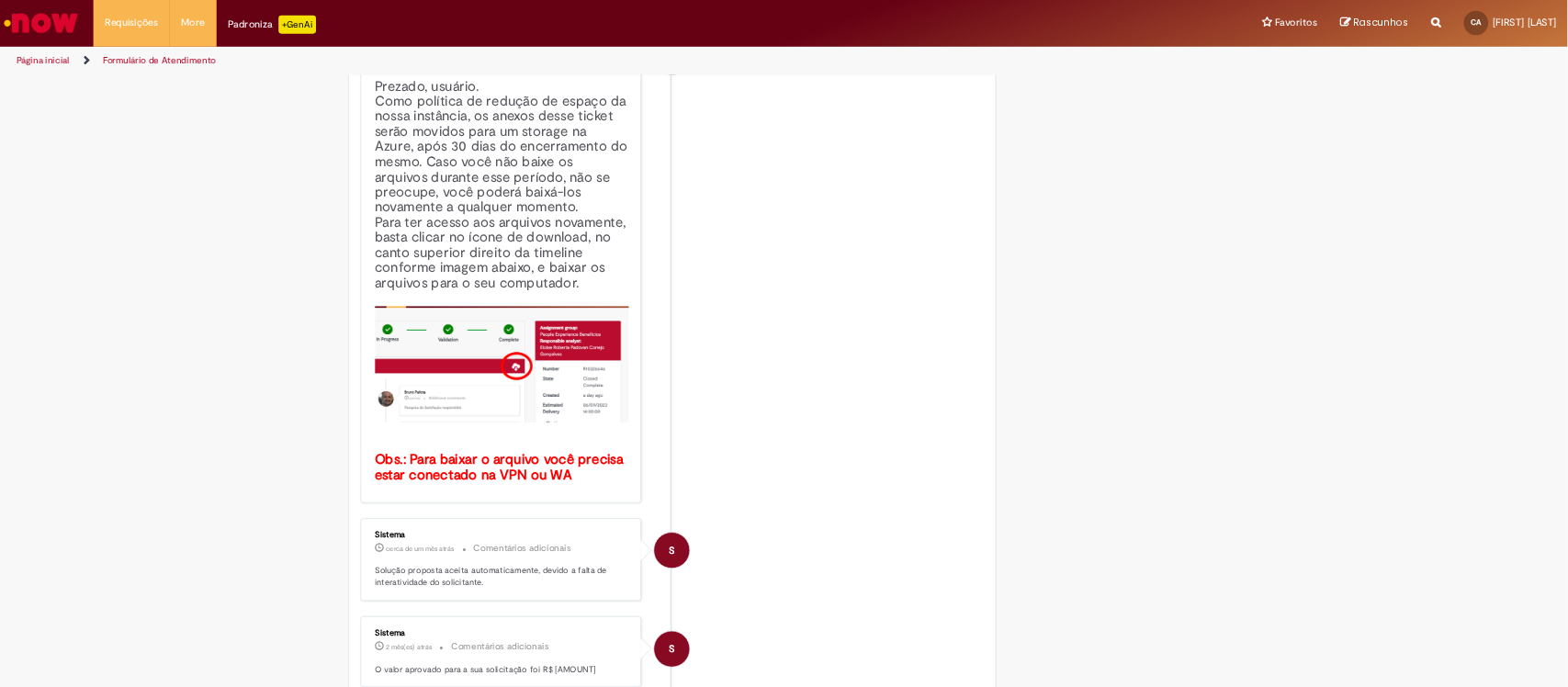 scroll, scrollTop: 0, scrollLeft: 0, axis: both 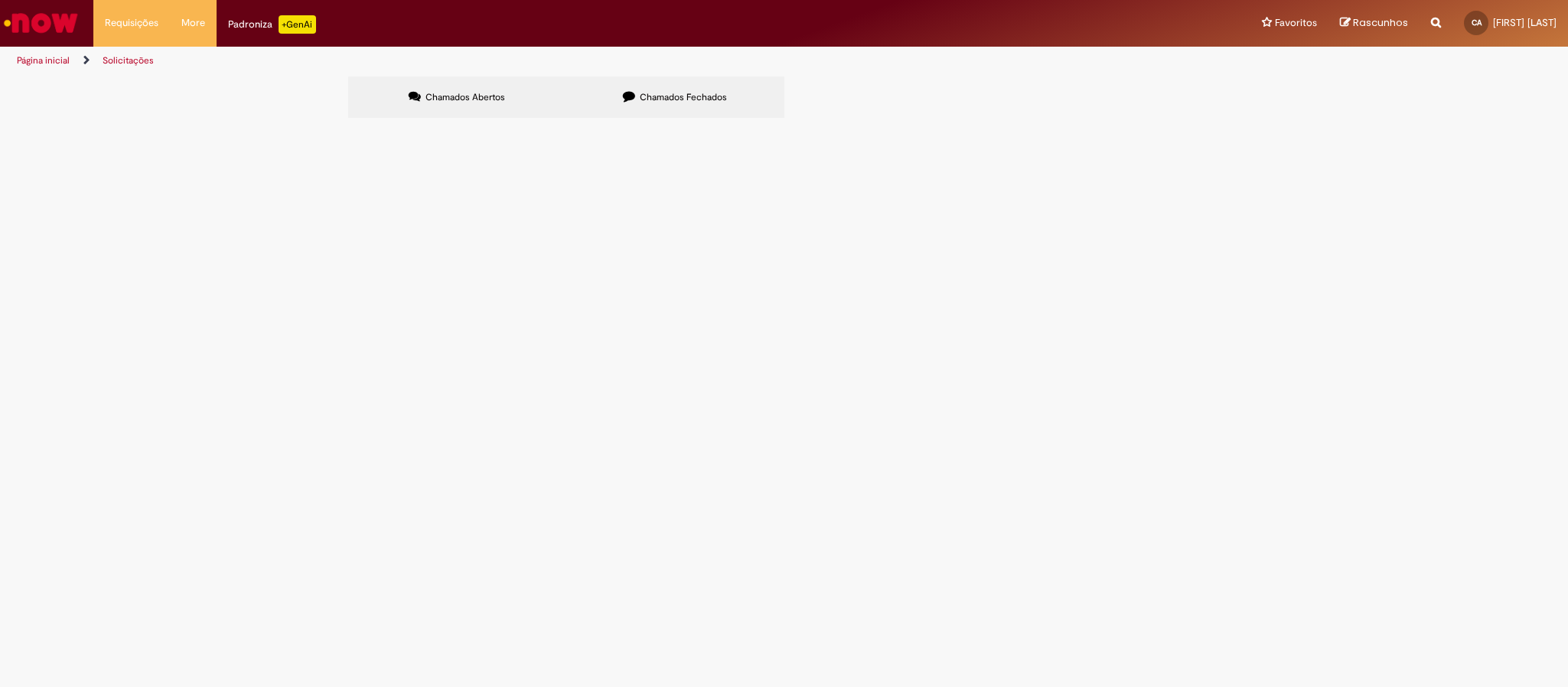 click on "Chamados Fechados" at bounding box center (675, 97) 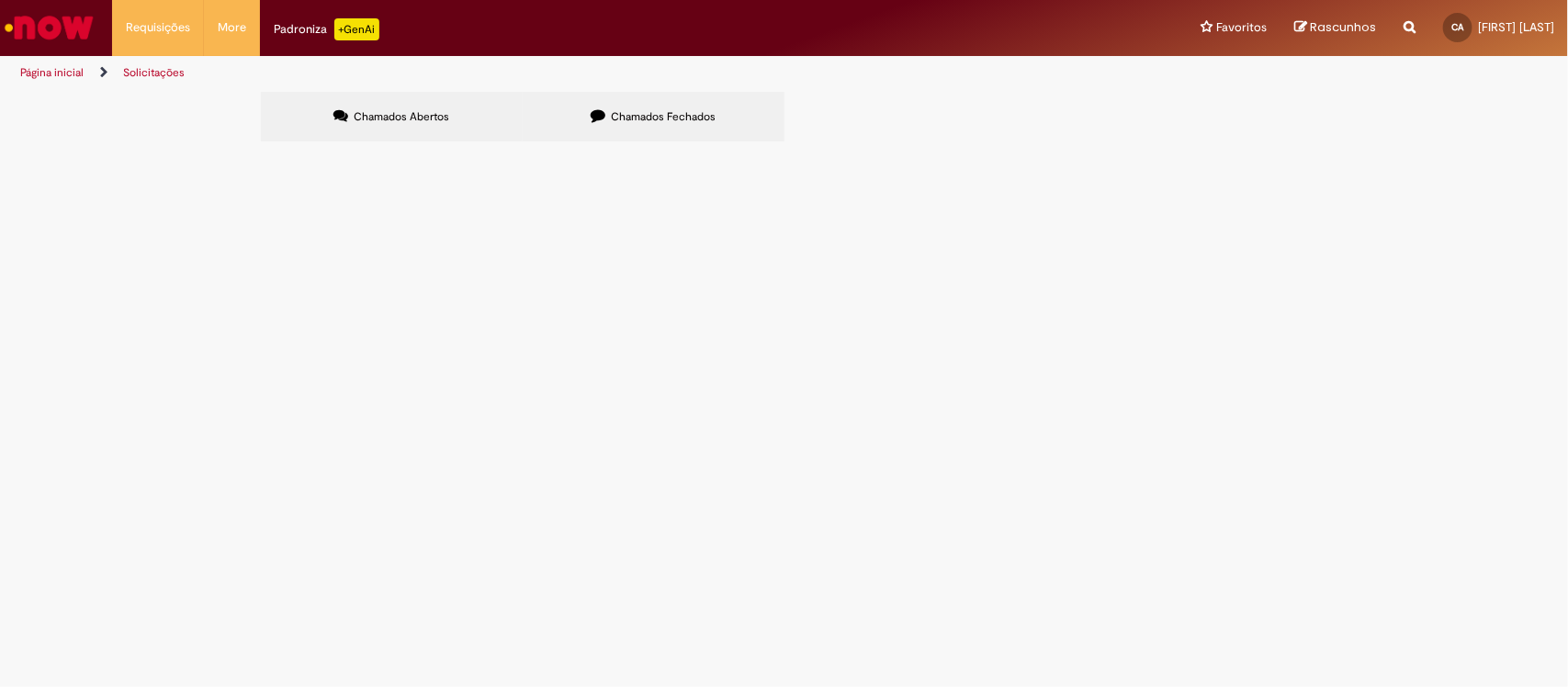 click on "Estadia e Custo Extra - ASVD" at bounding box center (0, 0) 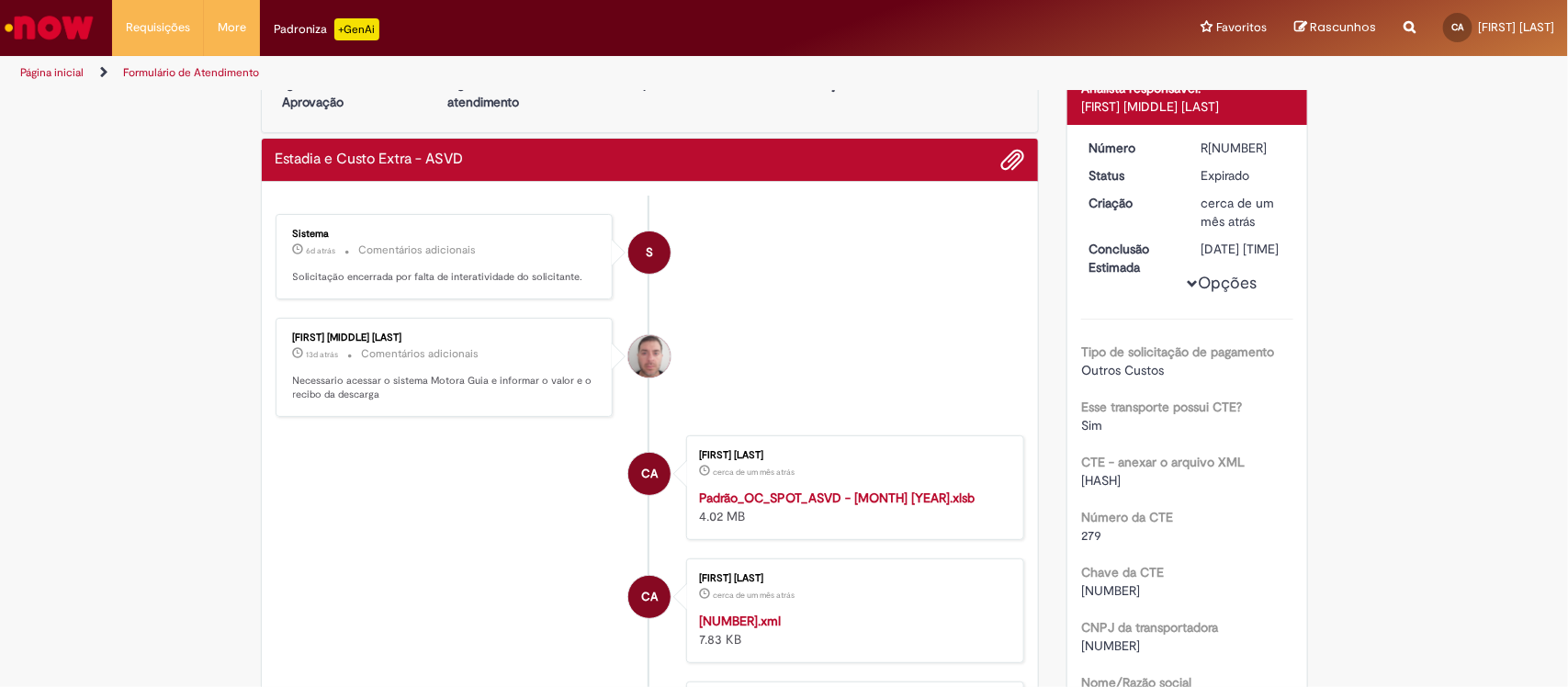 scroll, scrollTop: 0, scrollLeft: 0, axis: both 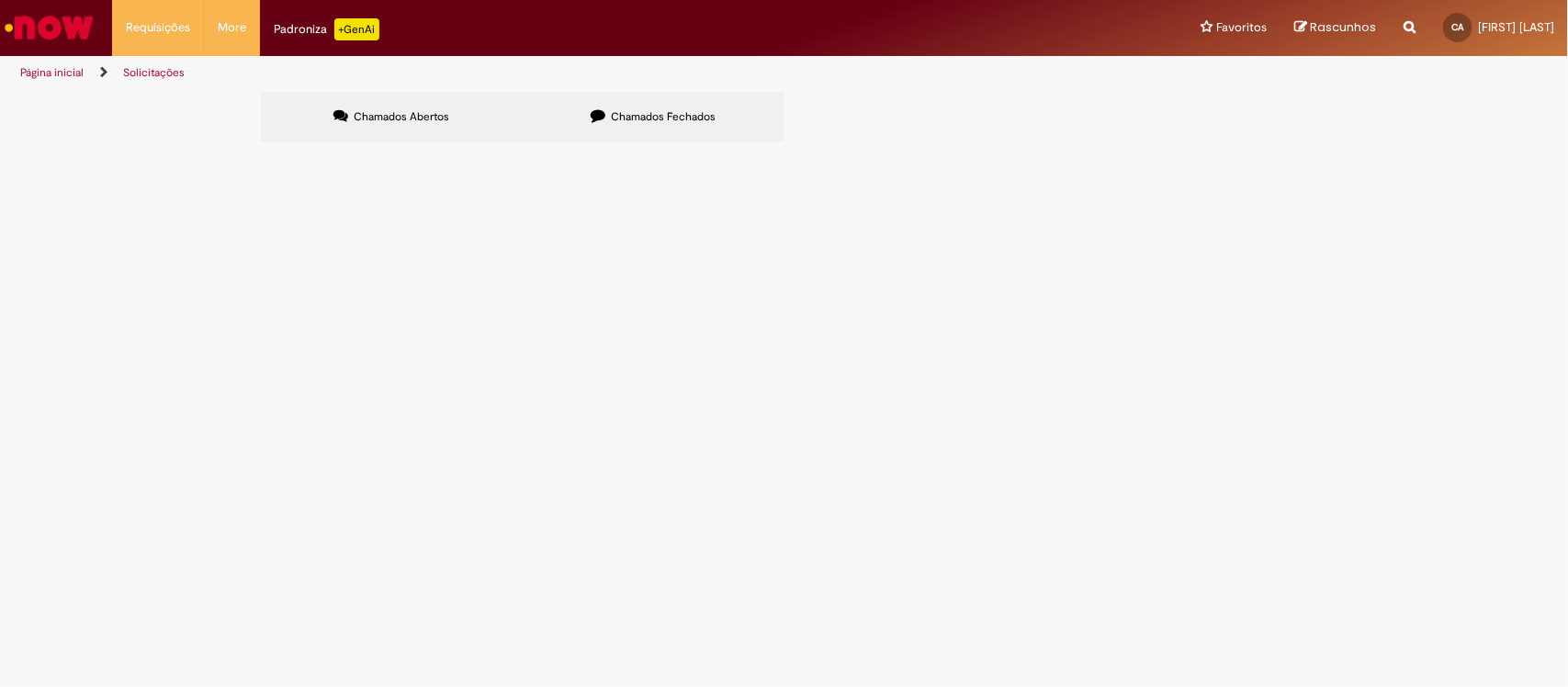 click on "Chamados Fechados" at bounding box center [653, 117] 